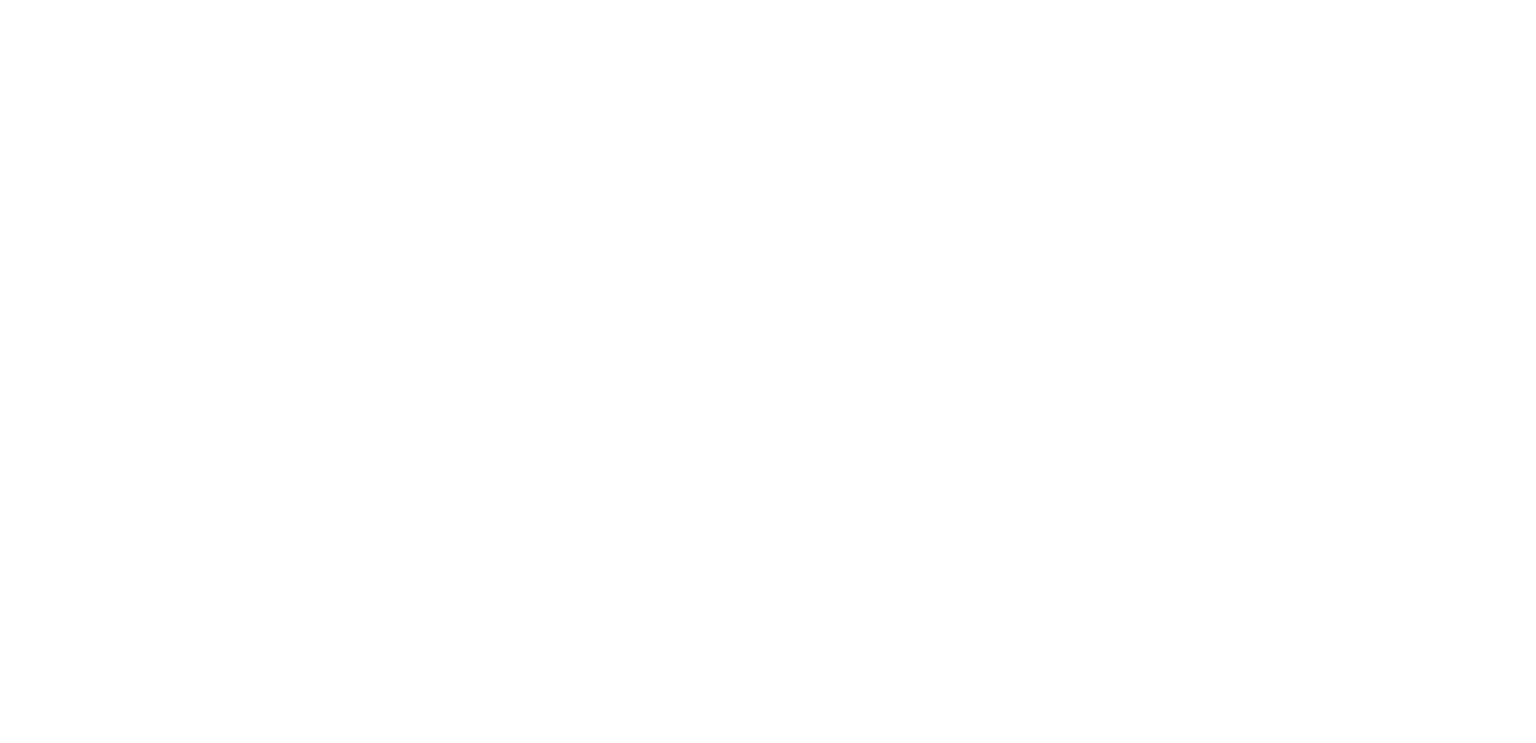 scroll, scrollTop: 0, scrollLeft: 0, axis: both 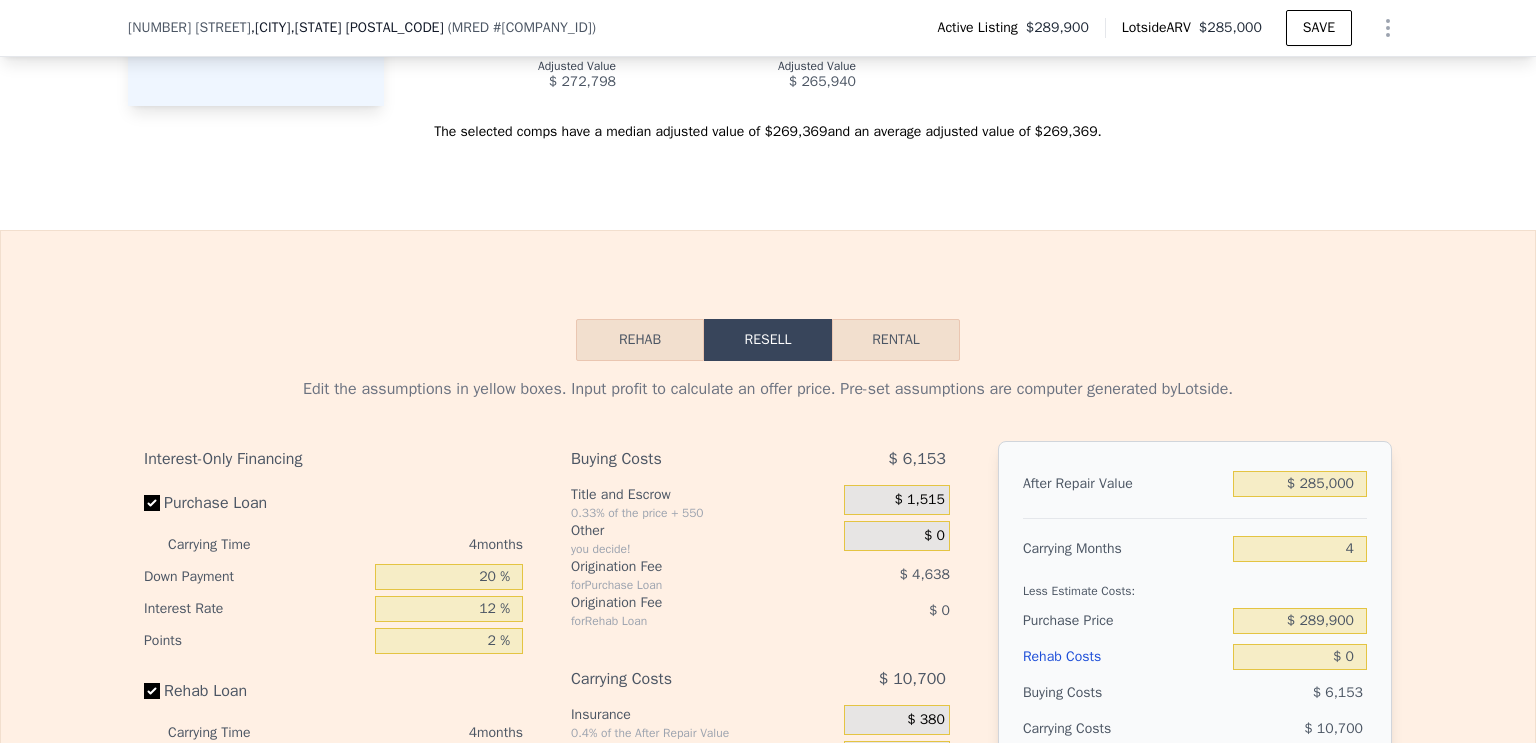 click on "$ 4,932" at bounding box center (594, 42) 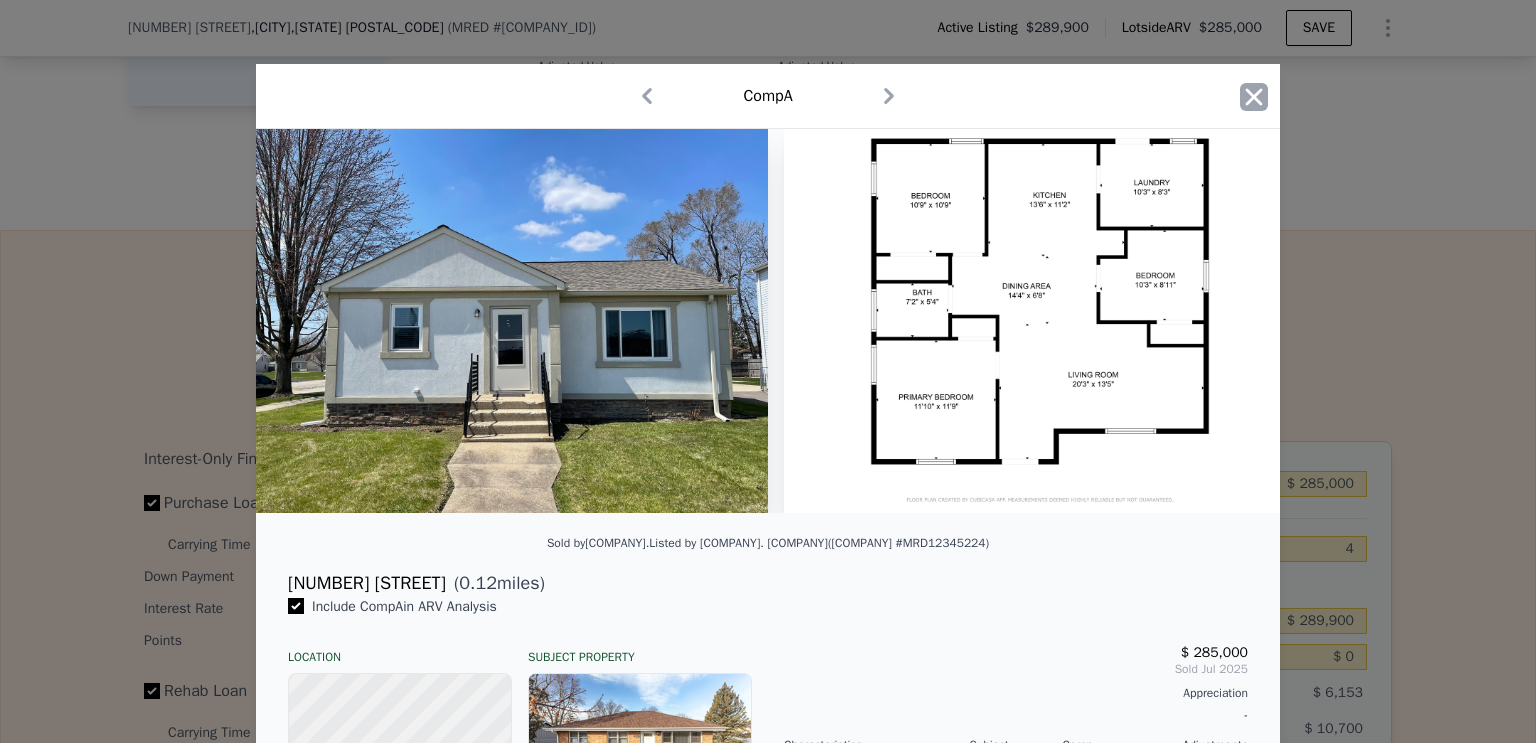 click 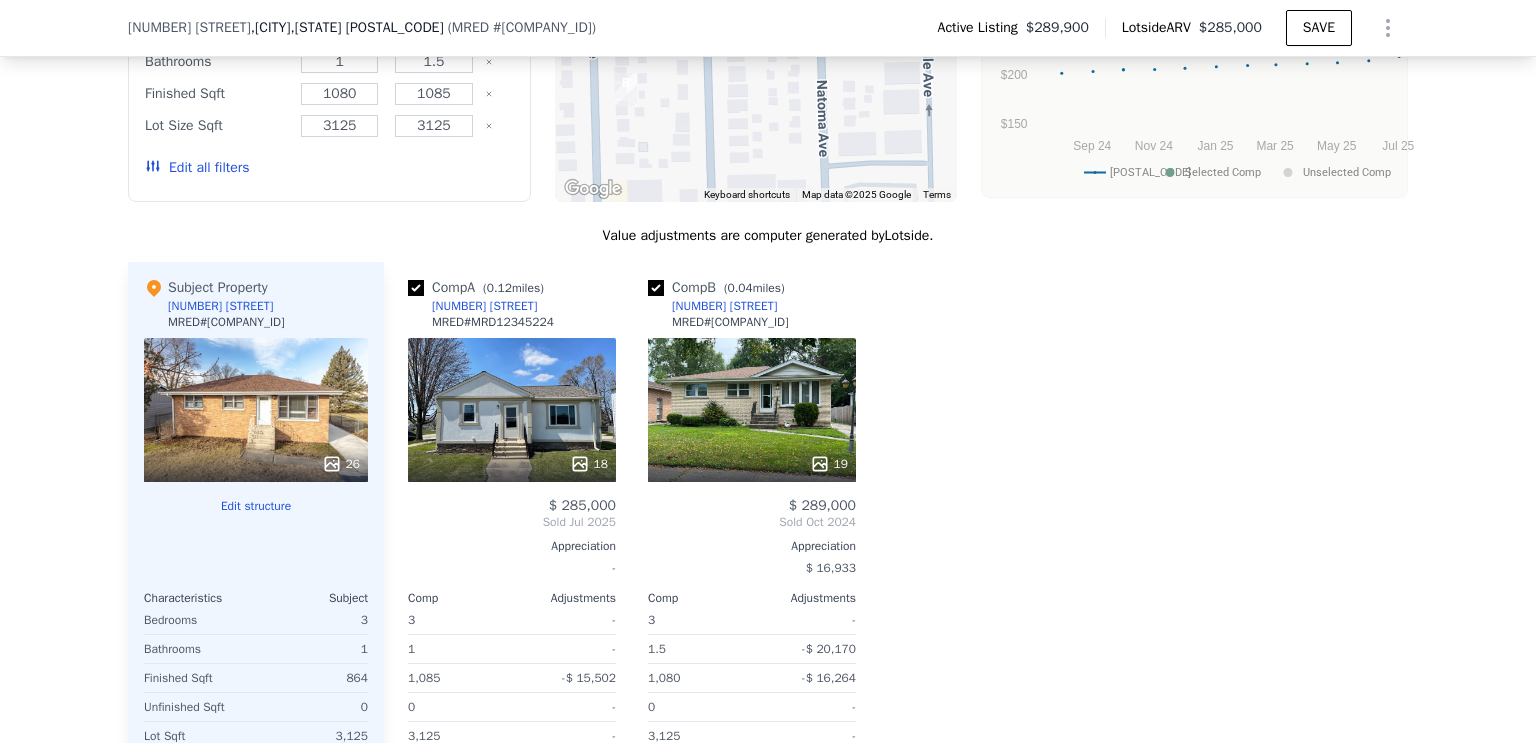 scroll, scrollTop: 1920, scrollLeft: 0, axis: vertical 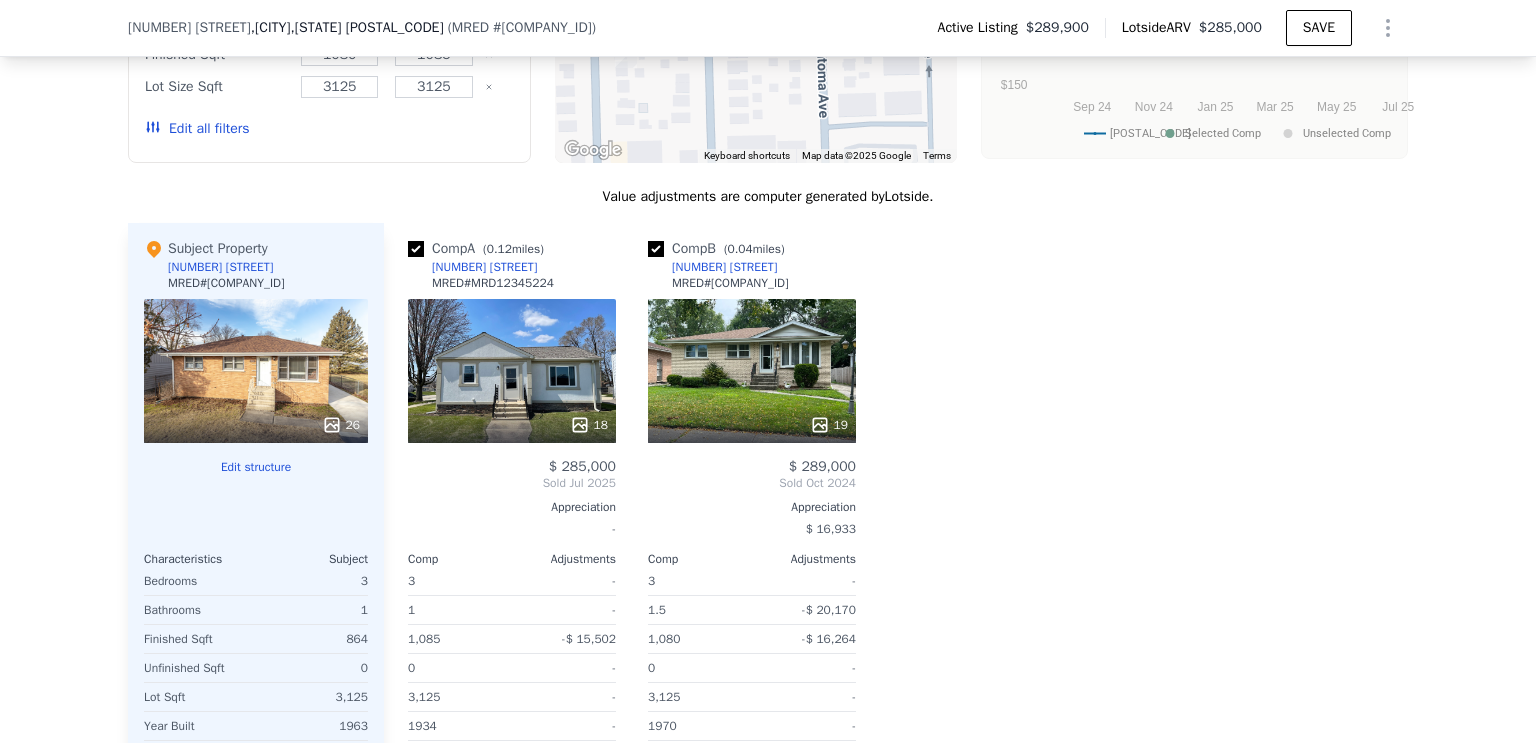 click on "Edit all filters" at bounding box center [197, 129] 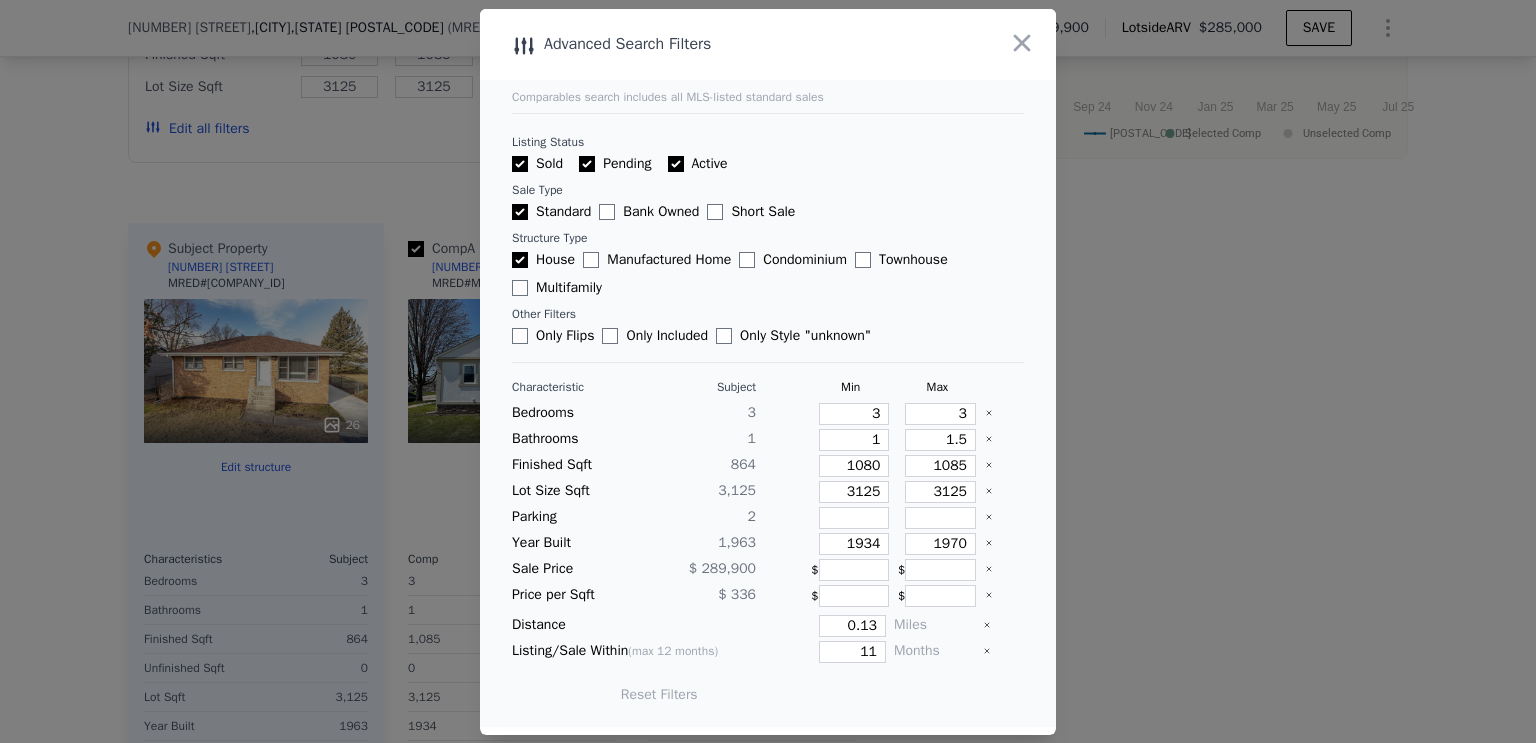 scroll, scrollTop: 154, scrollLeft: 0, axis: vertical 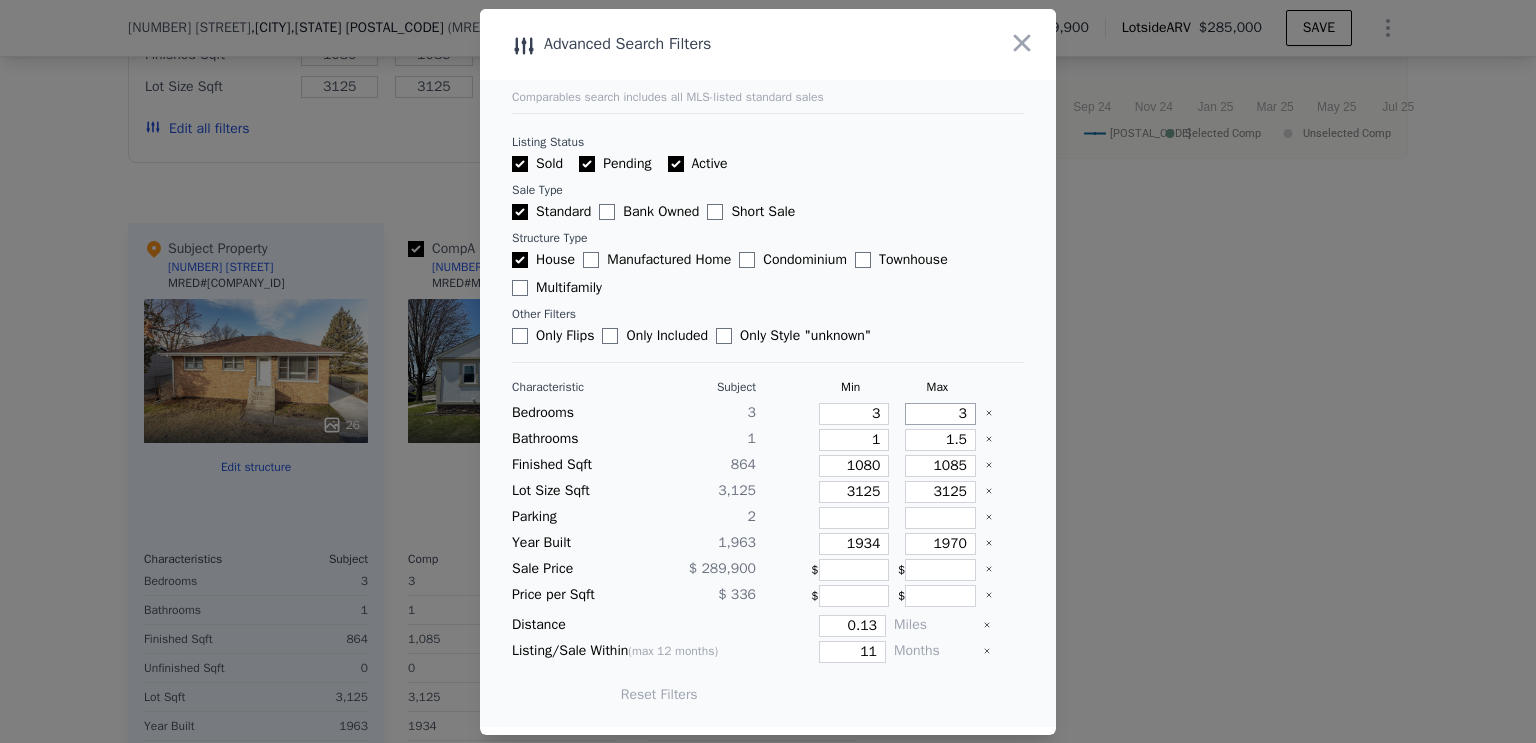 click on "3" at bounding box center [940, 414] 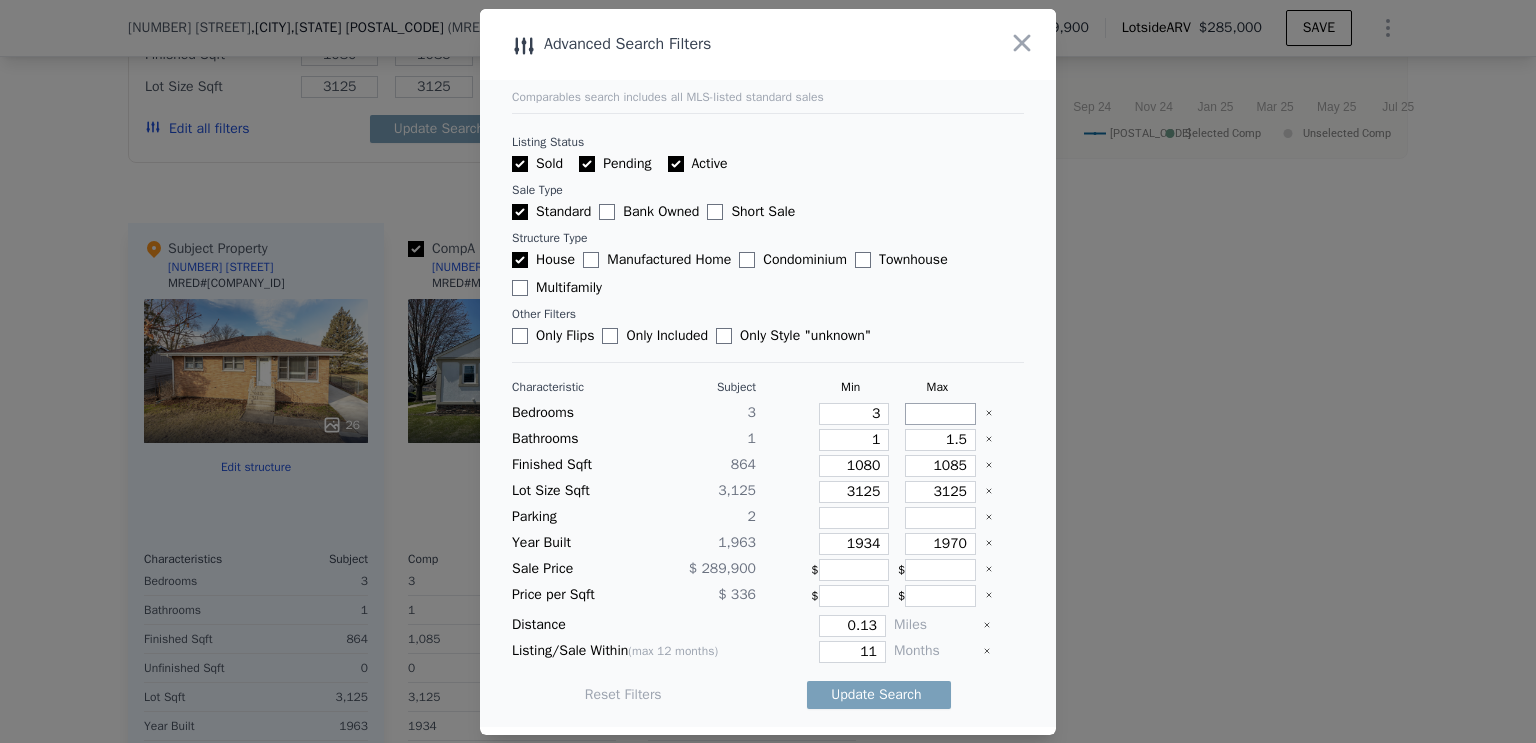 type 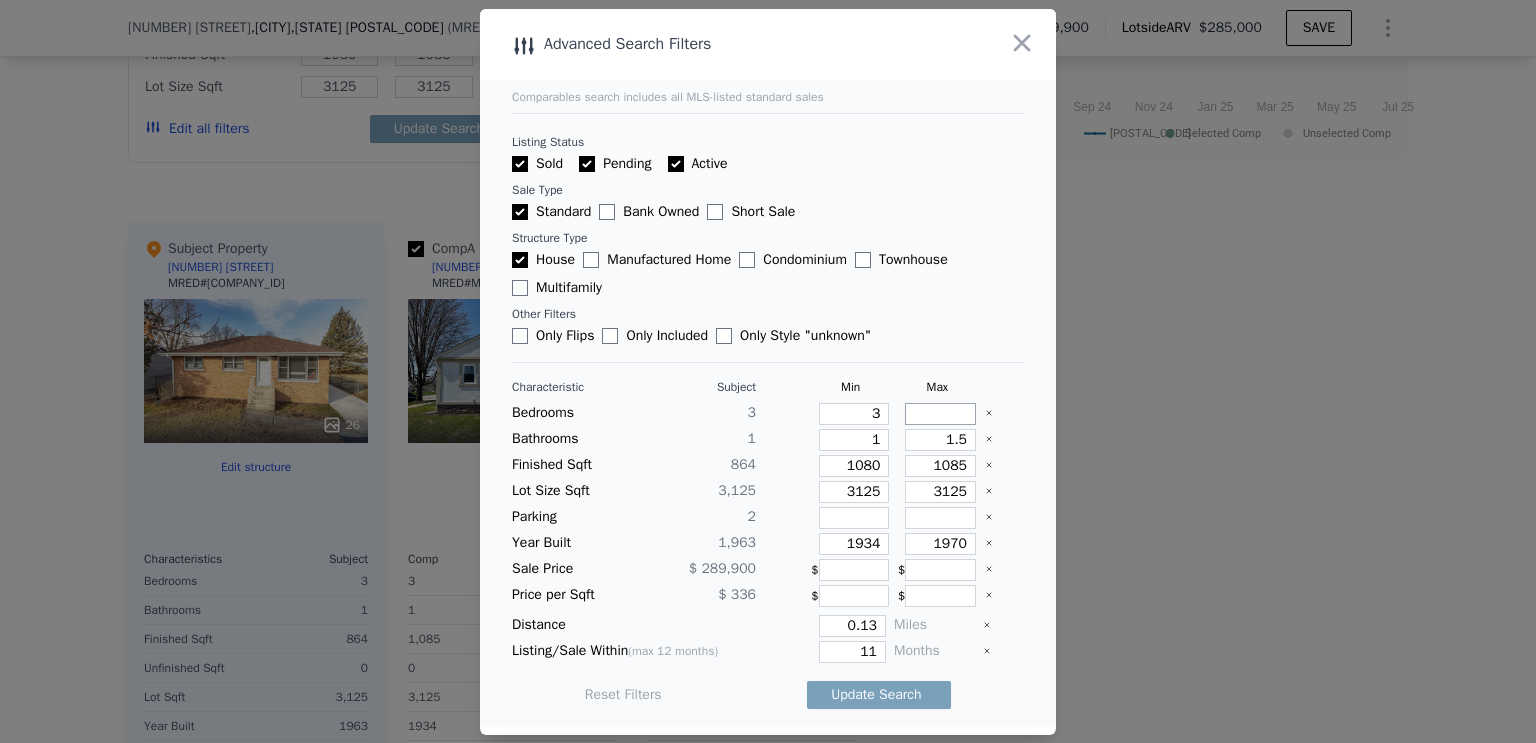 type on "4" 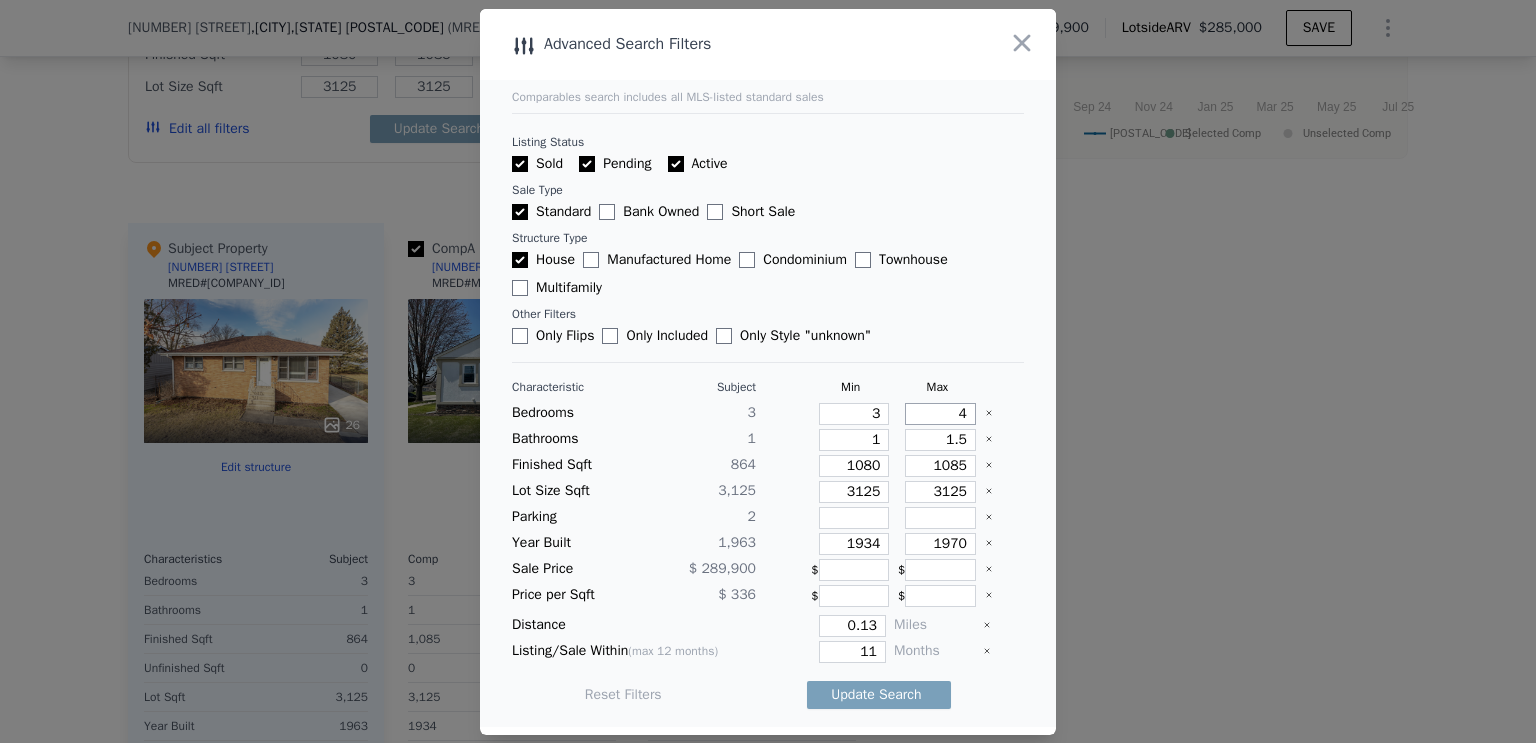 type on "4" 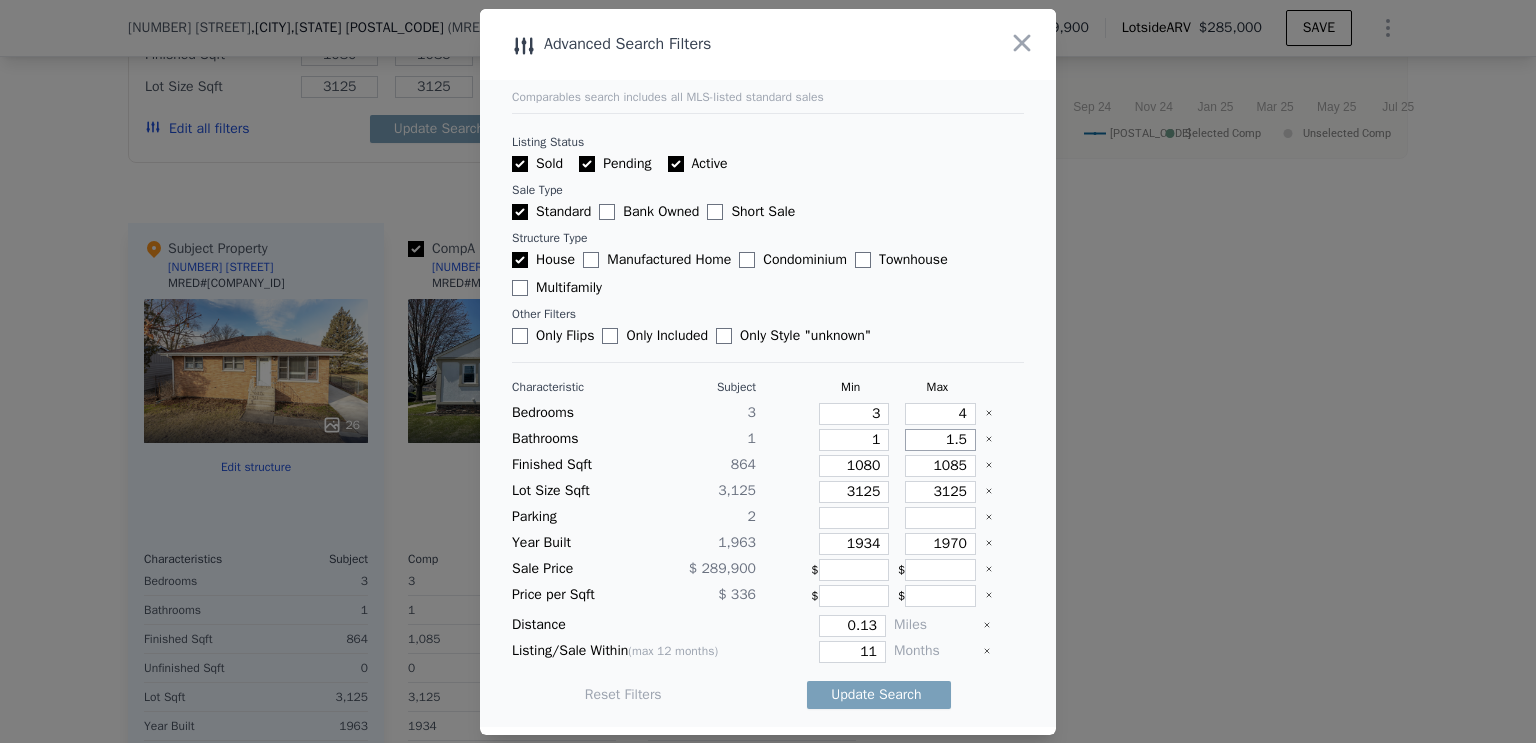 click on "1.5" at bounding box center [940, 440] 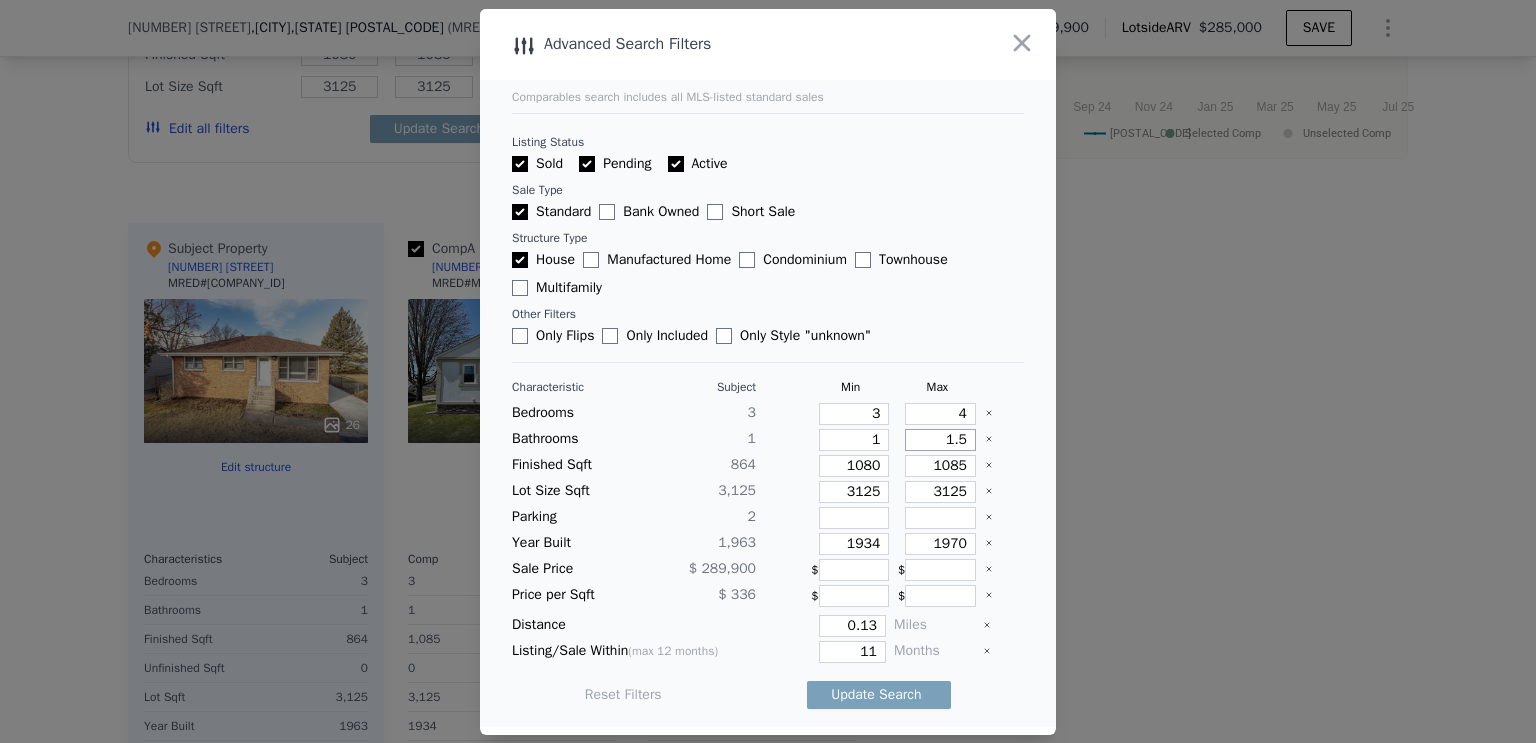 type on "1" 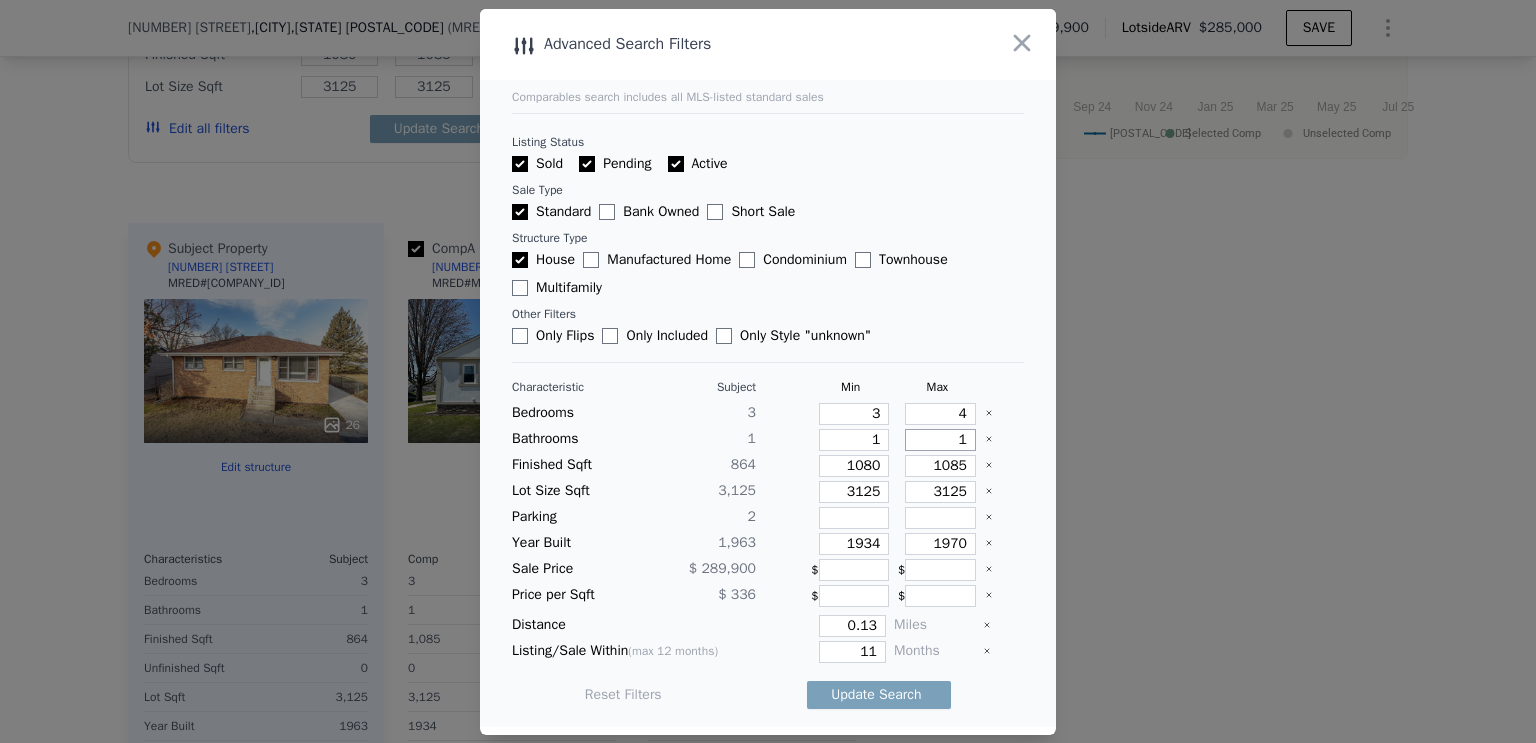 type on "1" 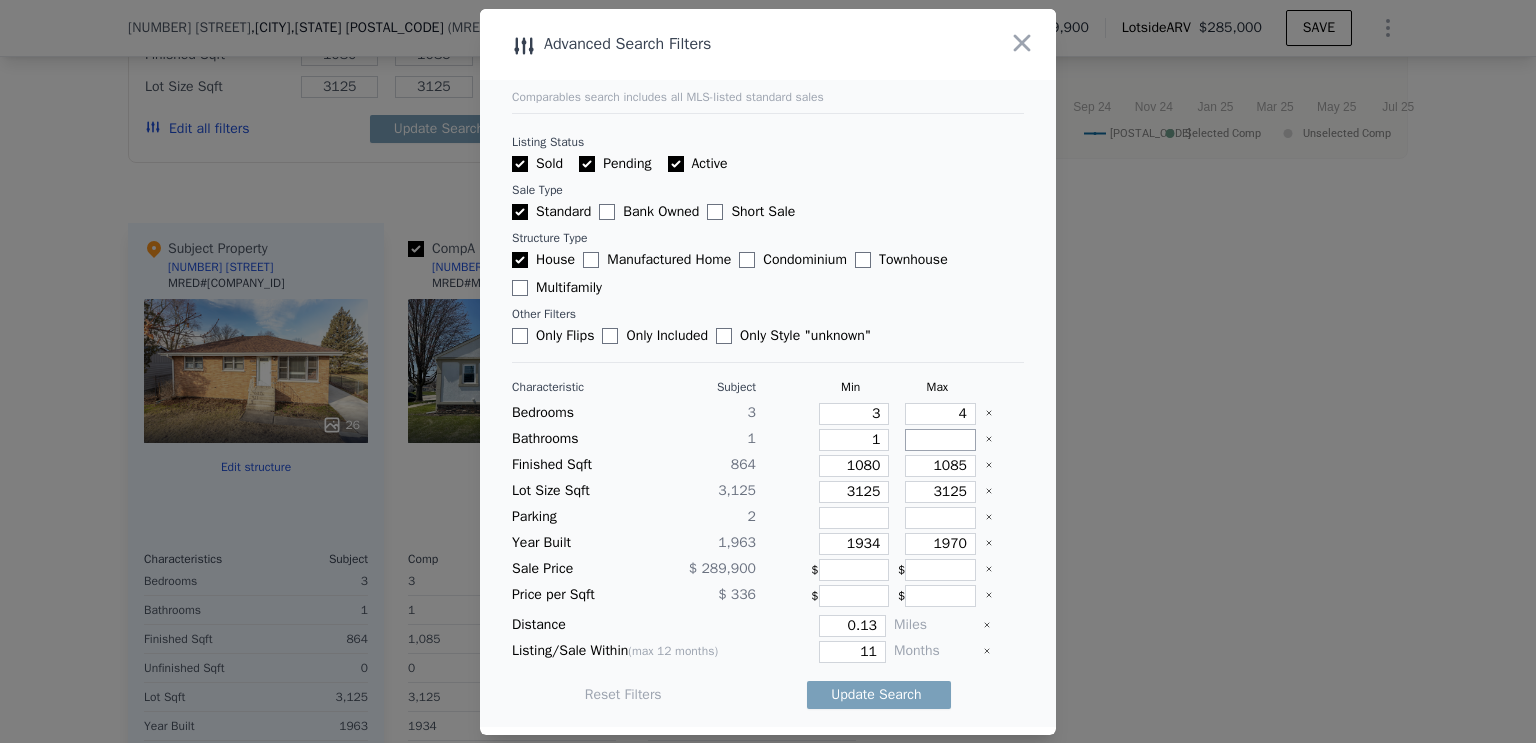 type 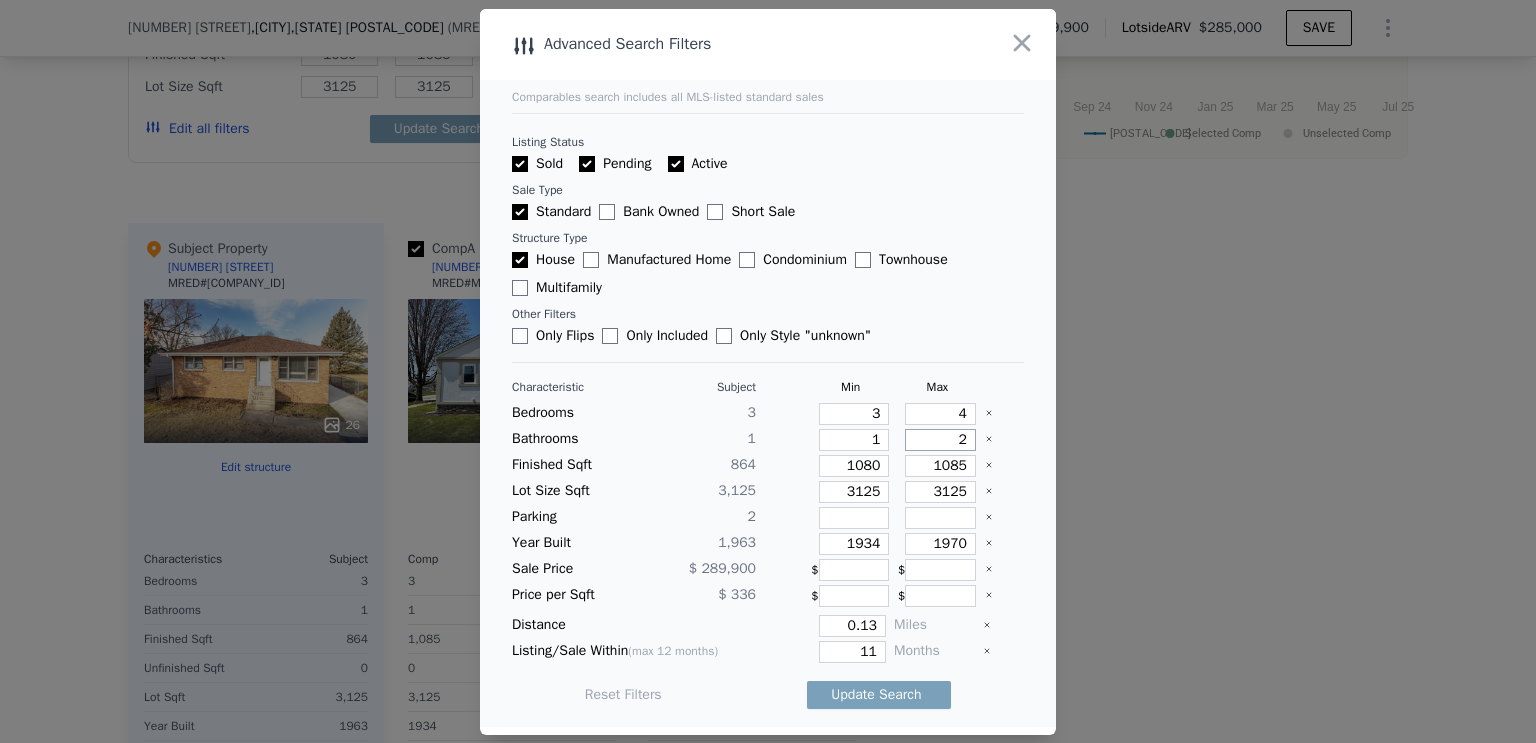 type on "2" 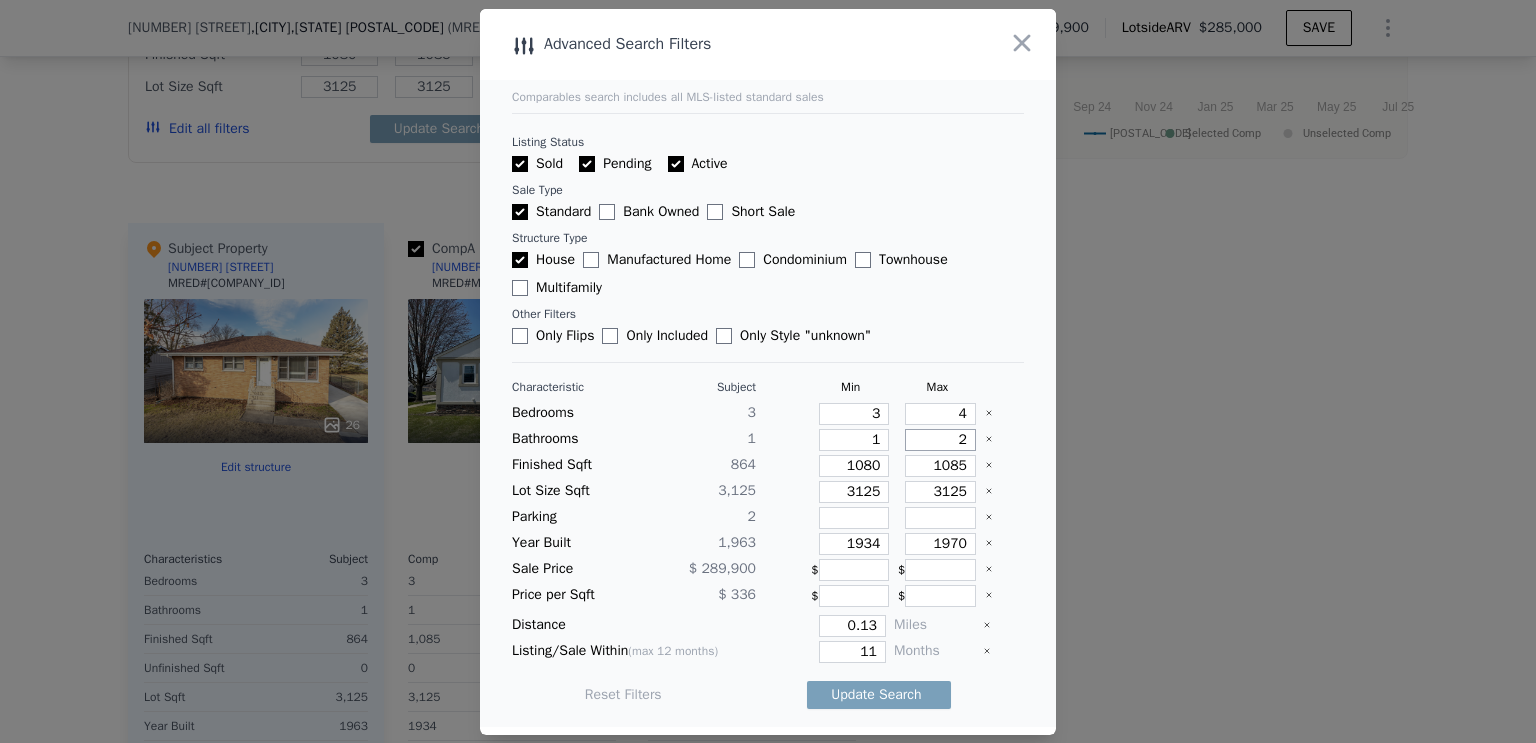 type on "2" 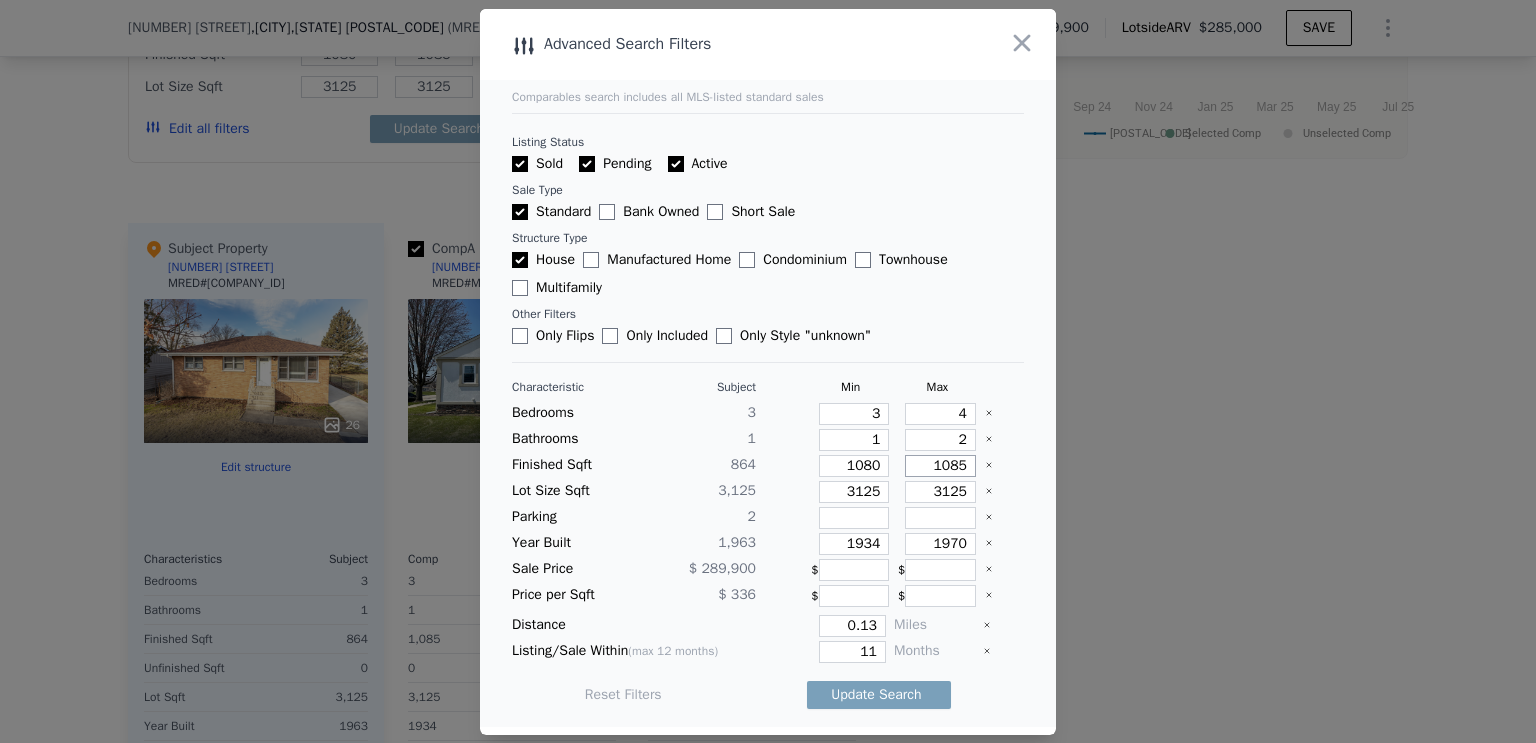 click on "1085" at bounding box center (940, 466) 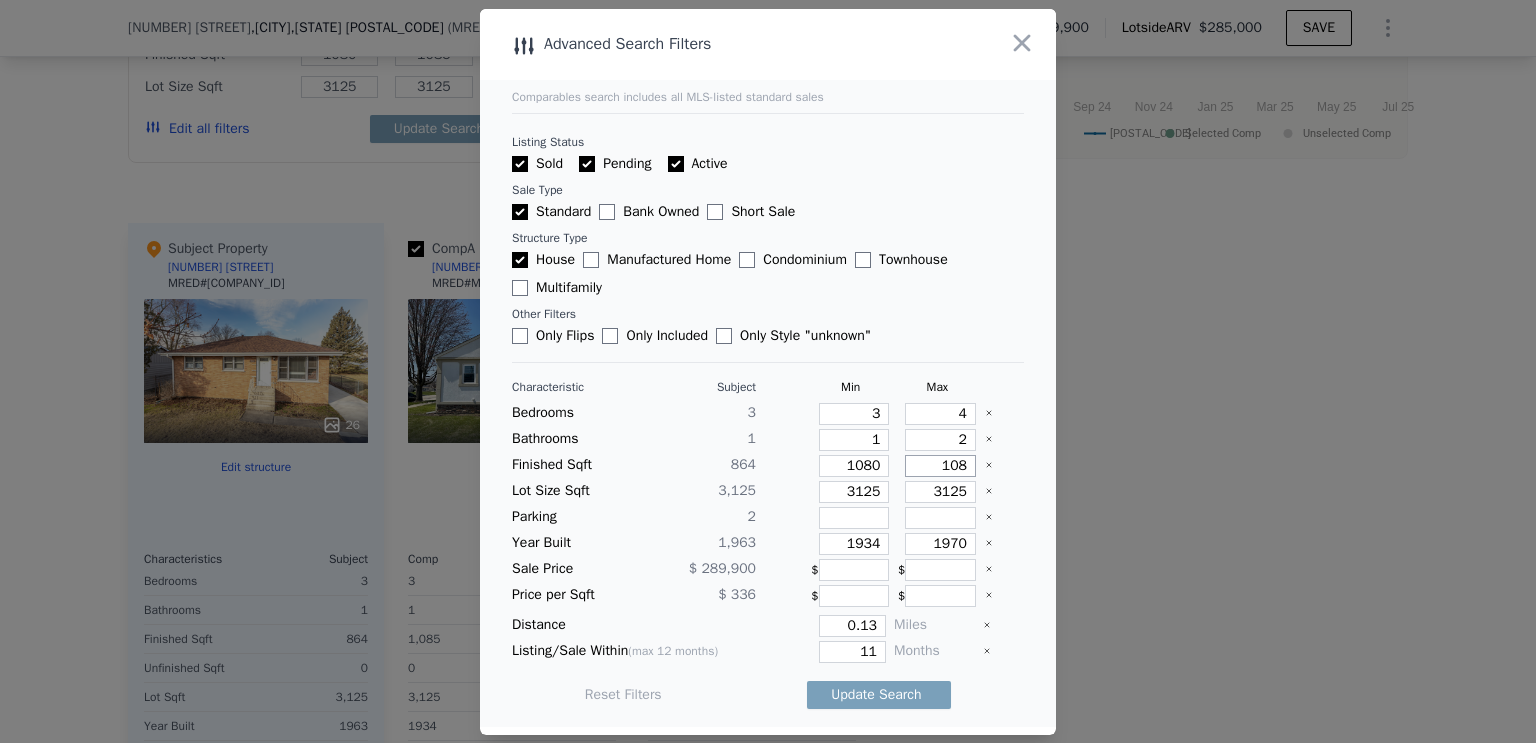type on "10" 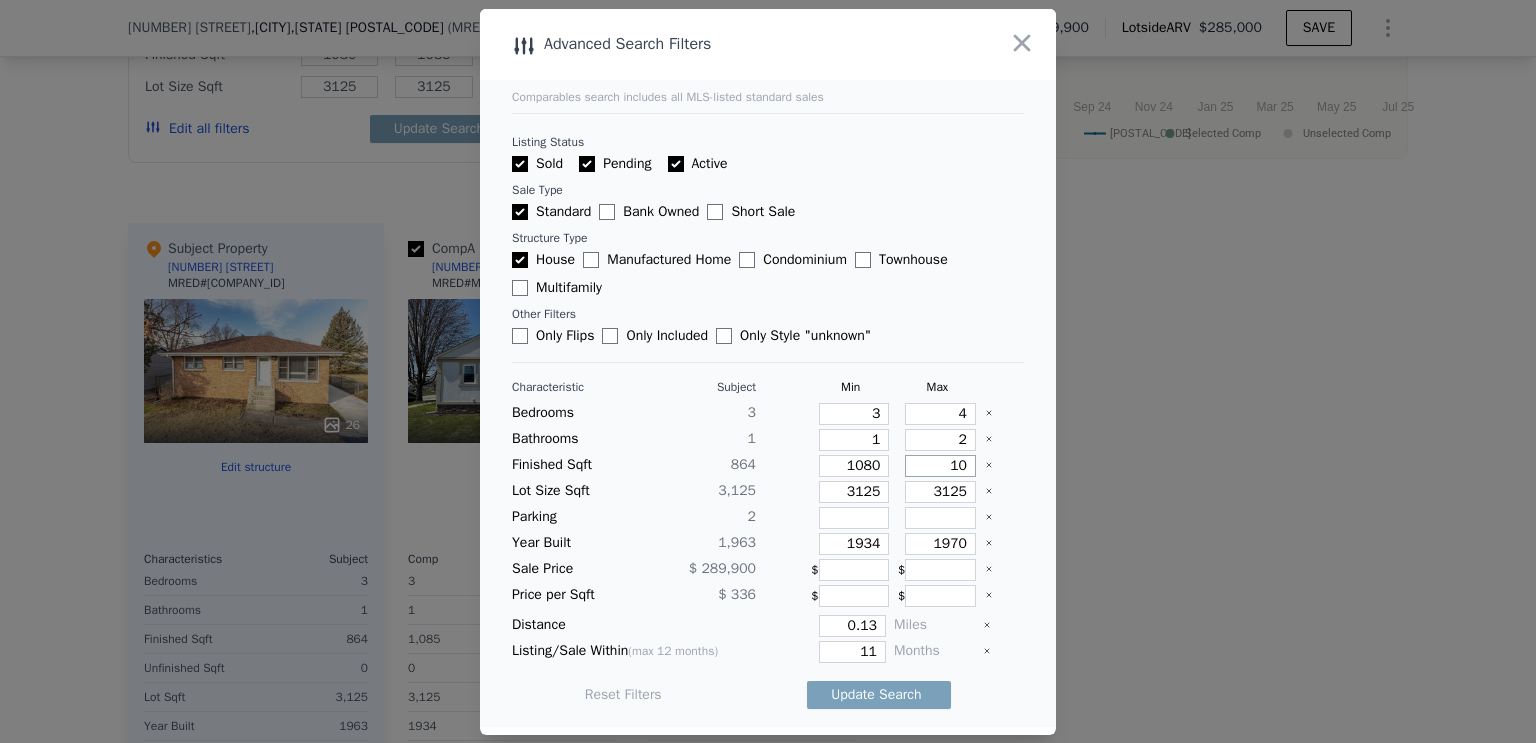 type on "108" 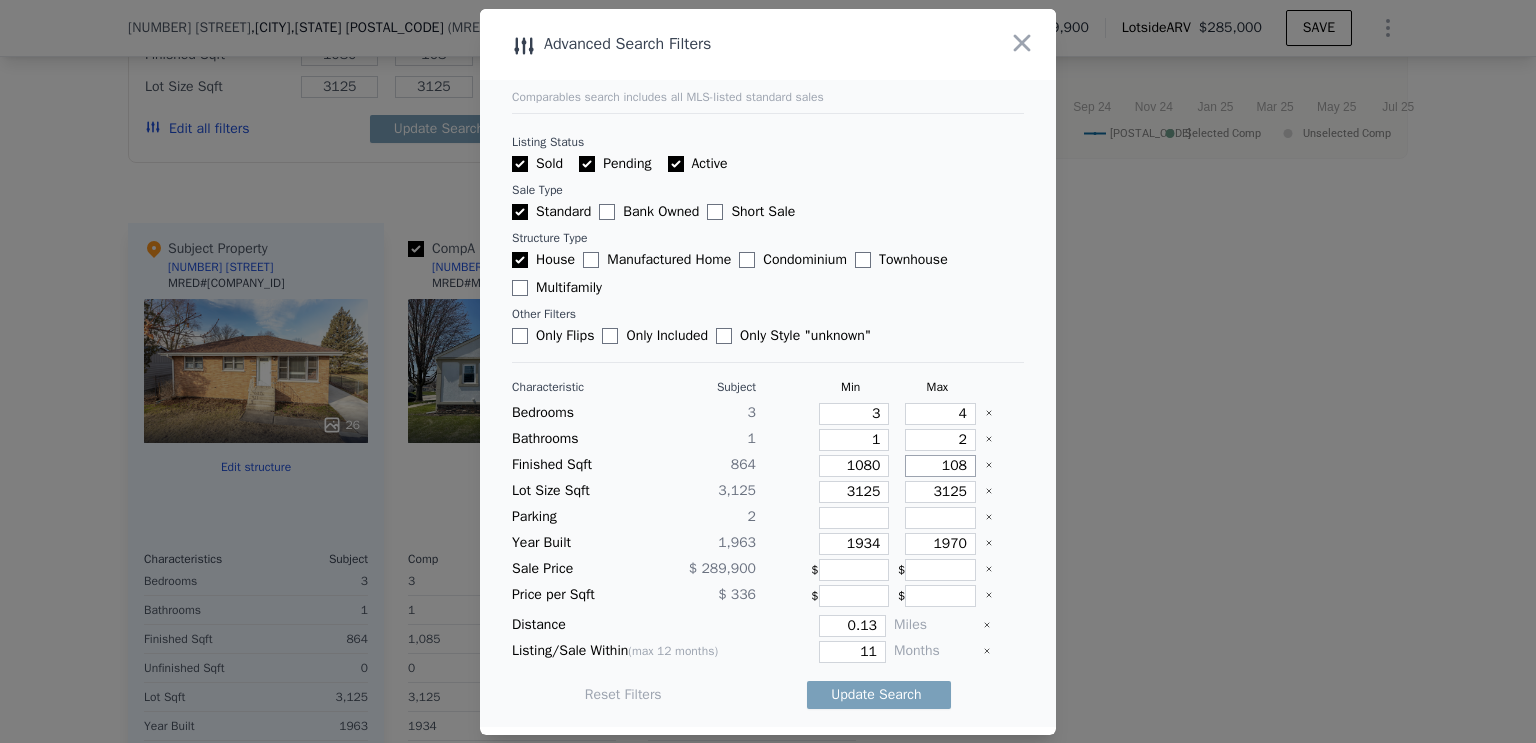 type on "10" 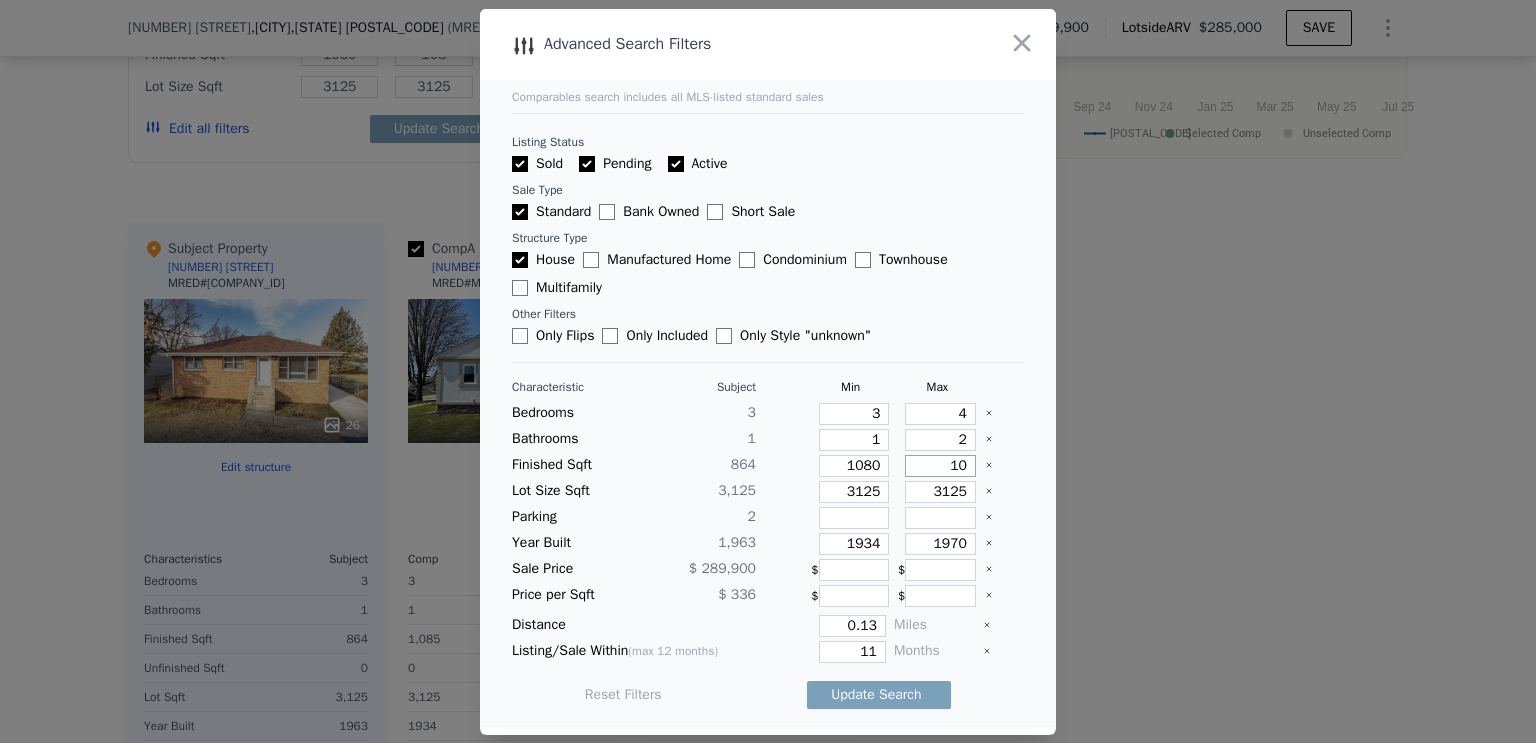type on "10" 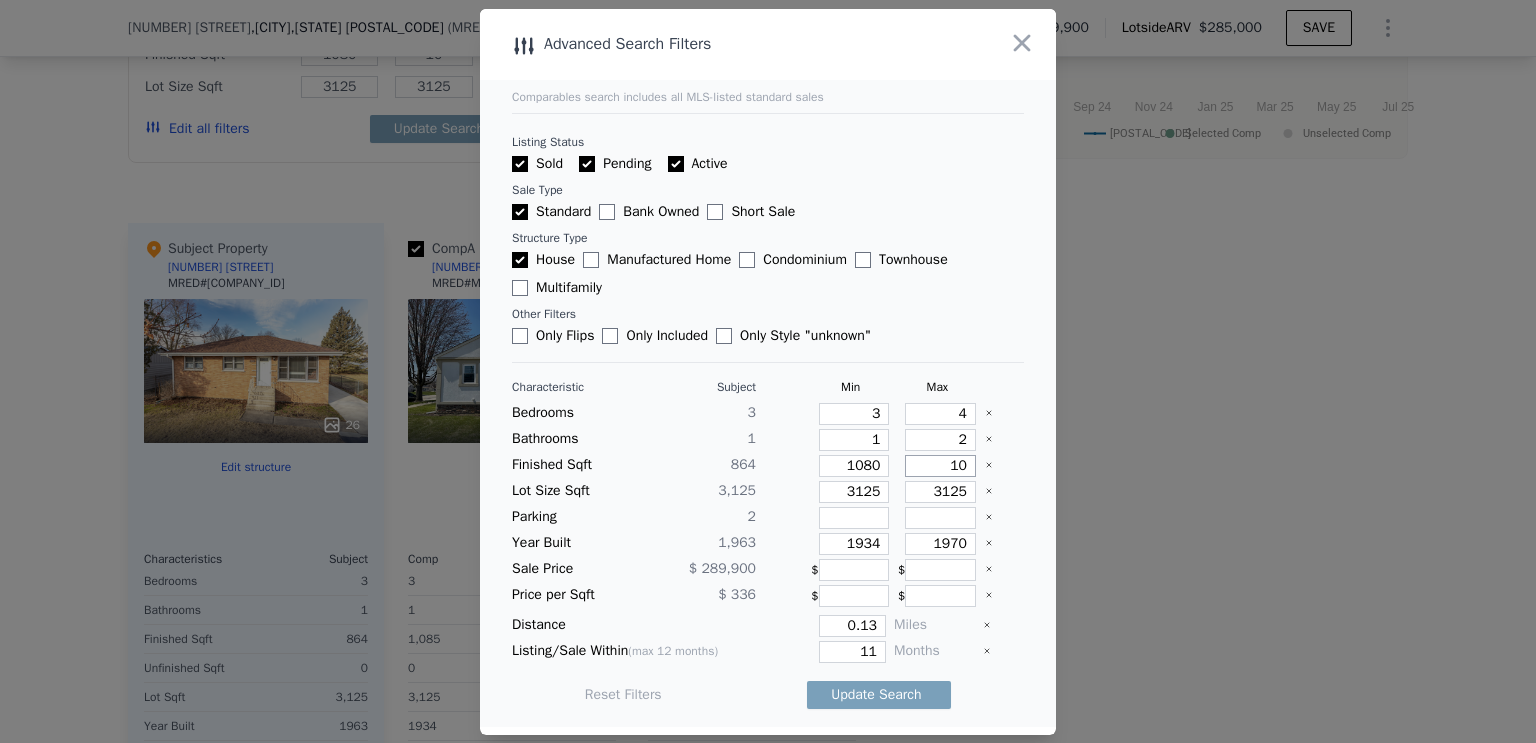 type on "1" 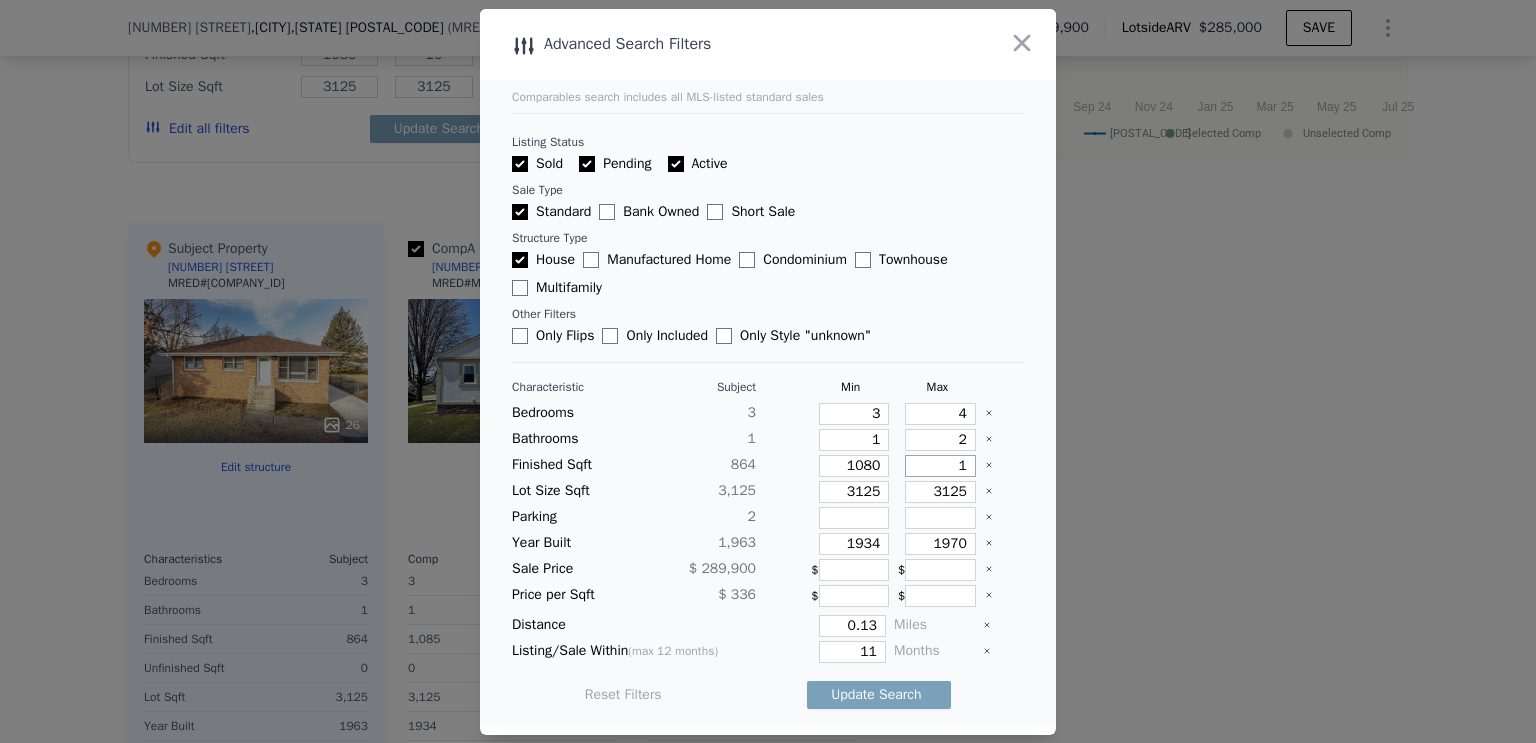 type on "1" 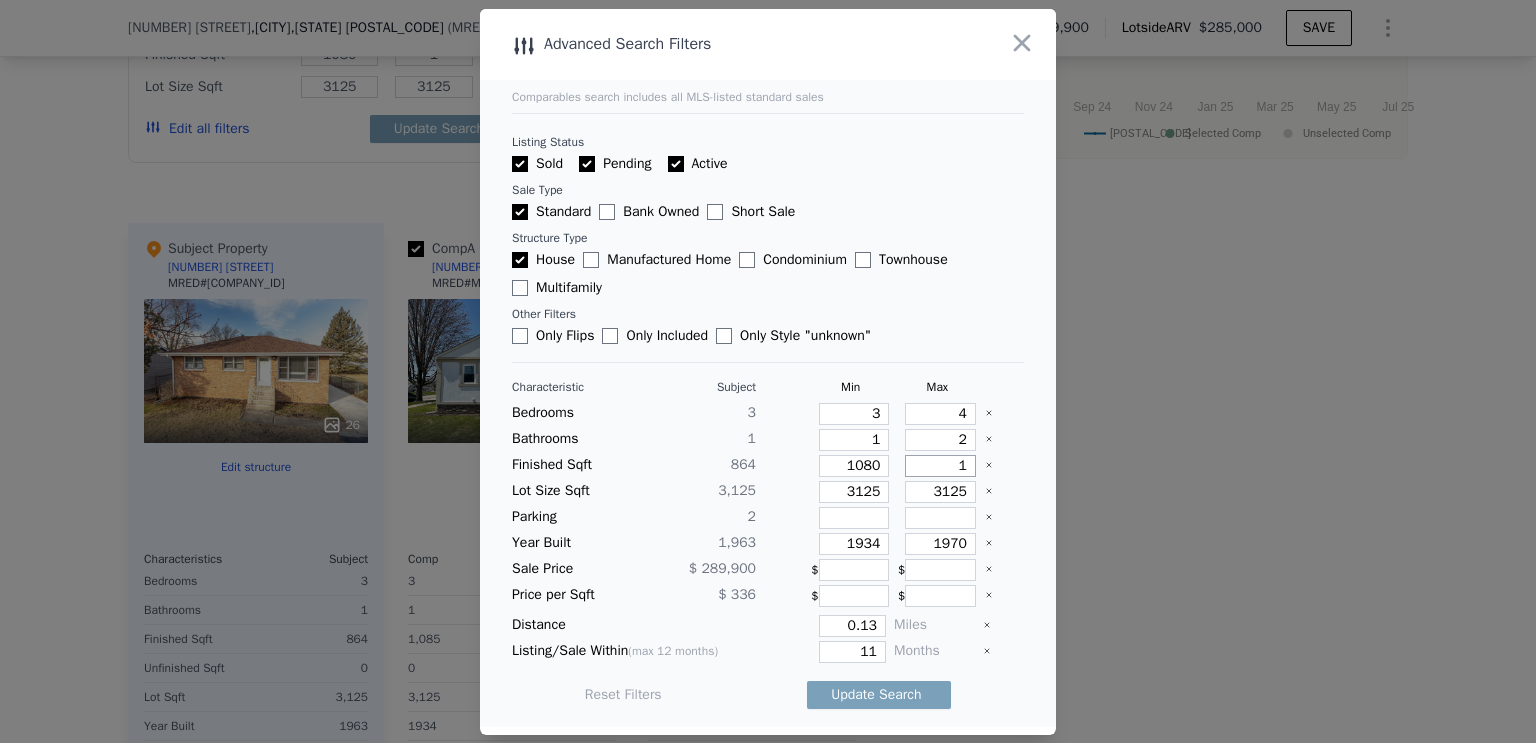 type on "13" 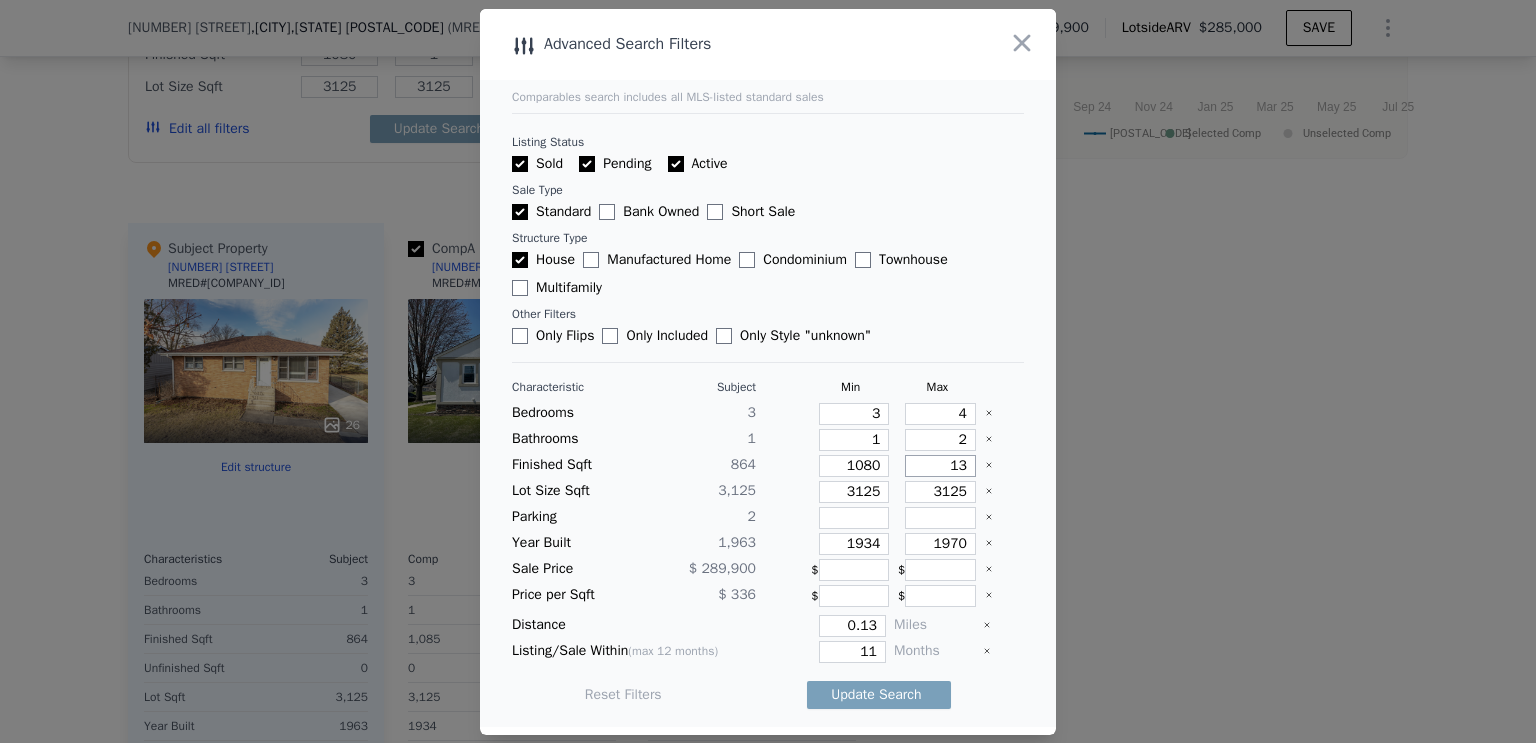 type on "13" 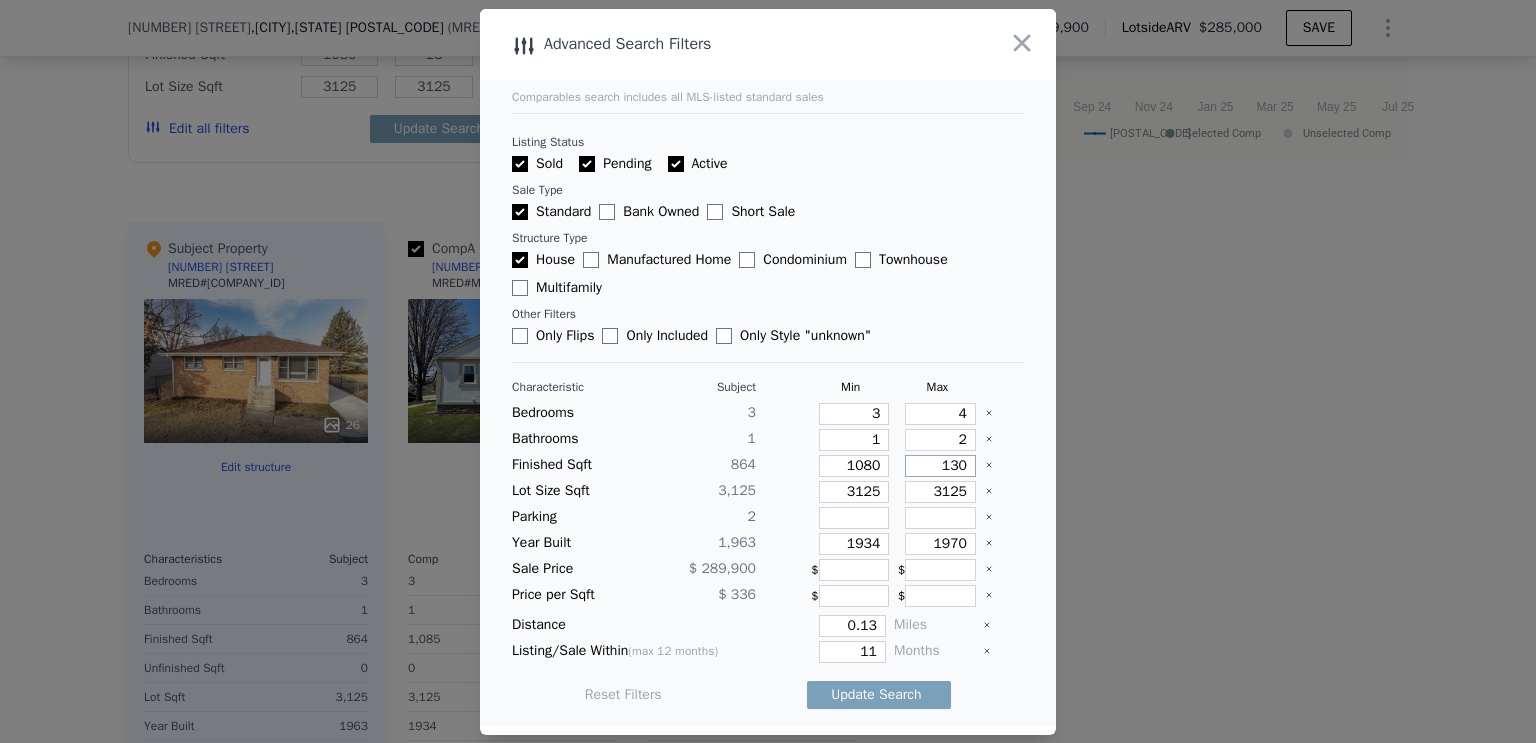 type on "1300" 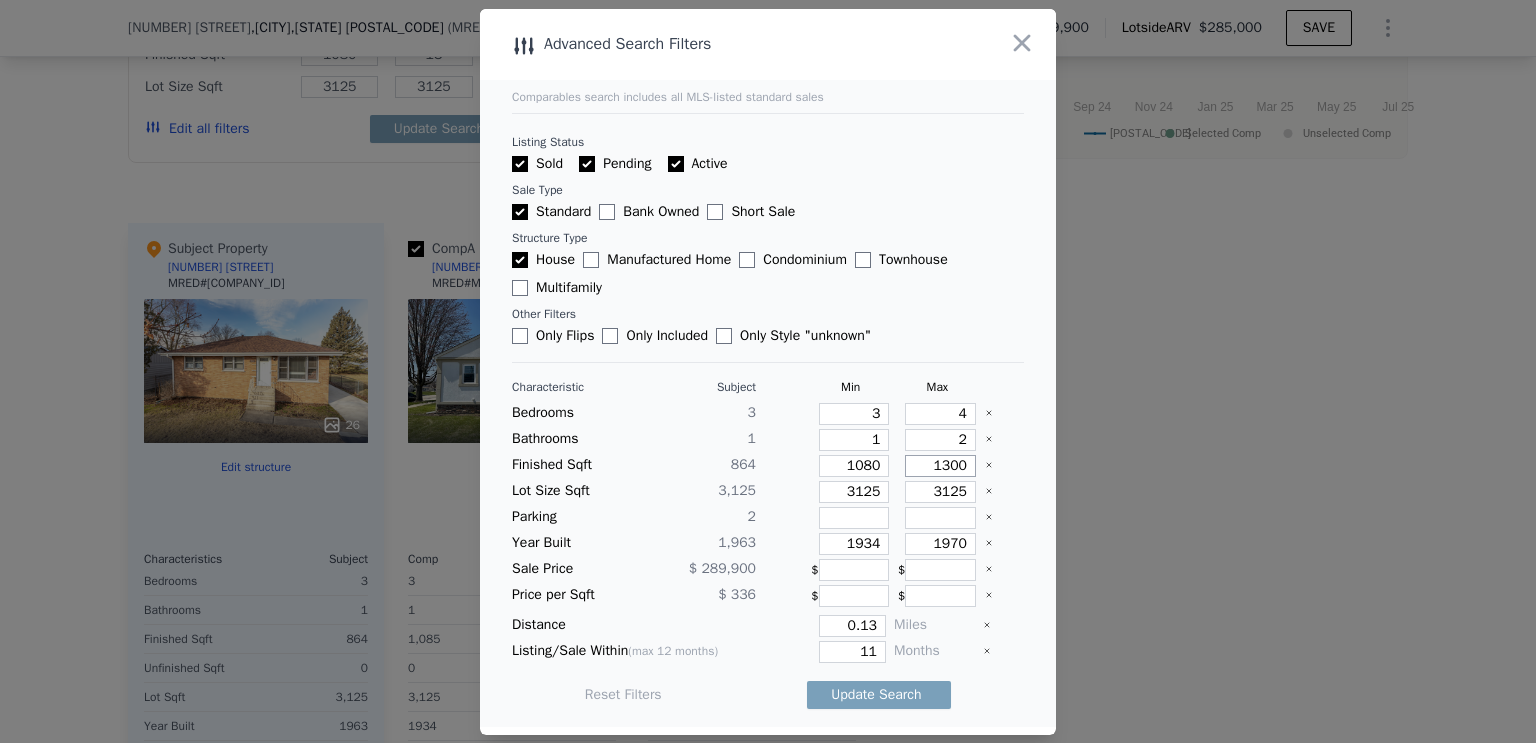 type on "130" 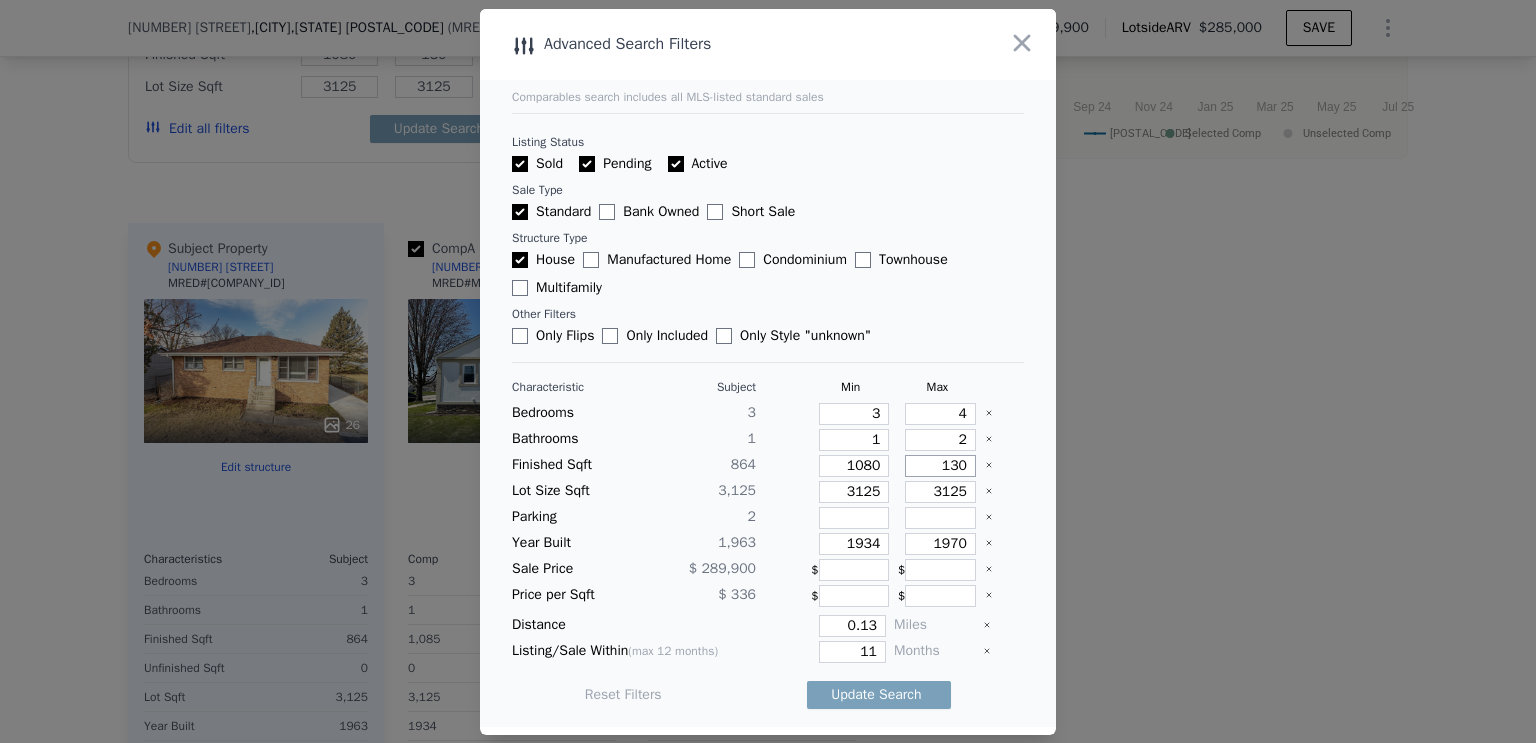 type on "1300" 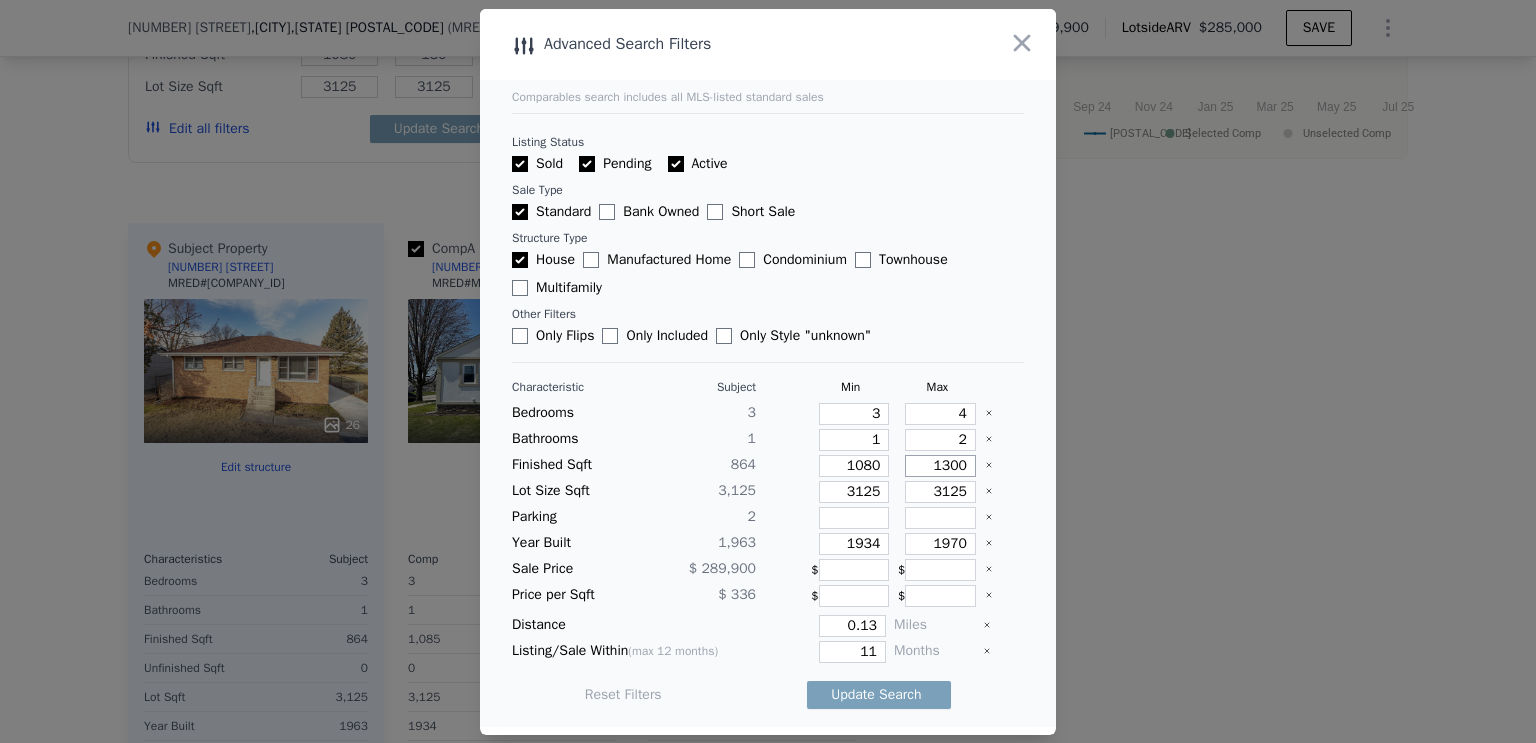 type on "1300" 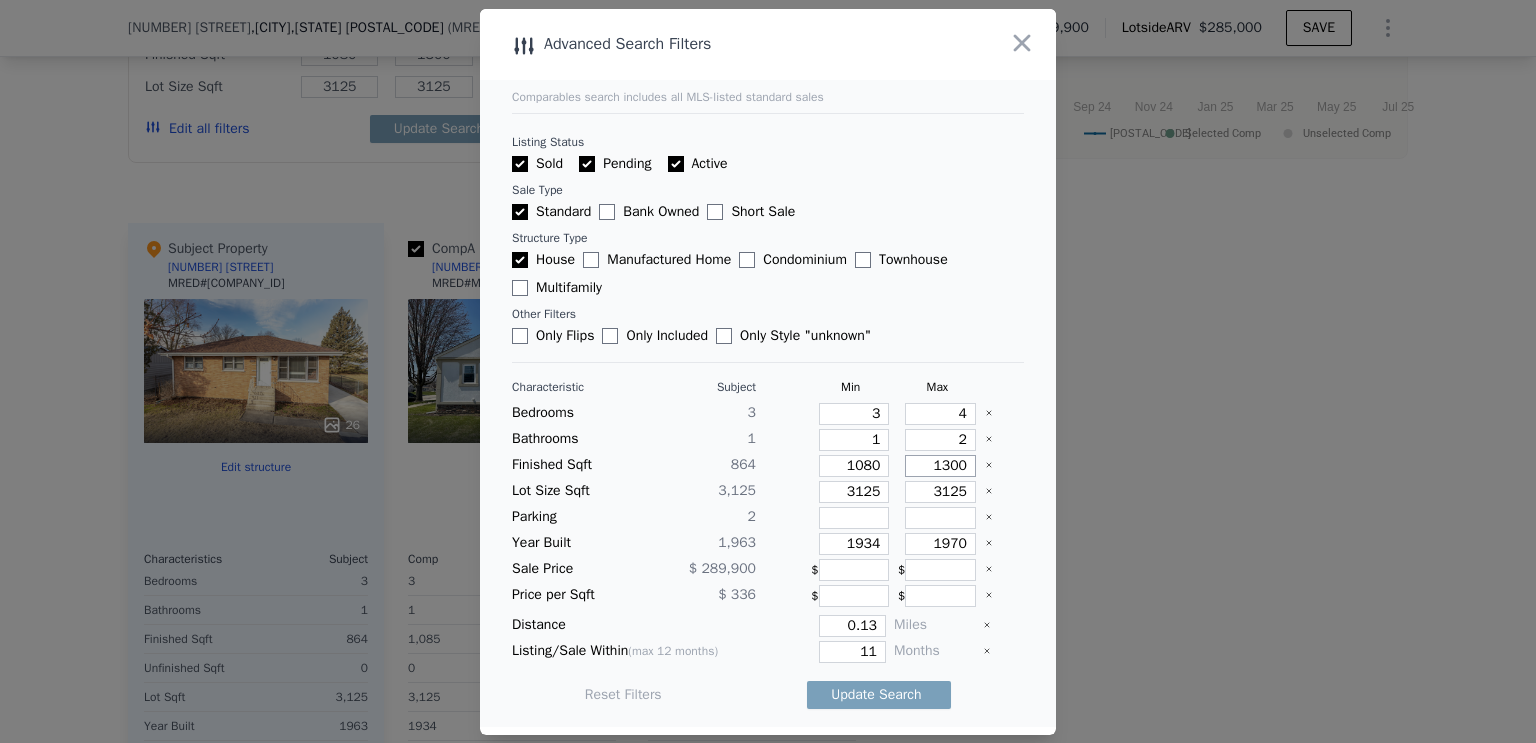 type on "1300" 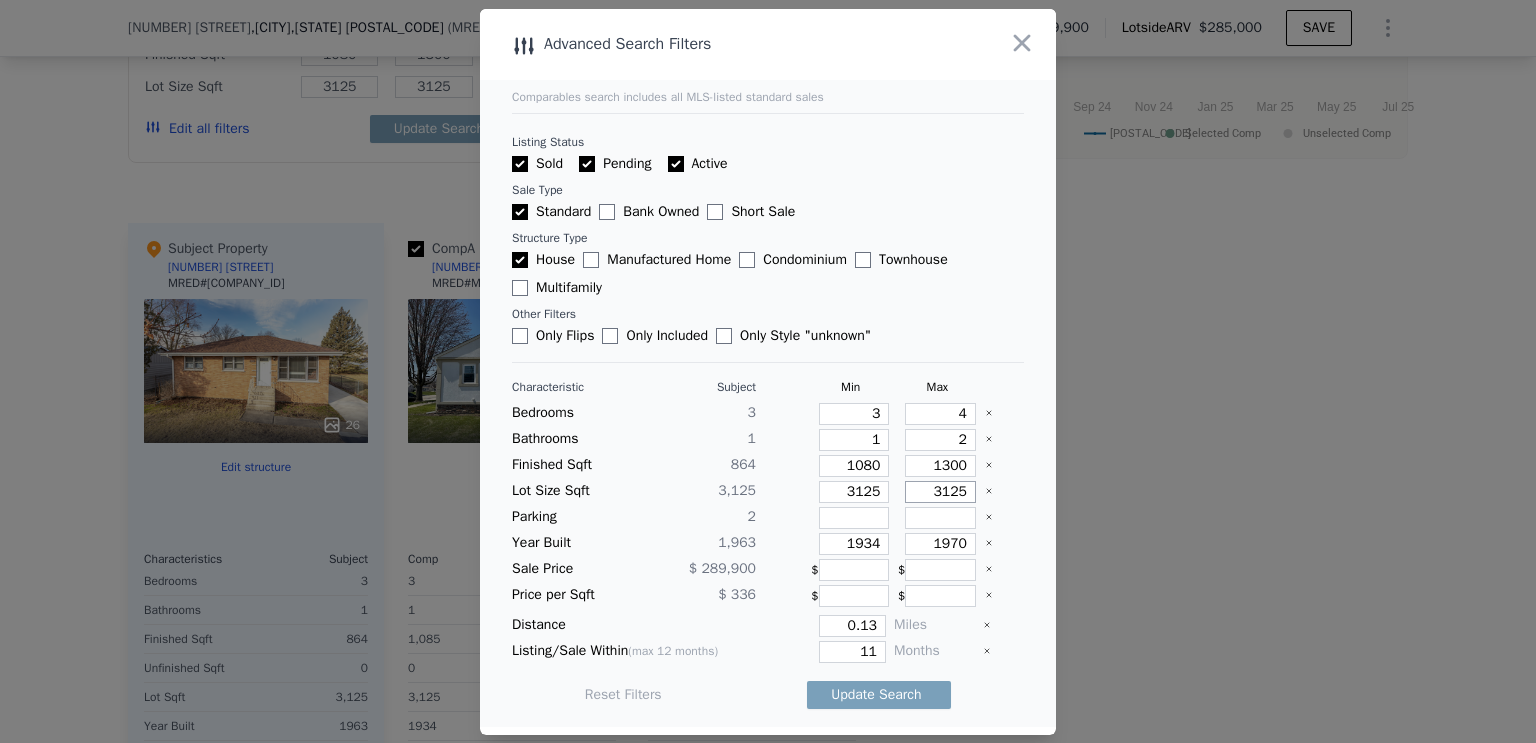click on "3125" at bounding box center [940, 492] 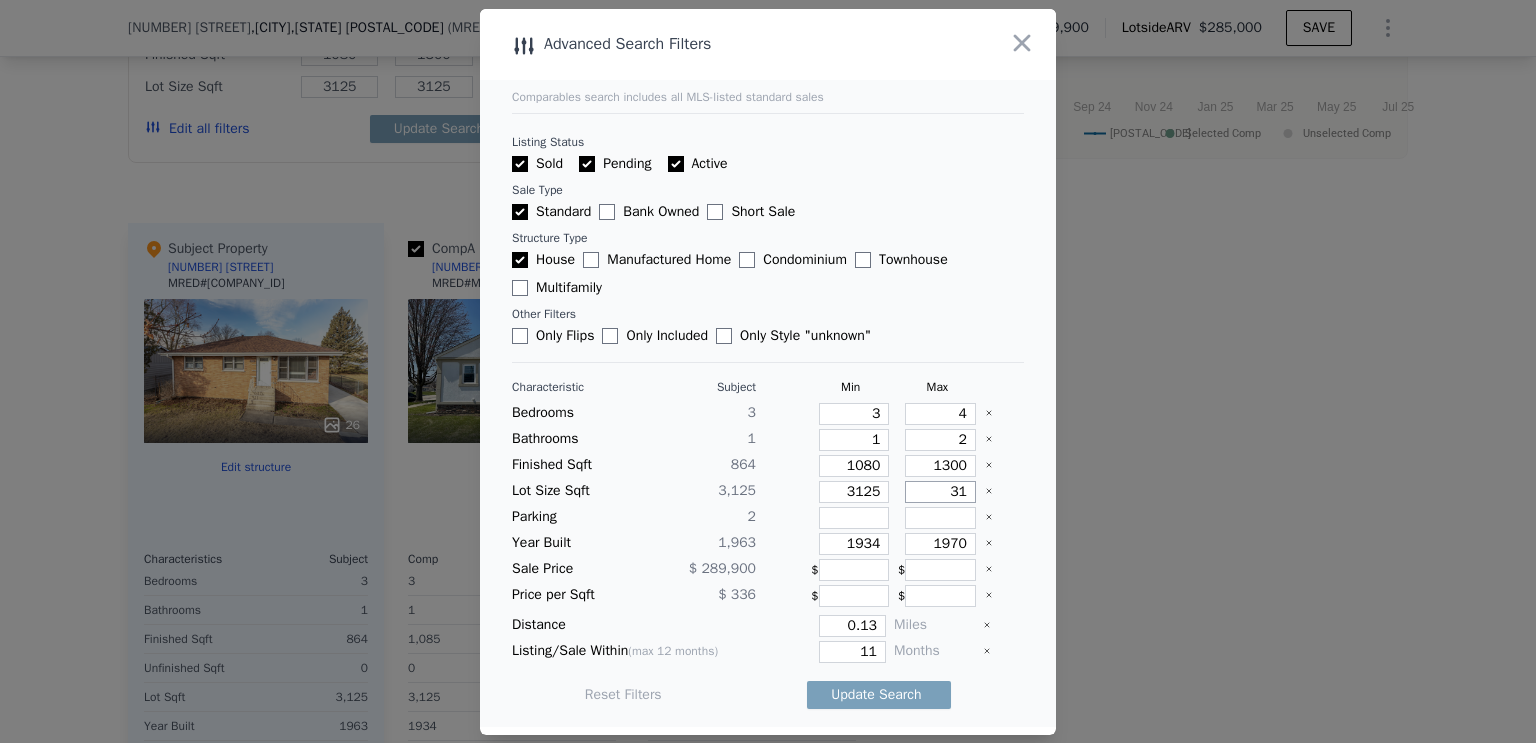 type on "312" 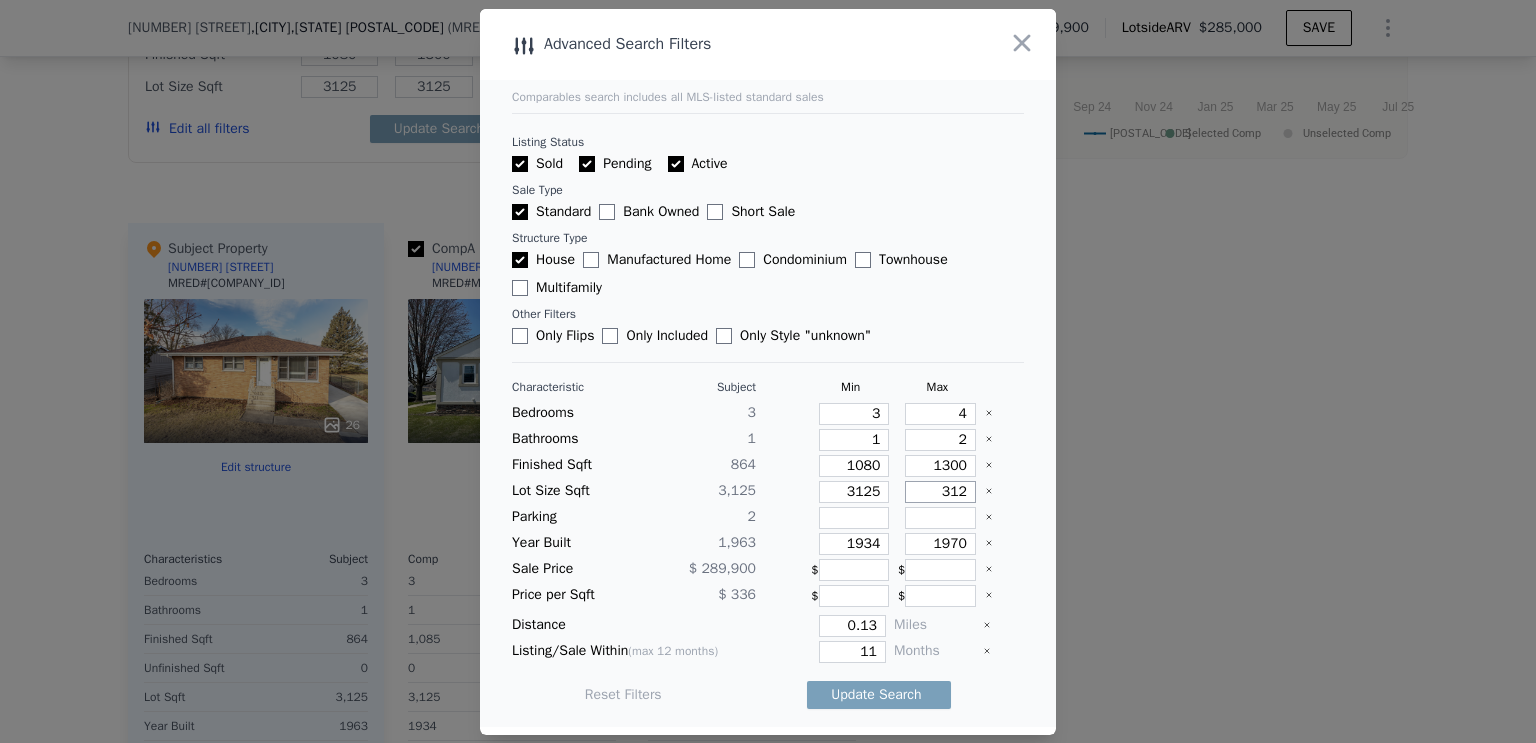 type on "312" 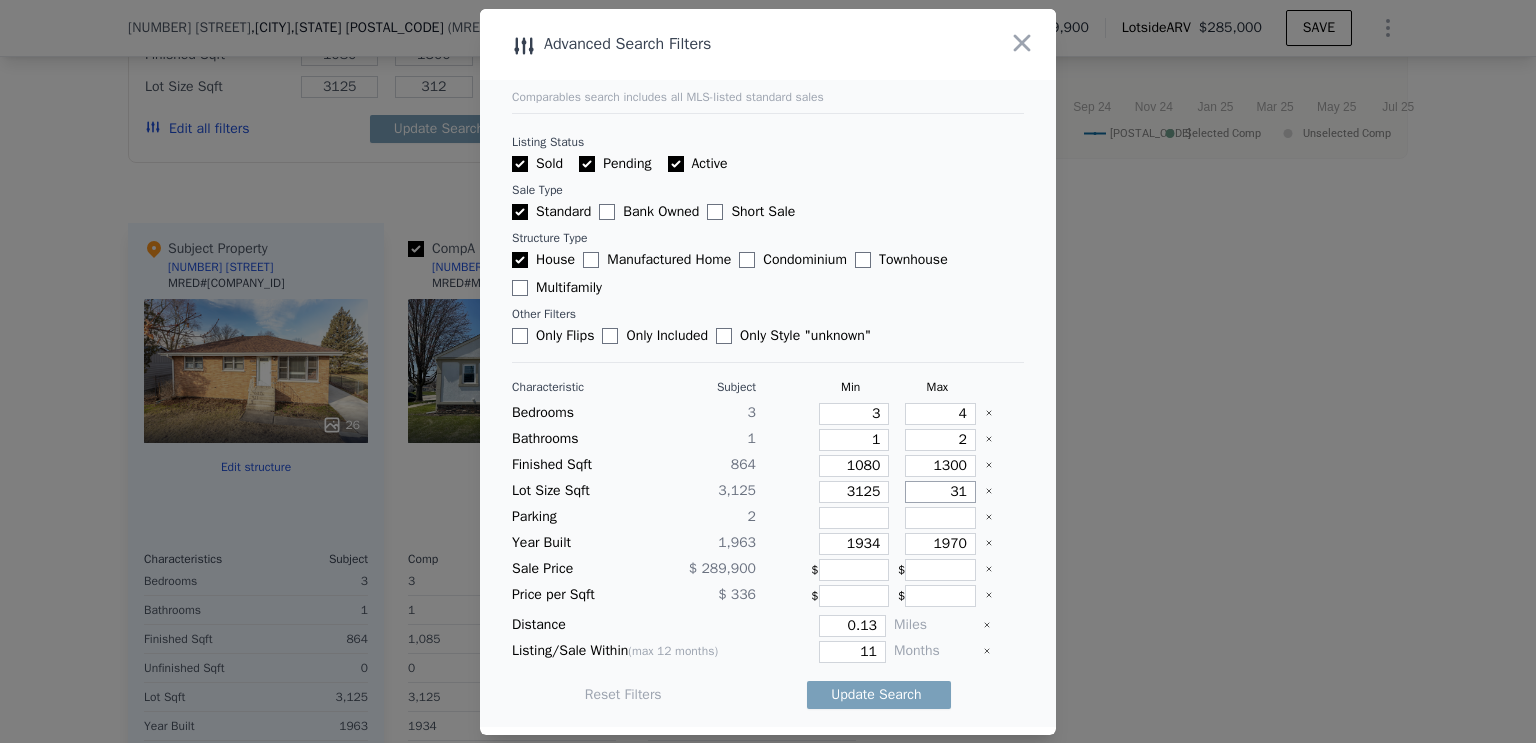 type on "31" 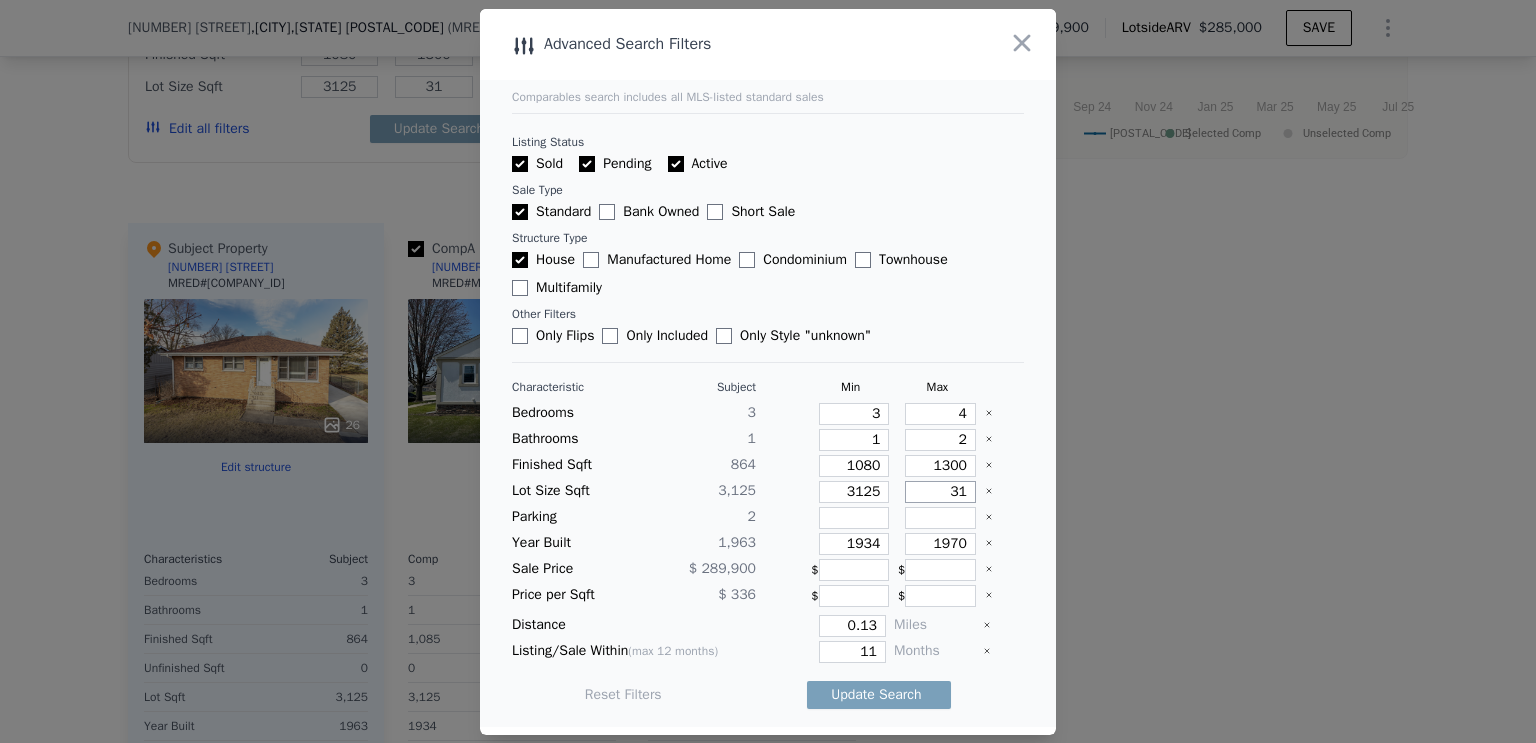 type on "3" 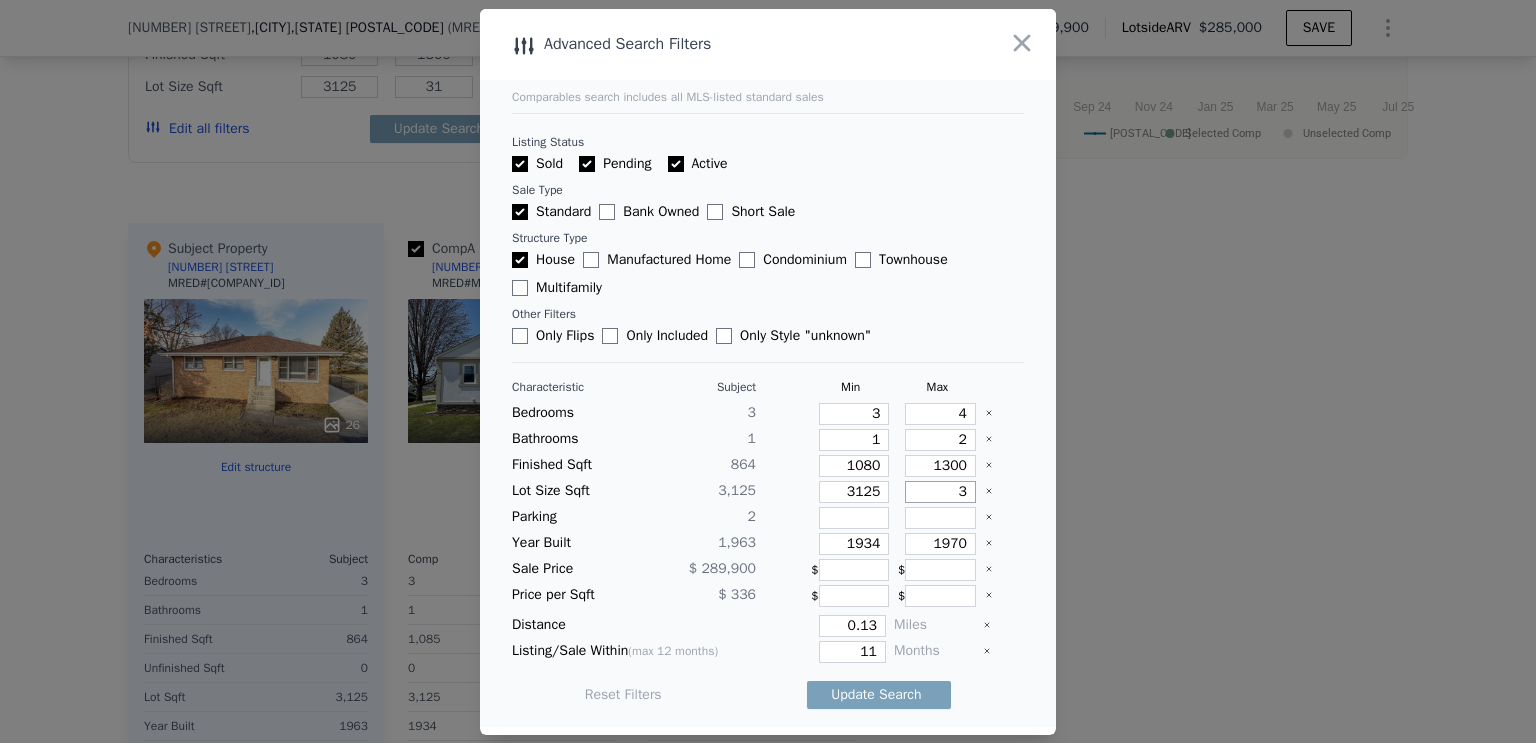 type on "3" 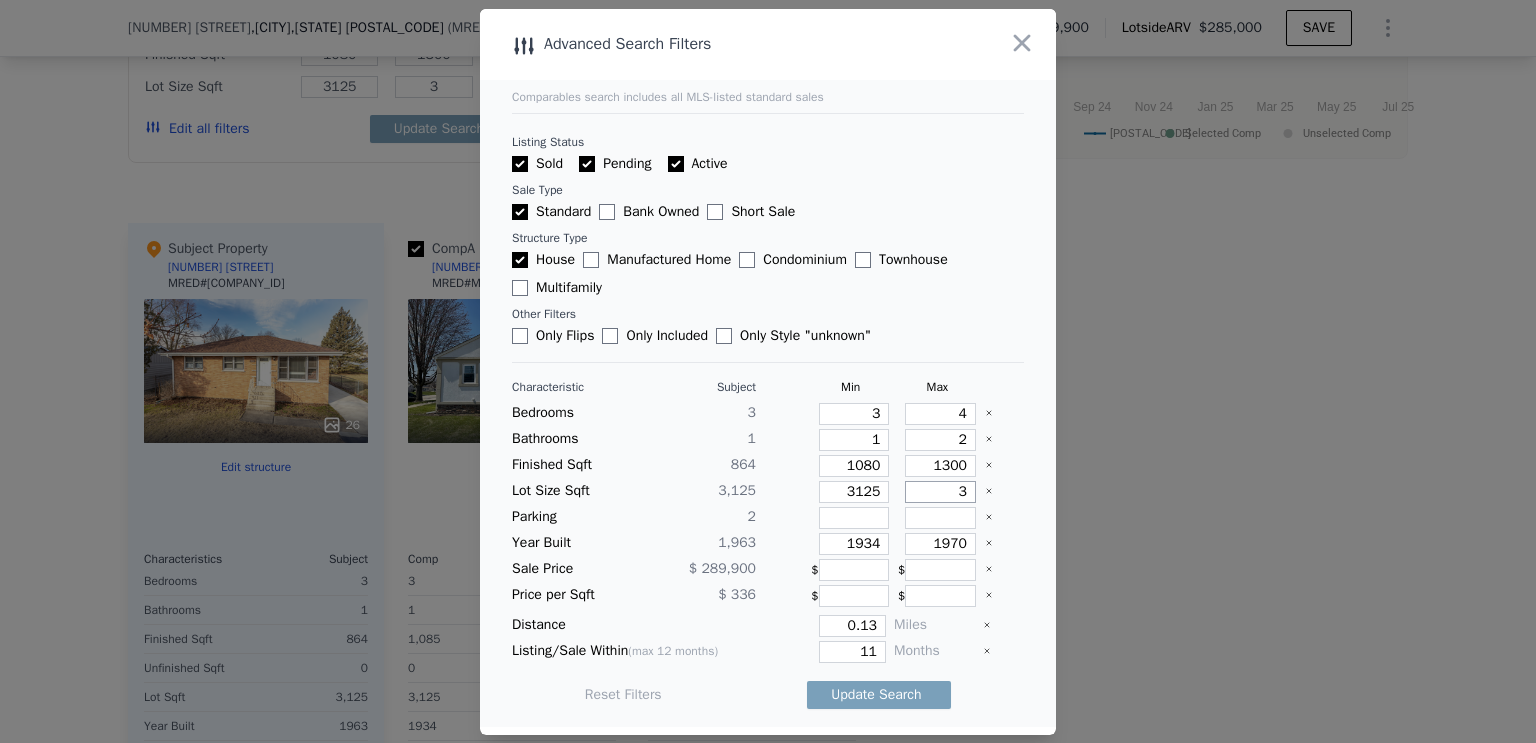 type on "35" 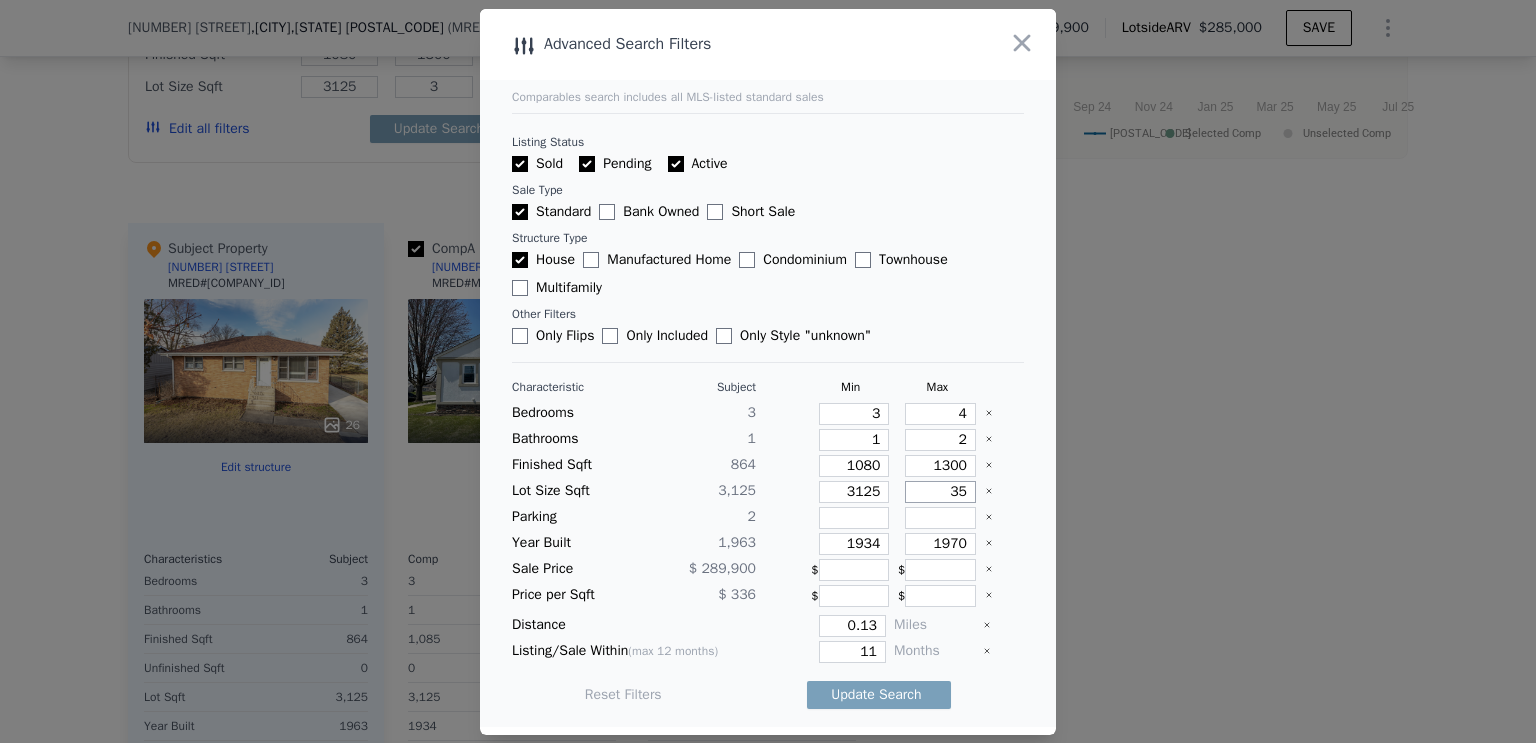 type on "35" 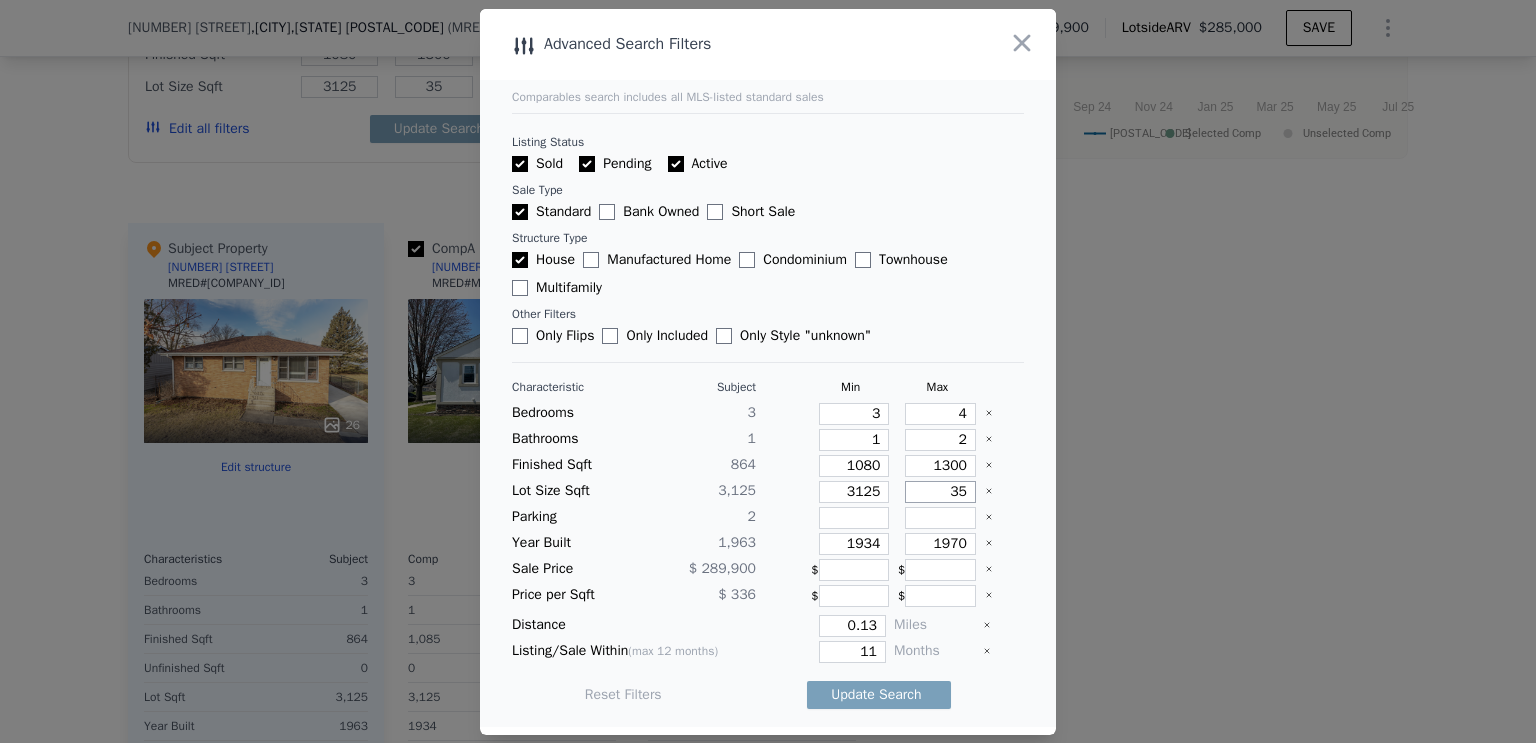type on "350" 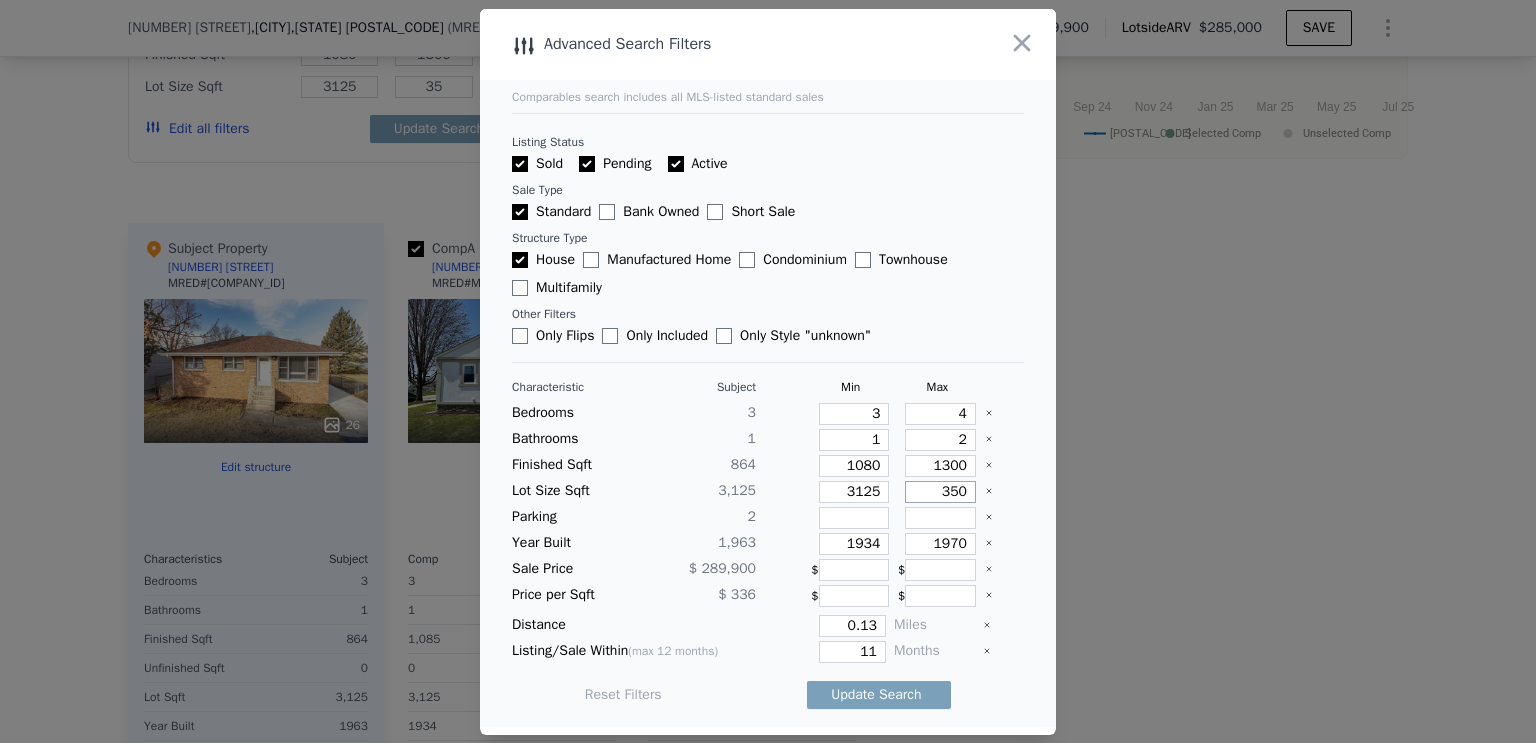 type on "350" 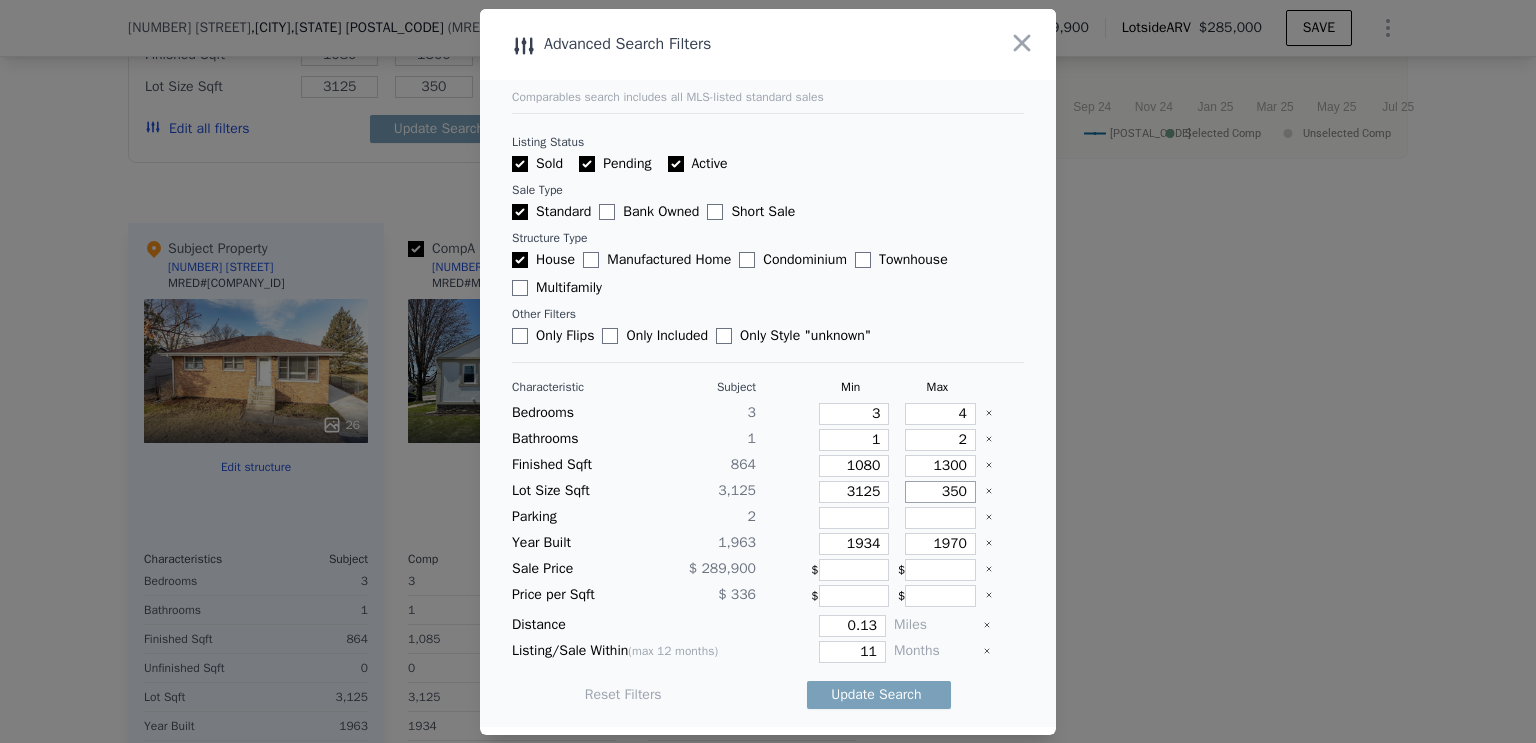 type on "3500" 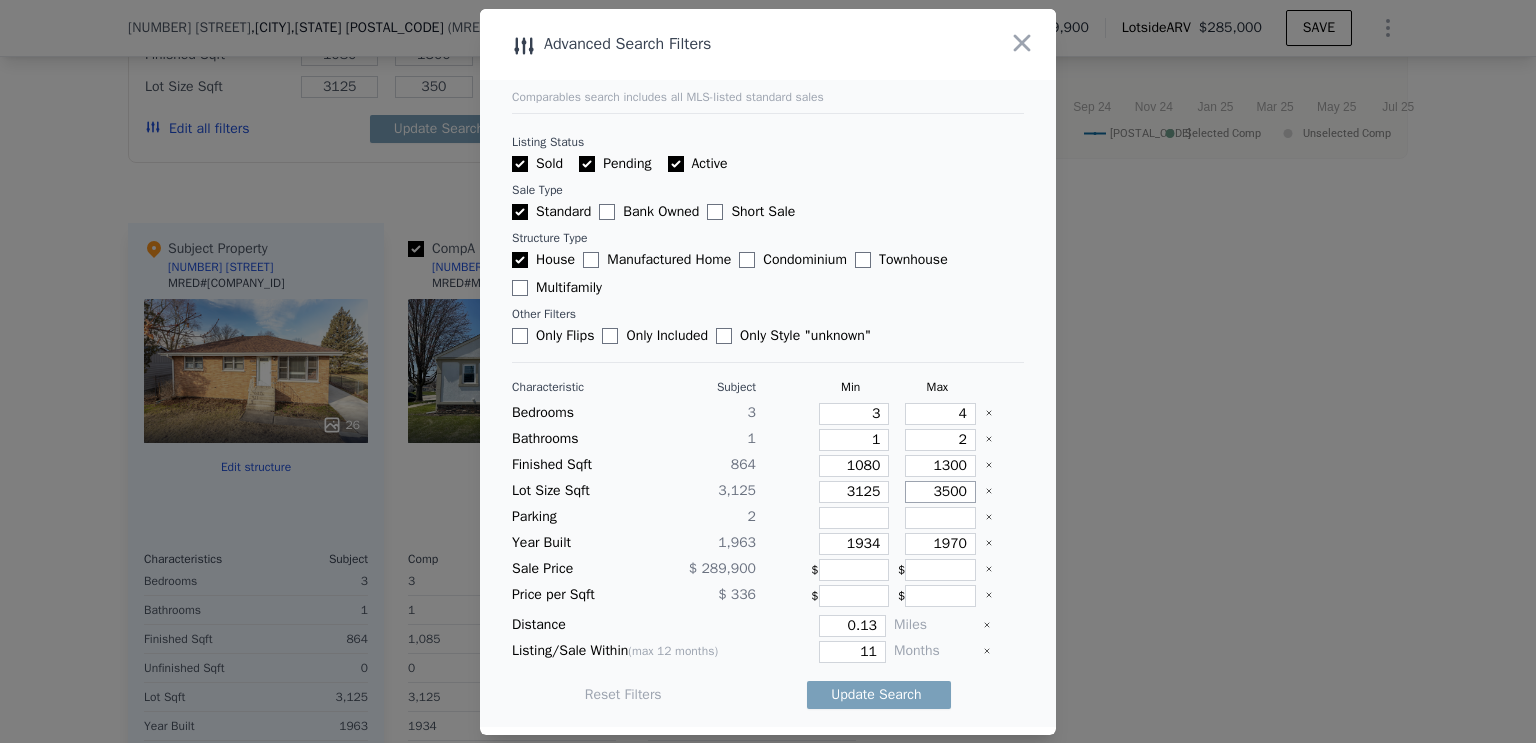 type on "3500" 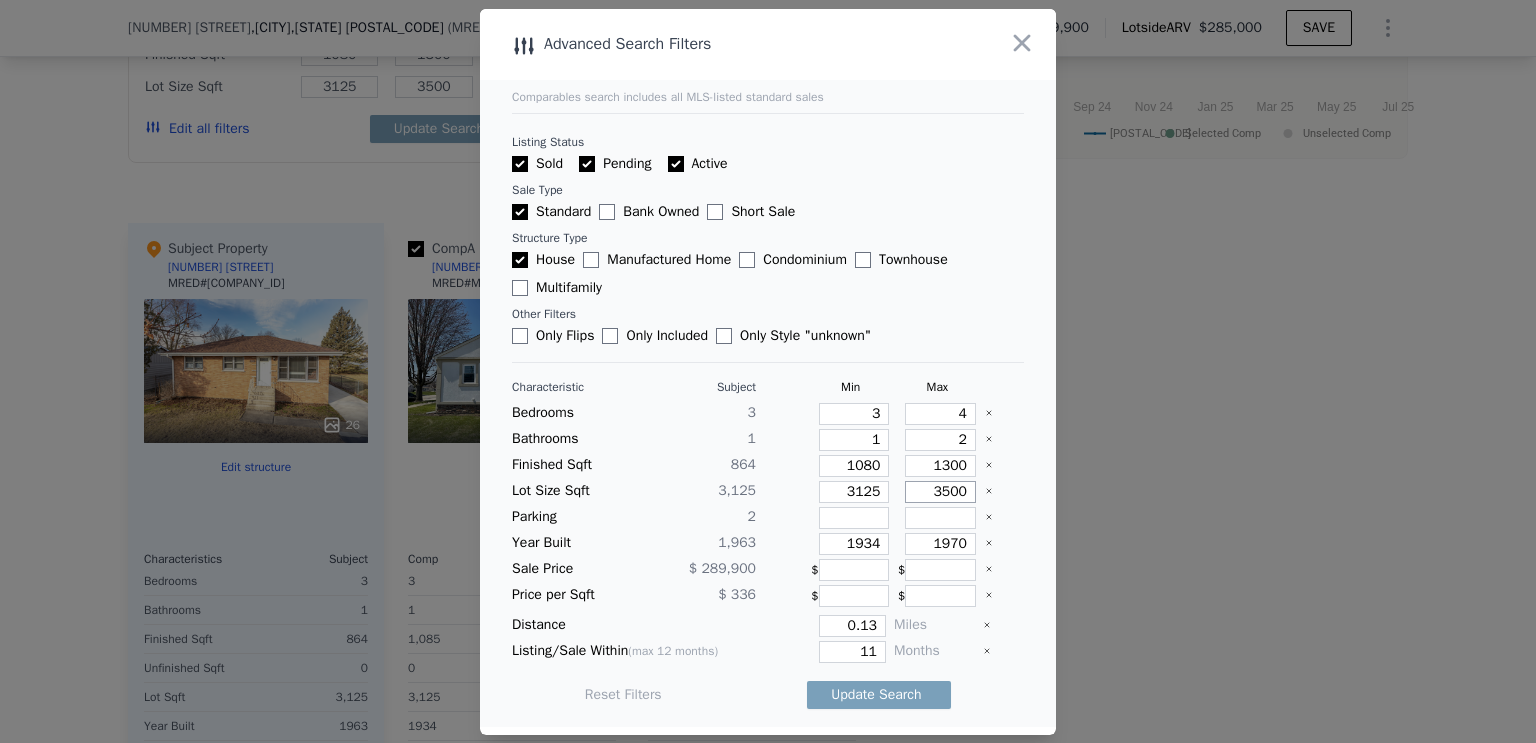 type on "3500" 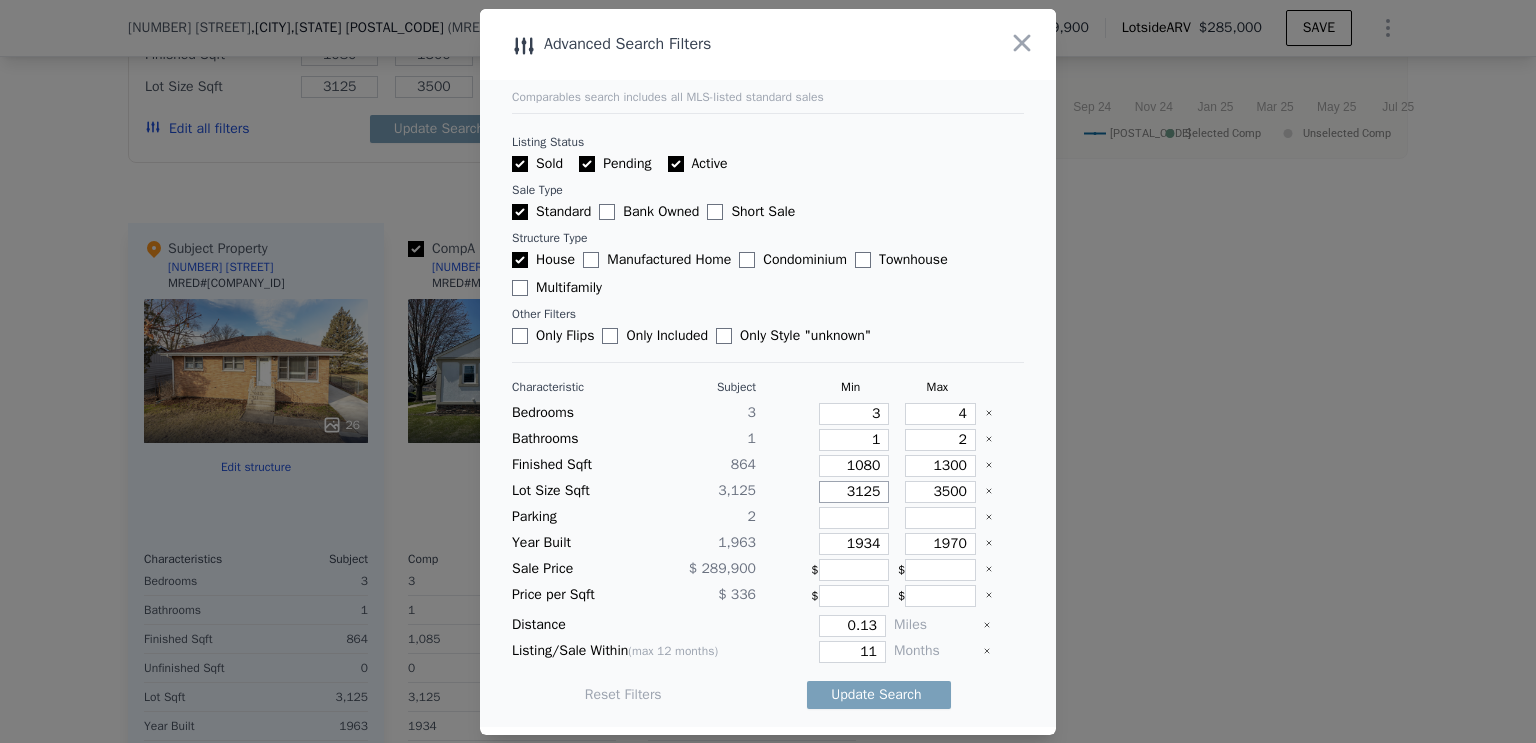 click on "3125" at bounding box center [854, 492] 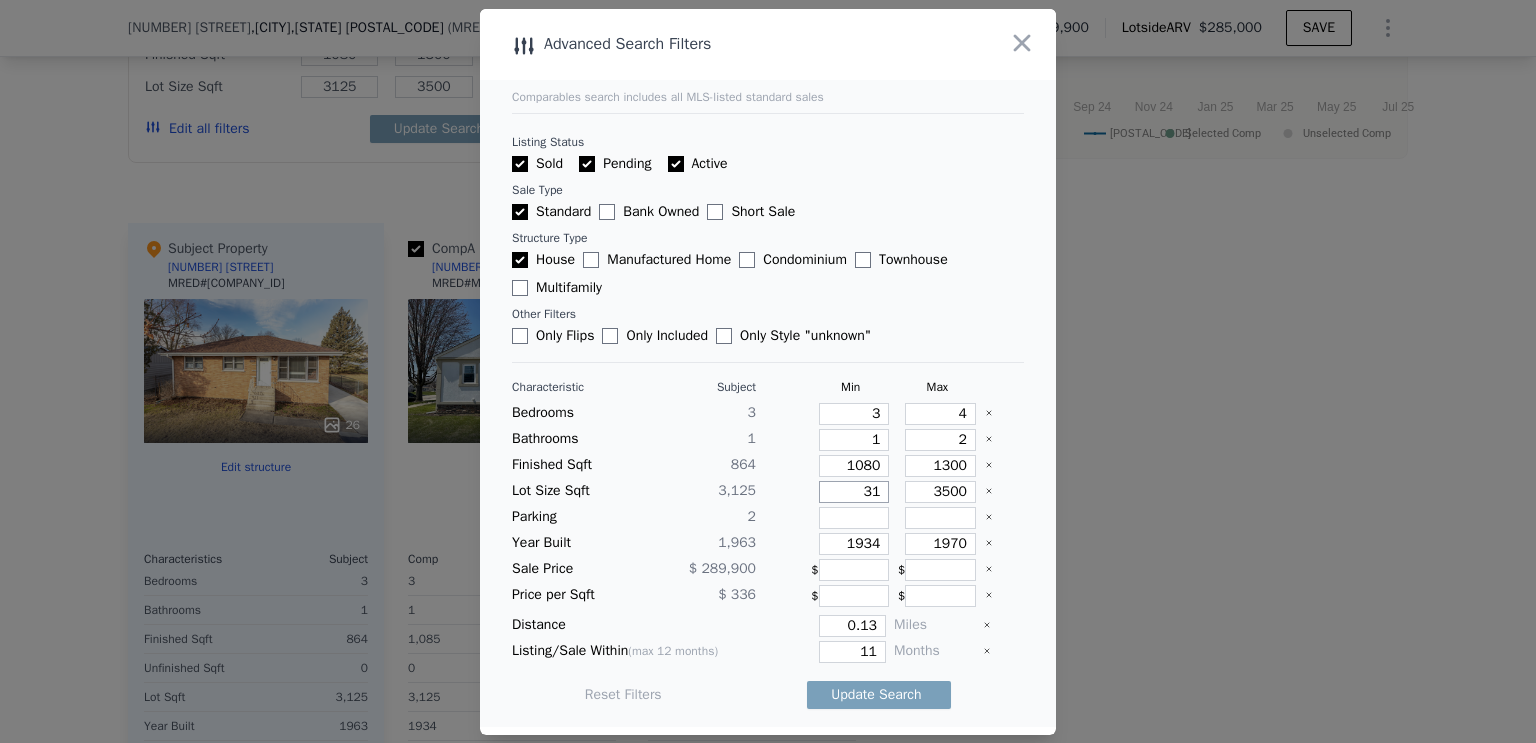 type on "312" 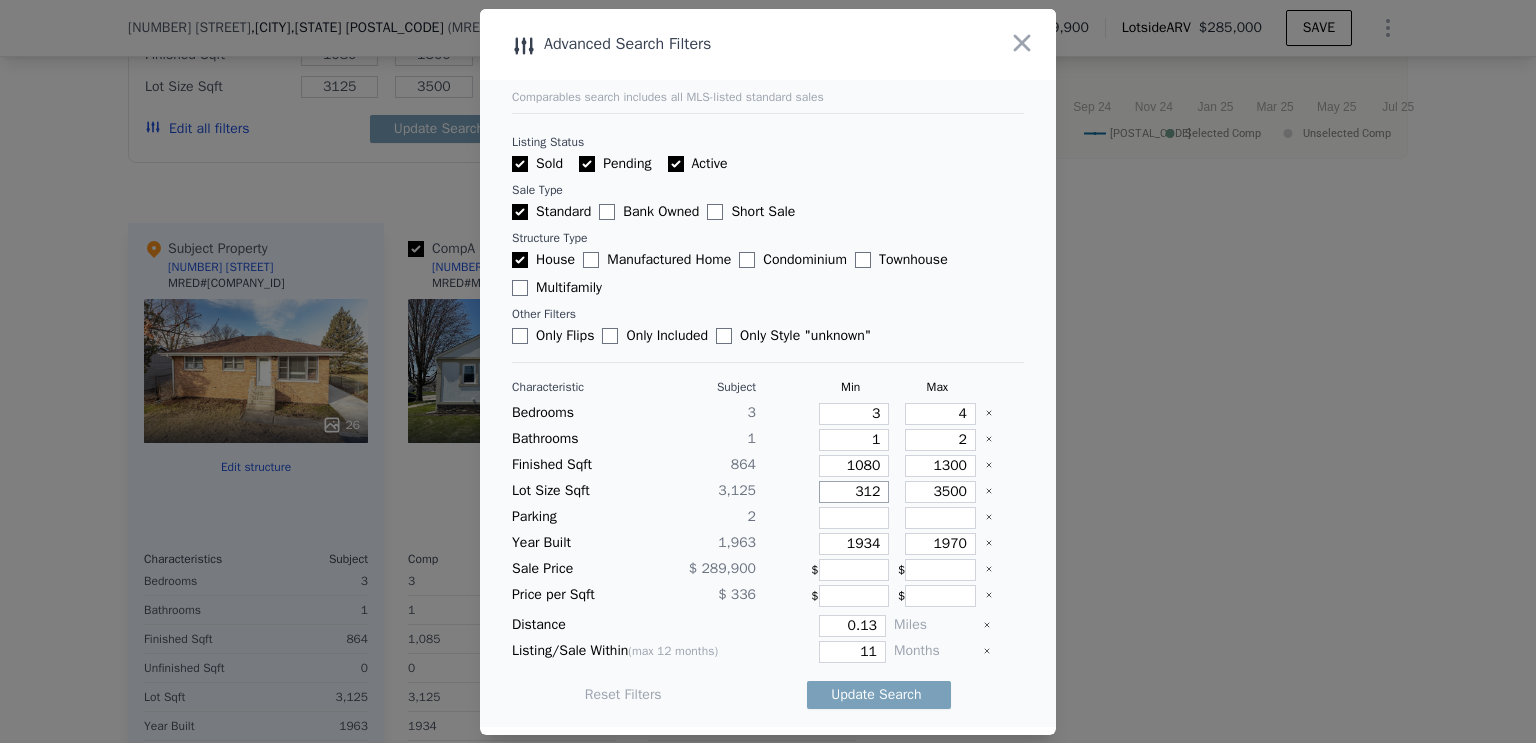 type on "312" 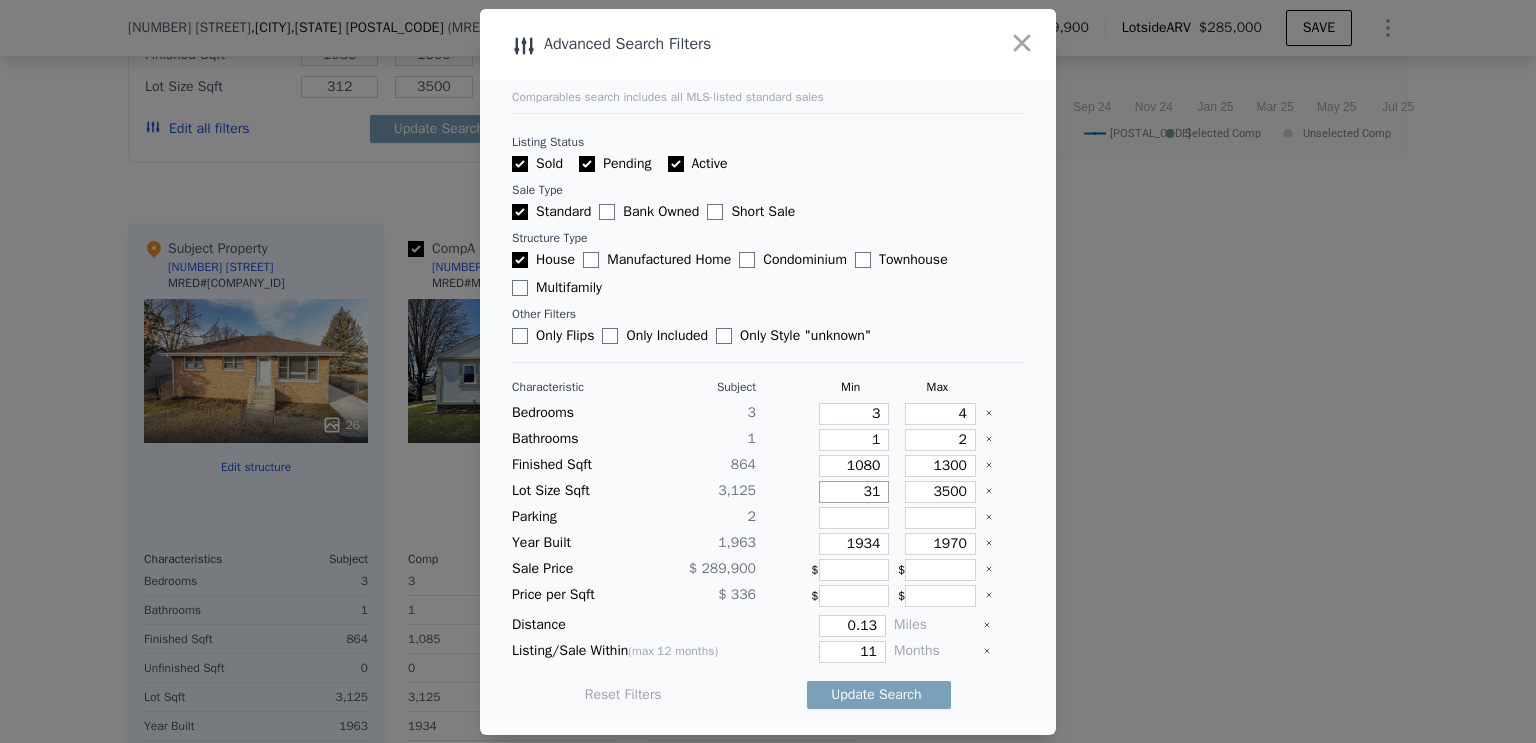 type on "31" 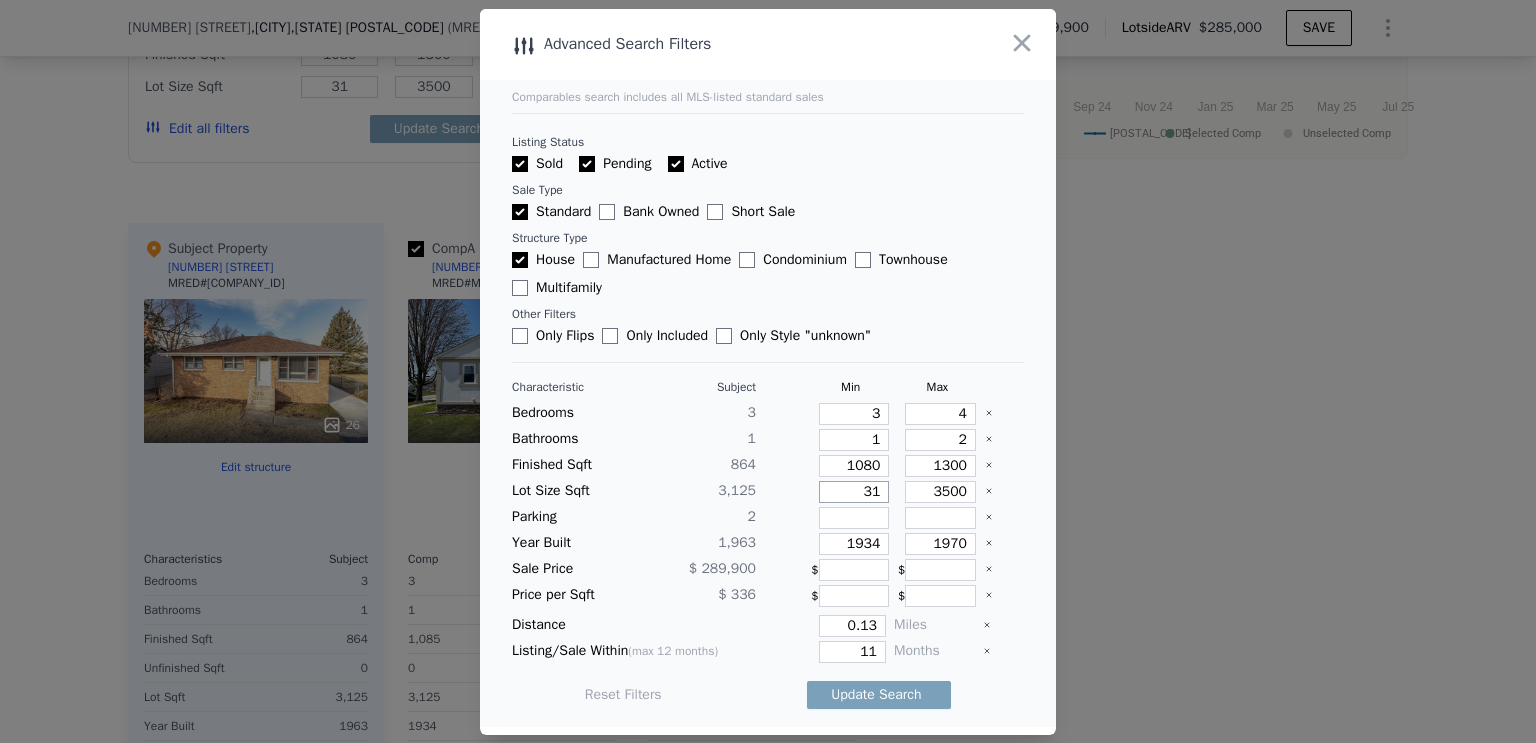 type on "3" 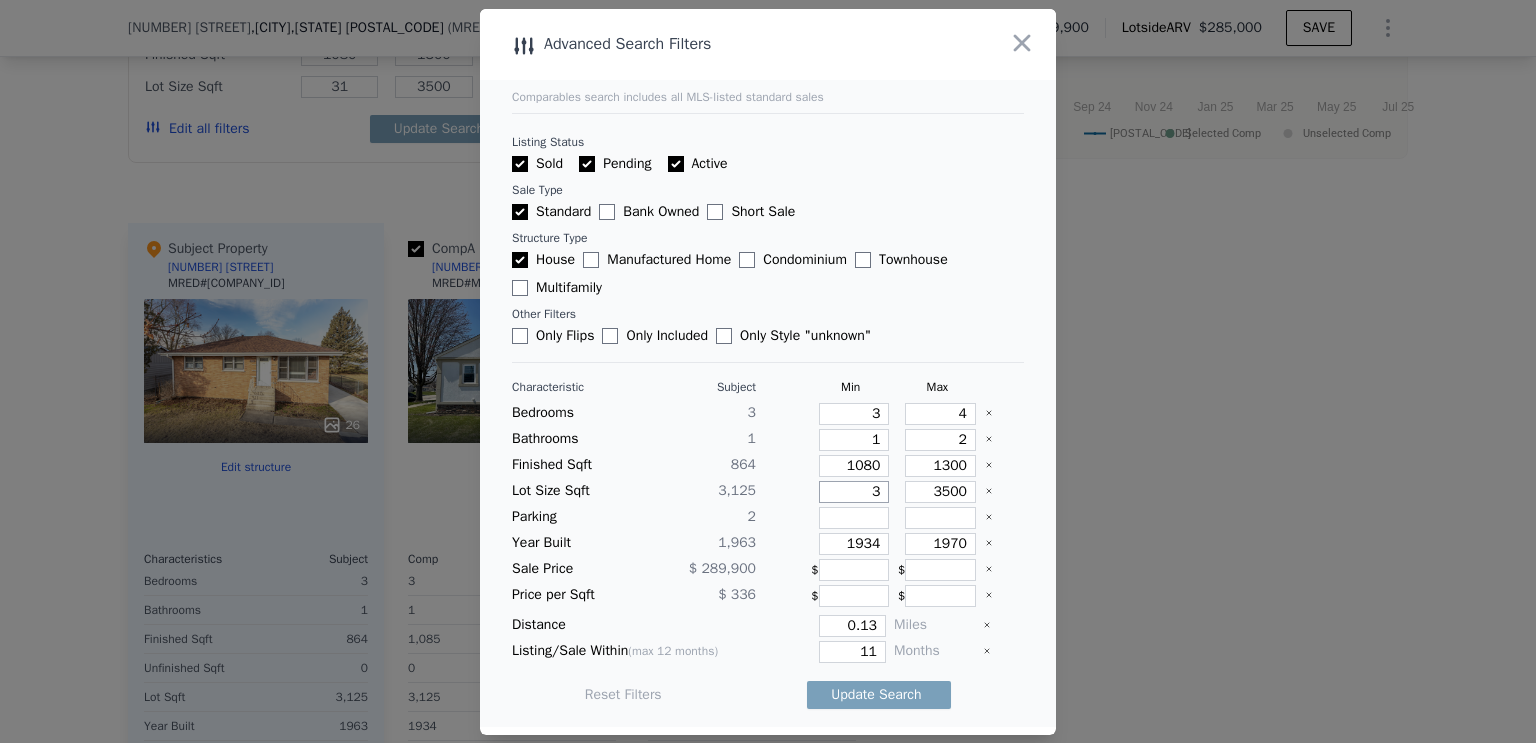 type on "3" 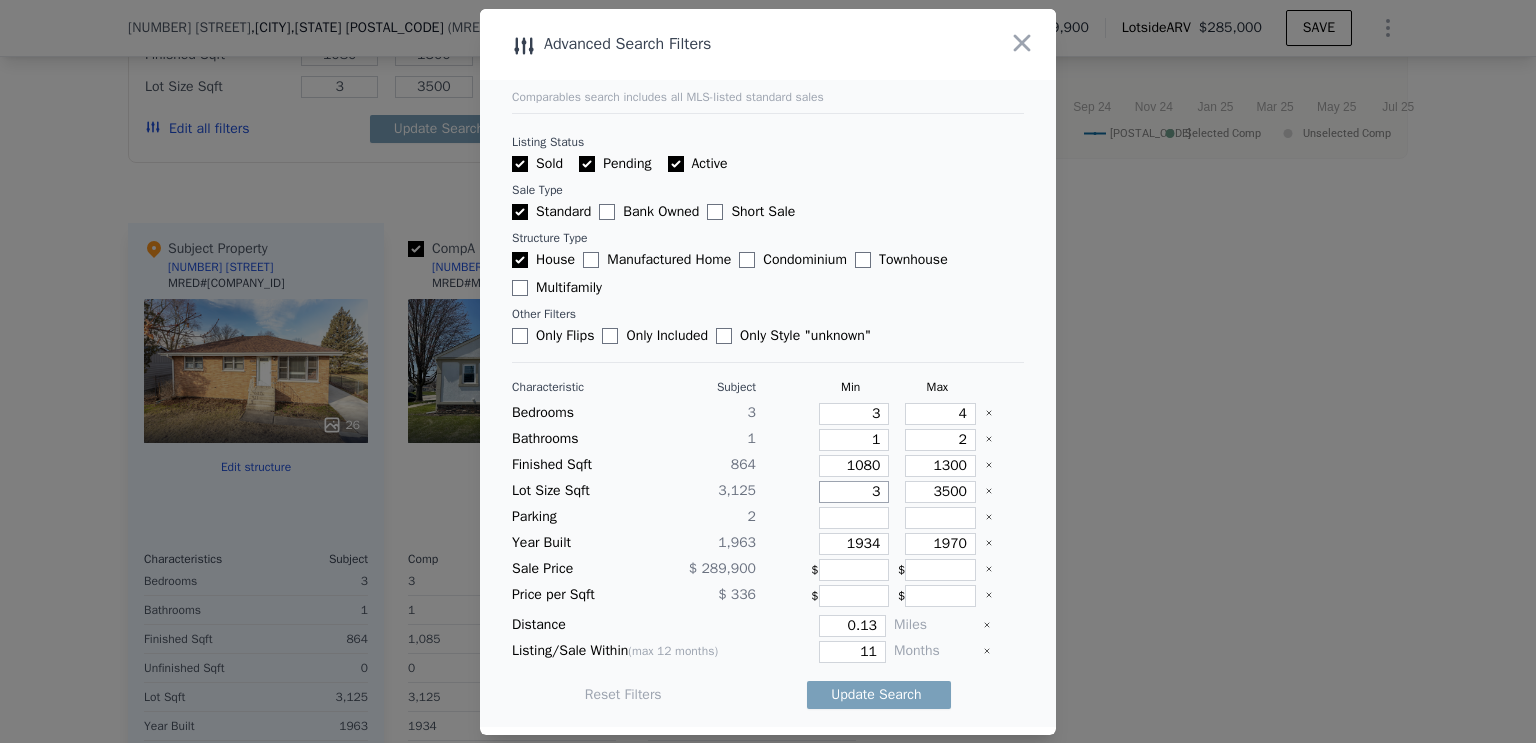 type on "32" 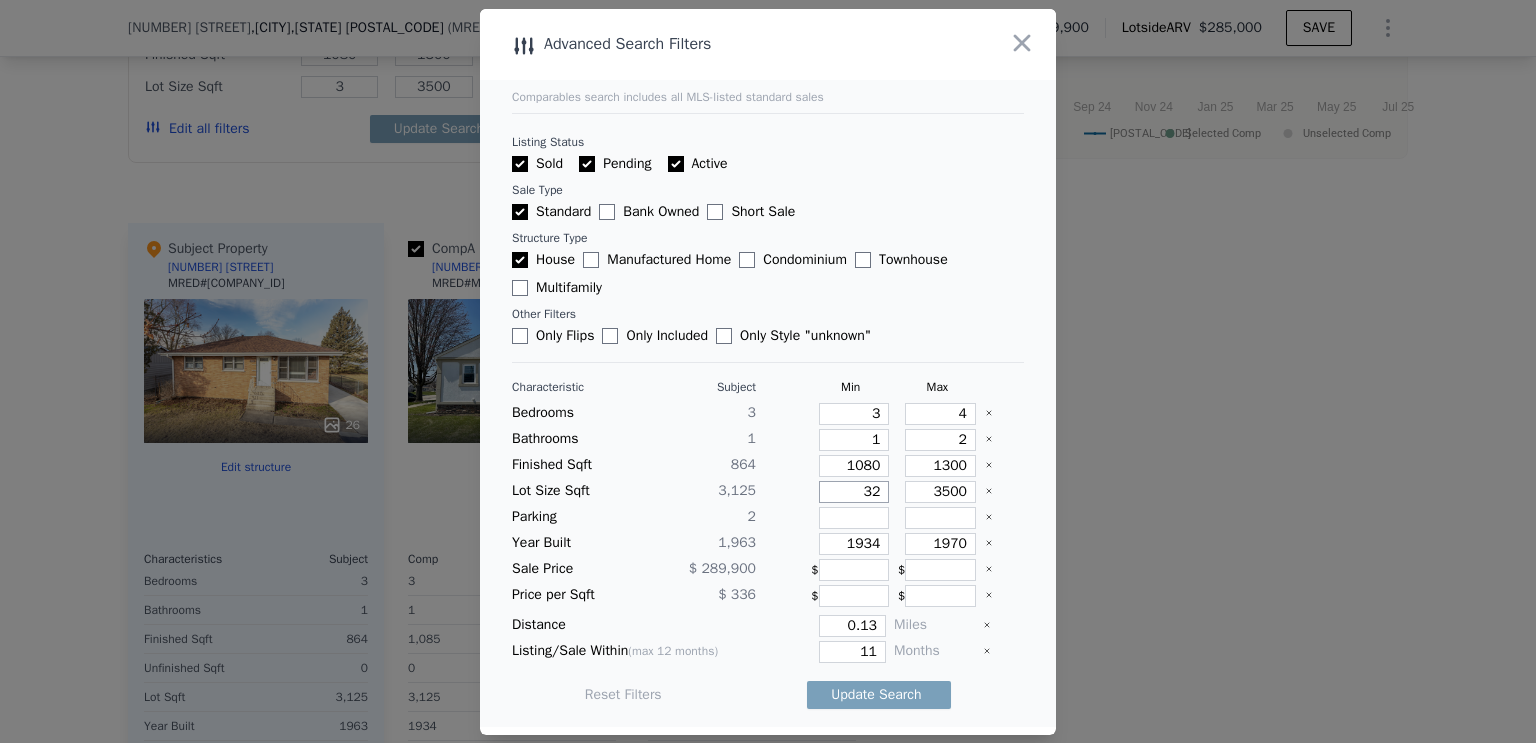 type on "32" 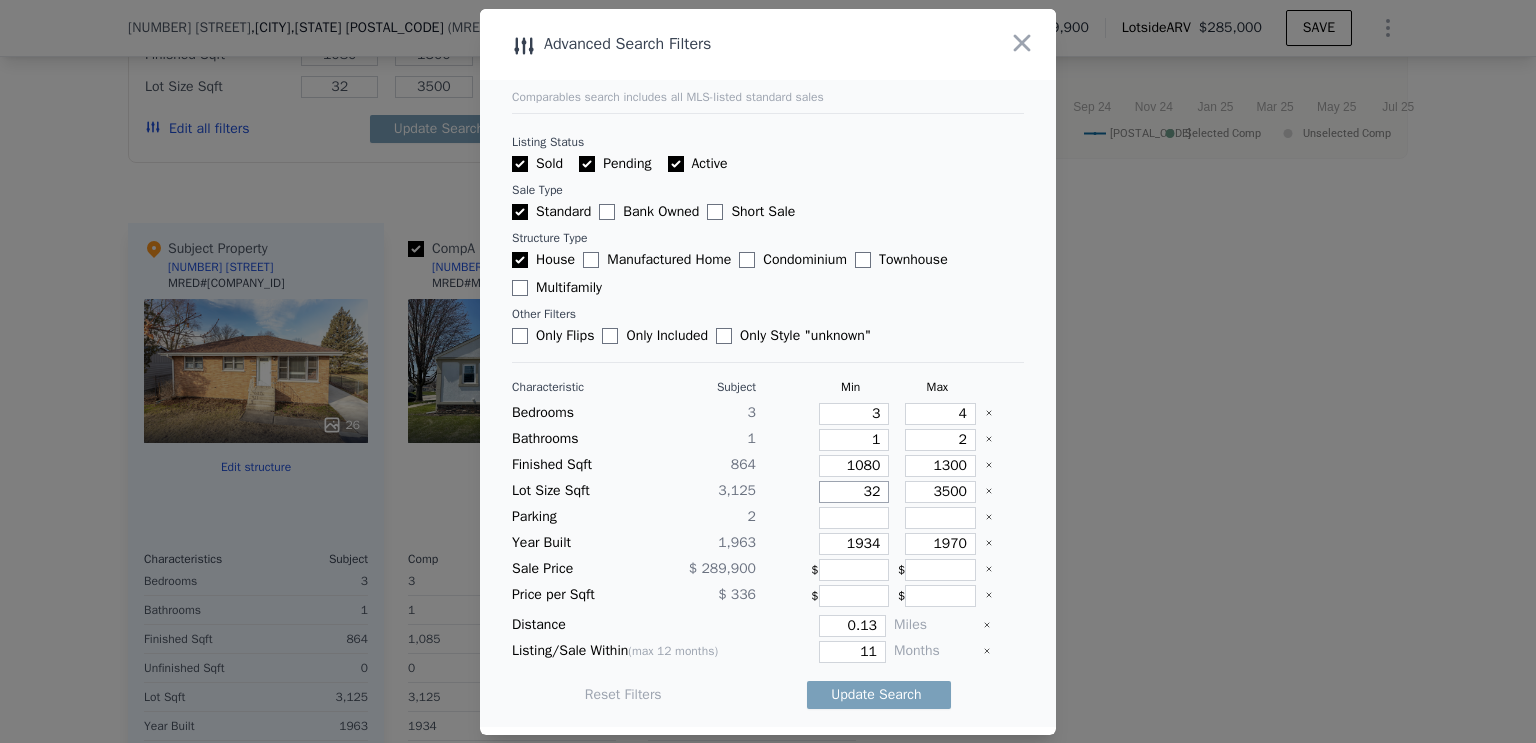type on "328" 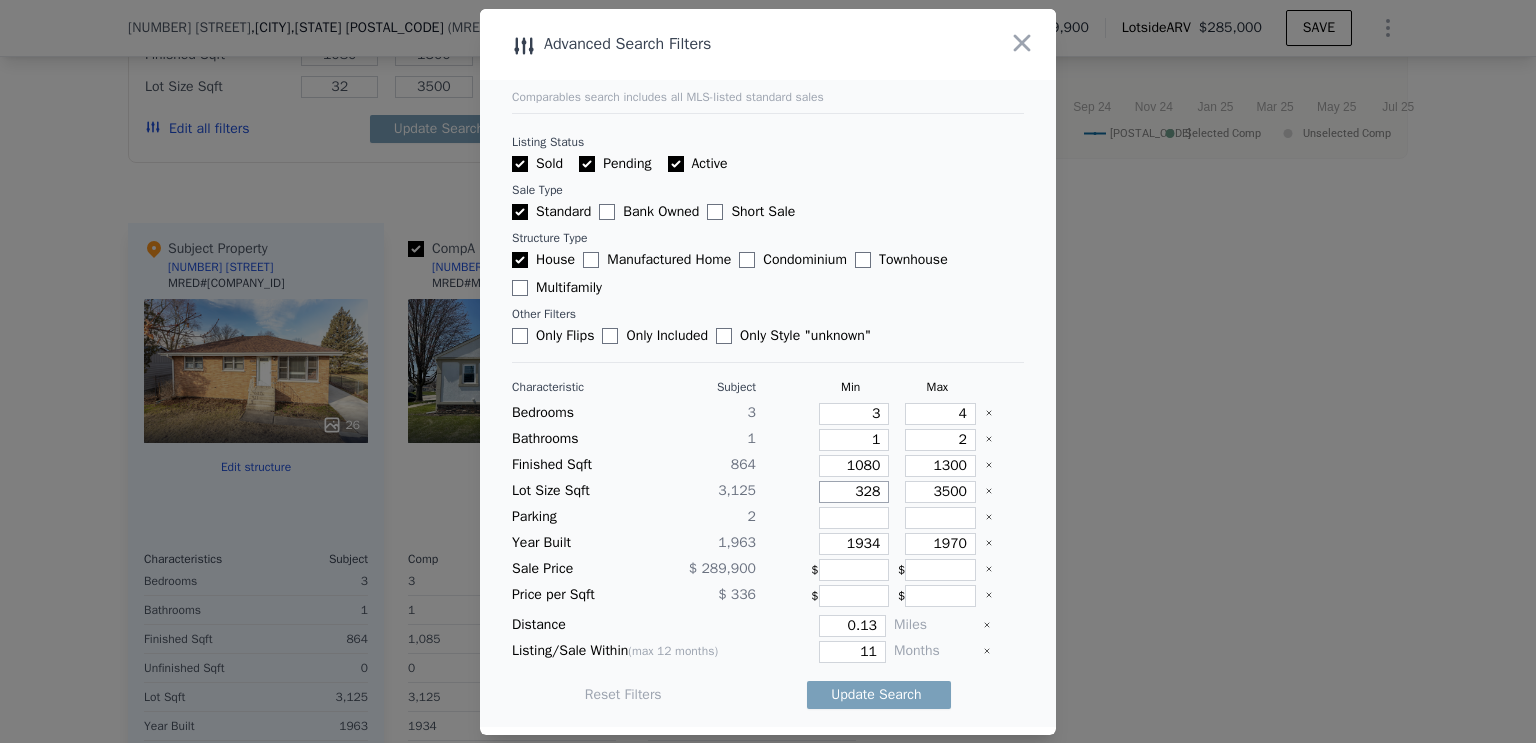 type on "328" 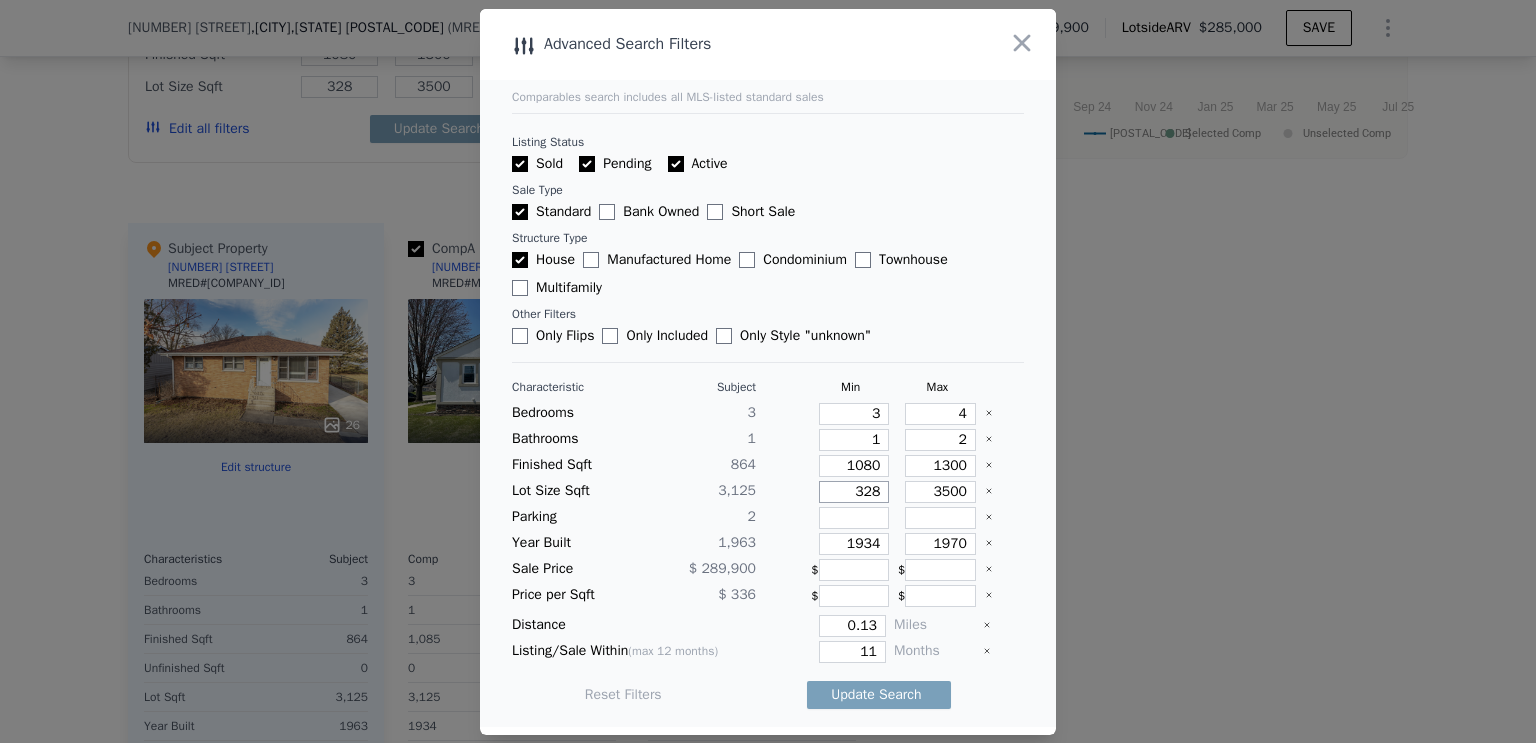 type on "3280" 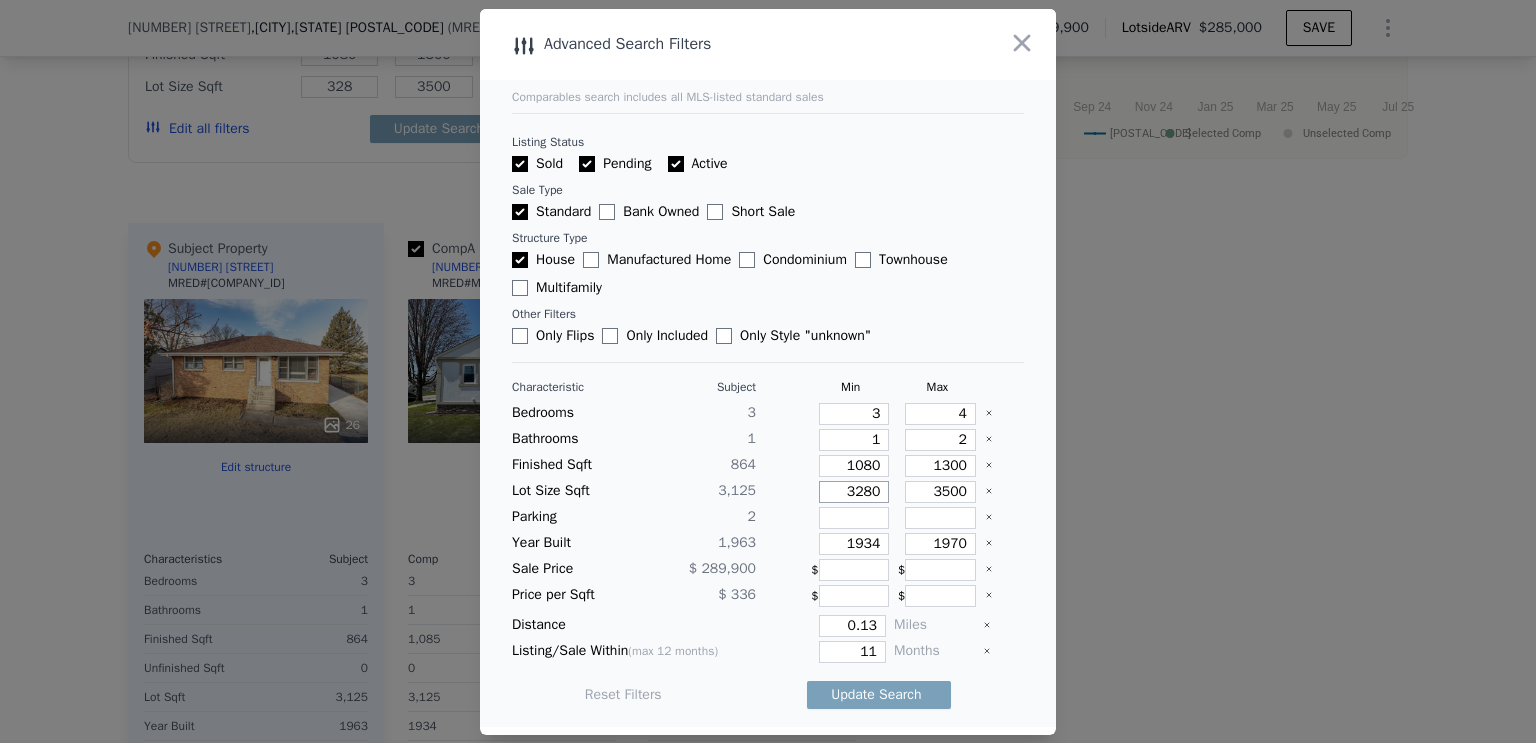 type on "3280" 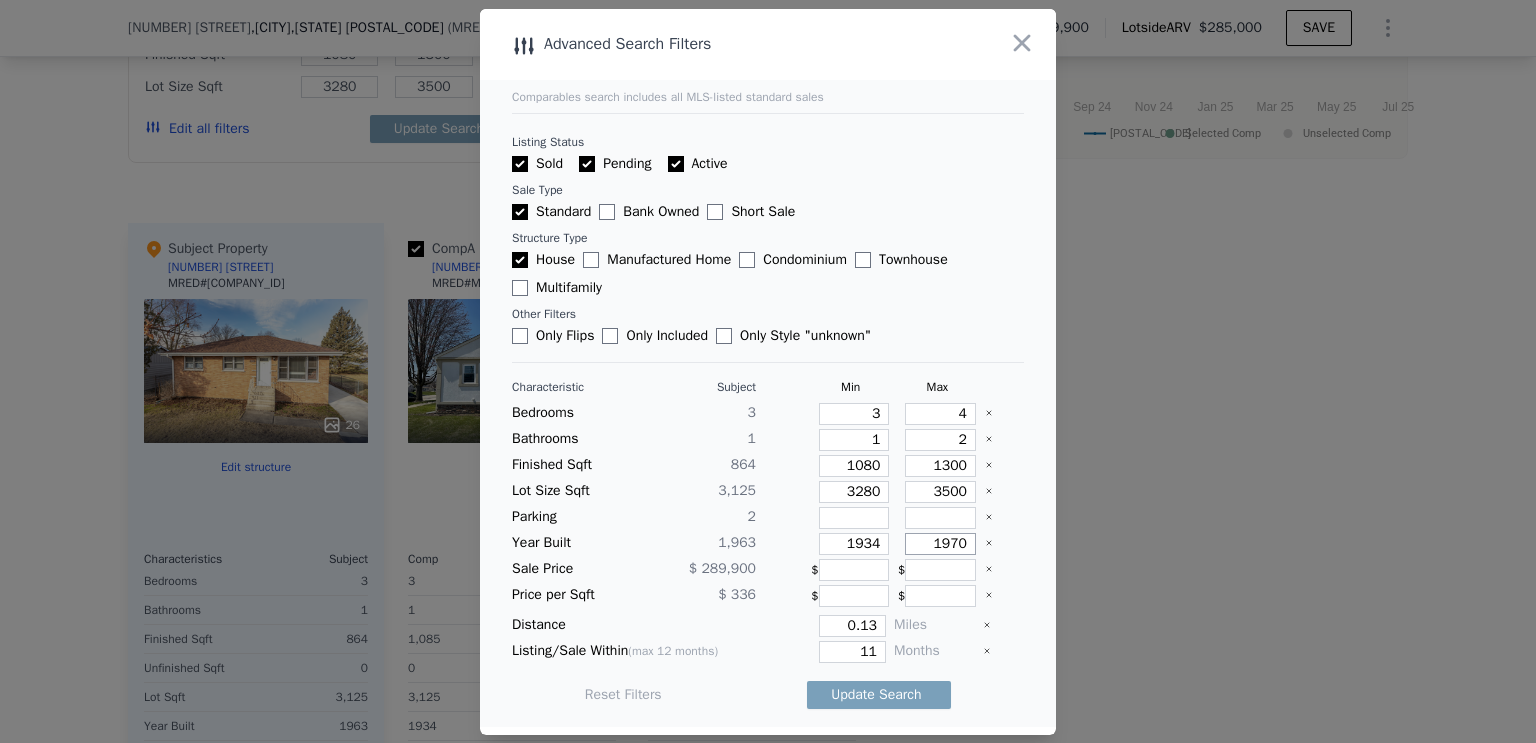 click on "1970" at bounding box center [940, 544] 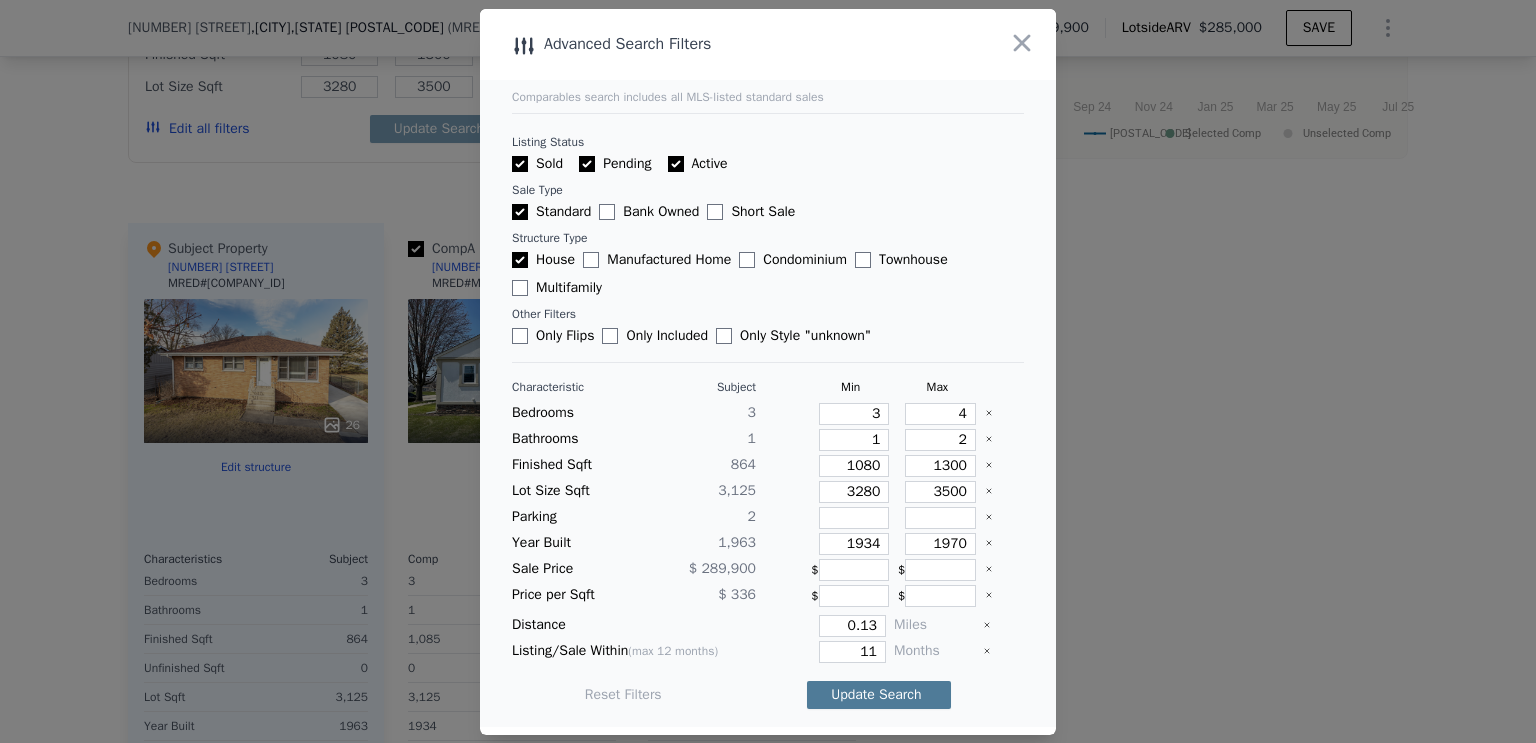 click on "Update Search" at bounding box center [879, 695] 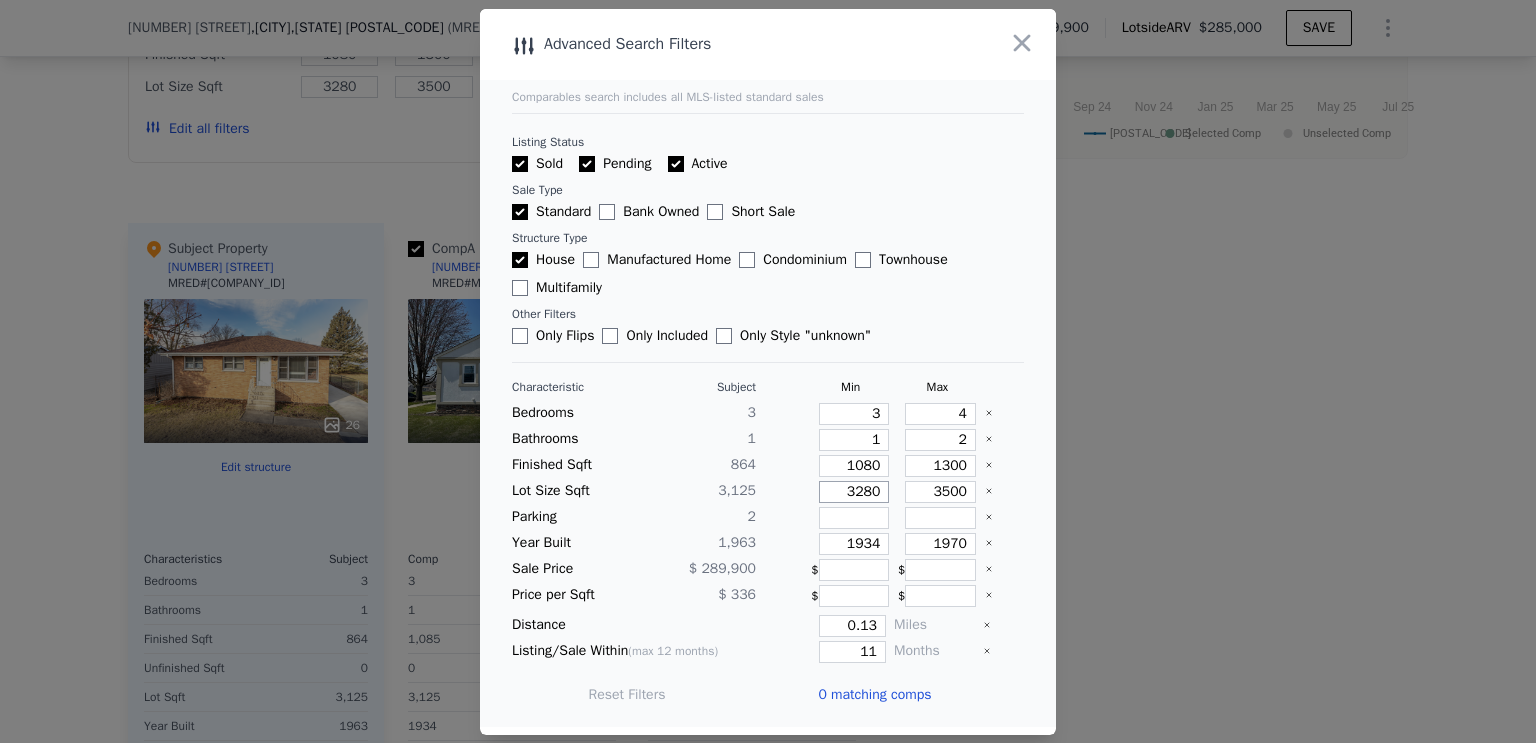 click on "3280" at bounding box center (854, 492) 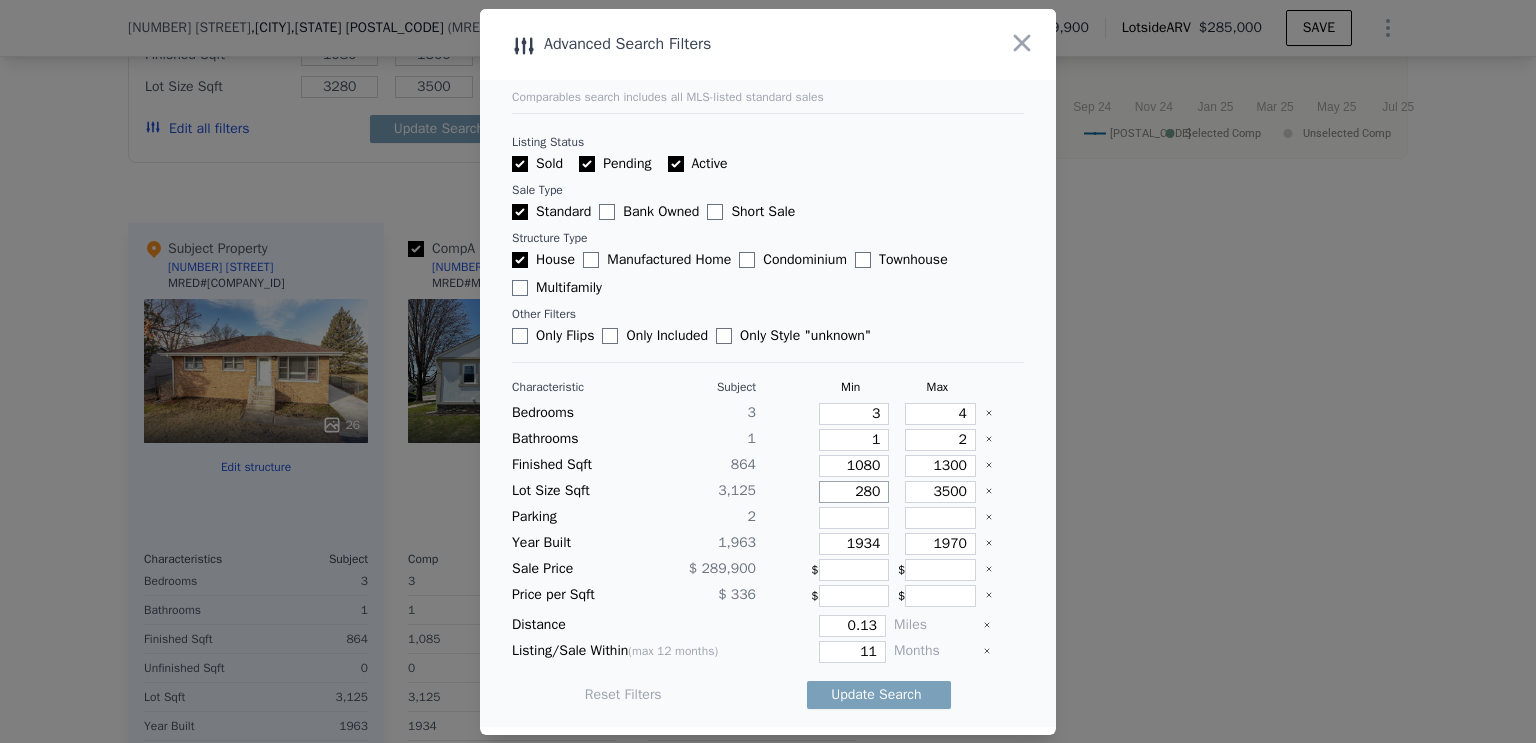 type on "280" 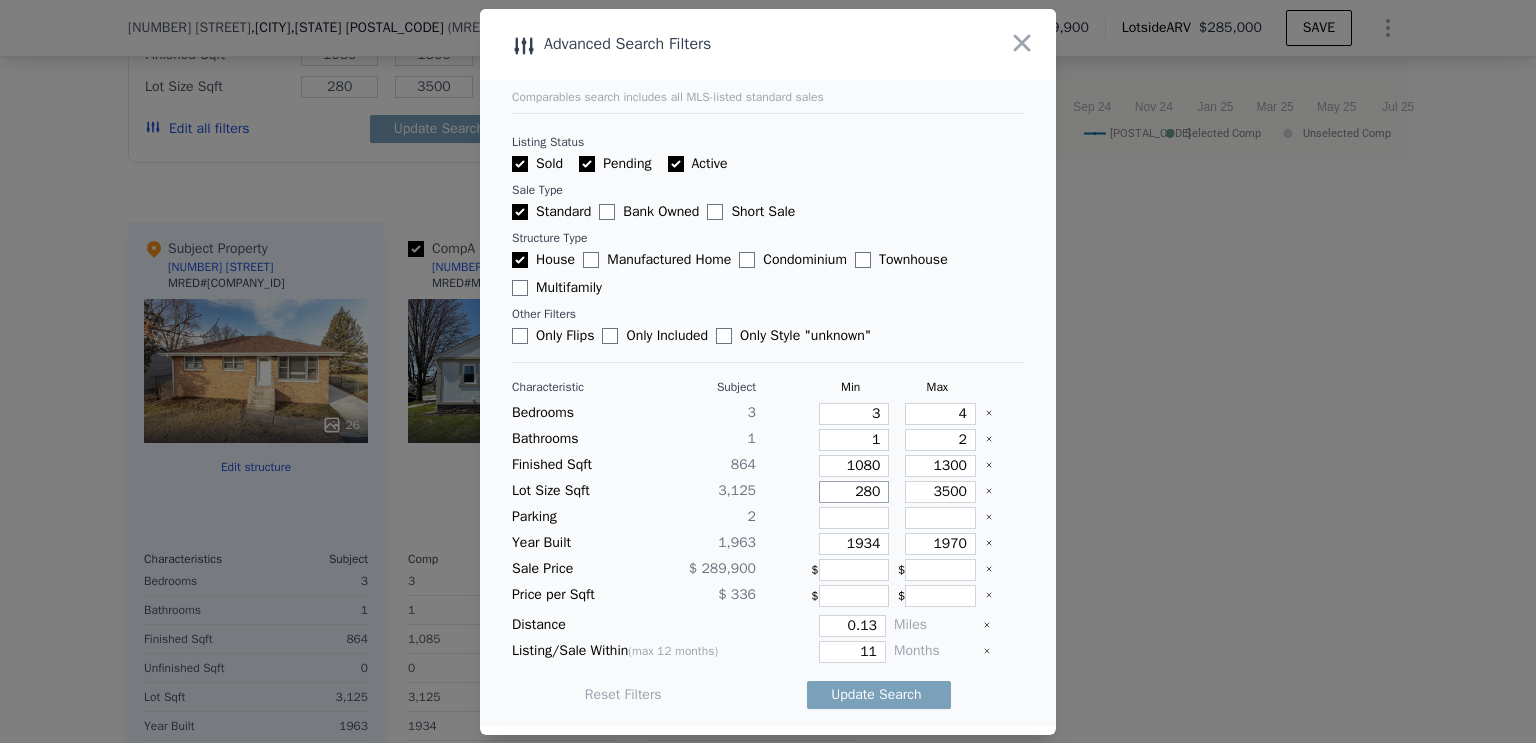 type on "2280" 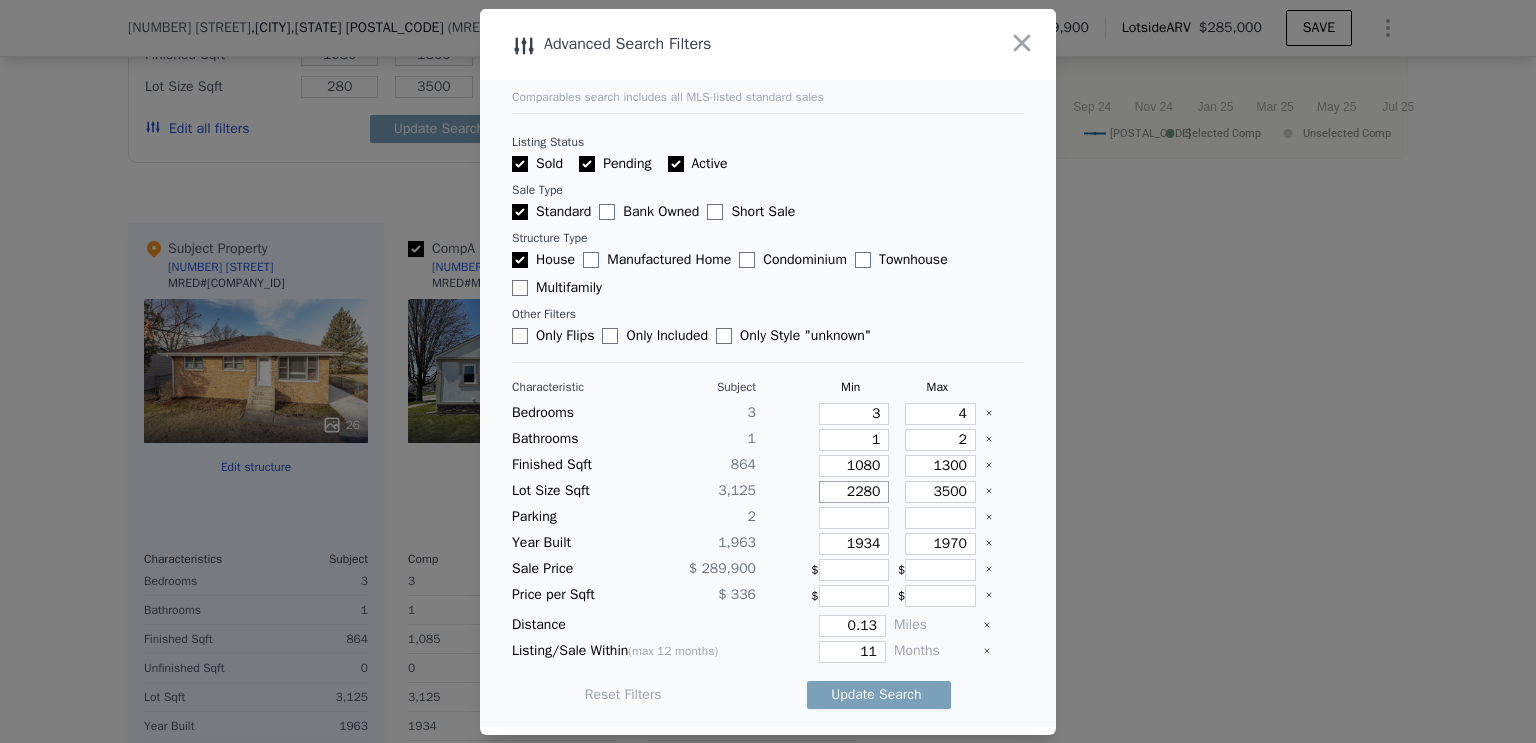 type on "2280" 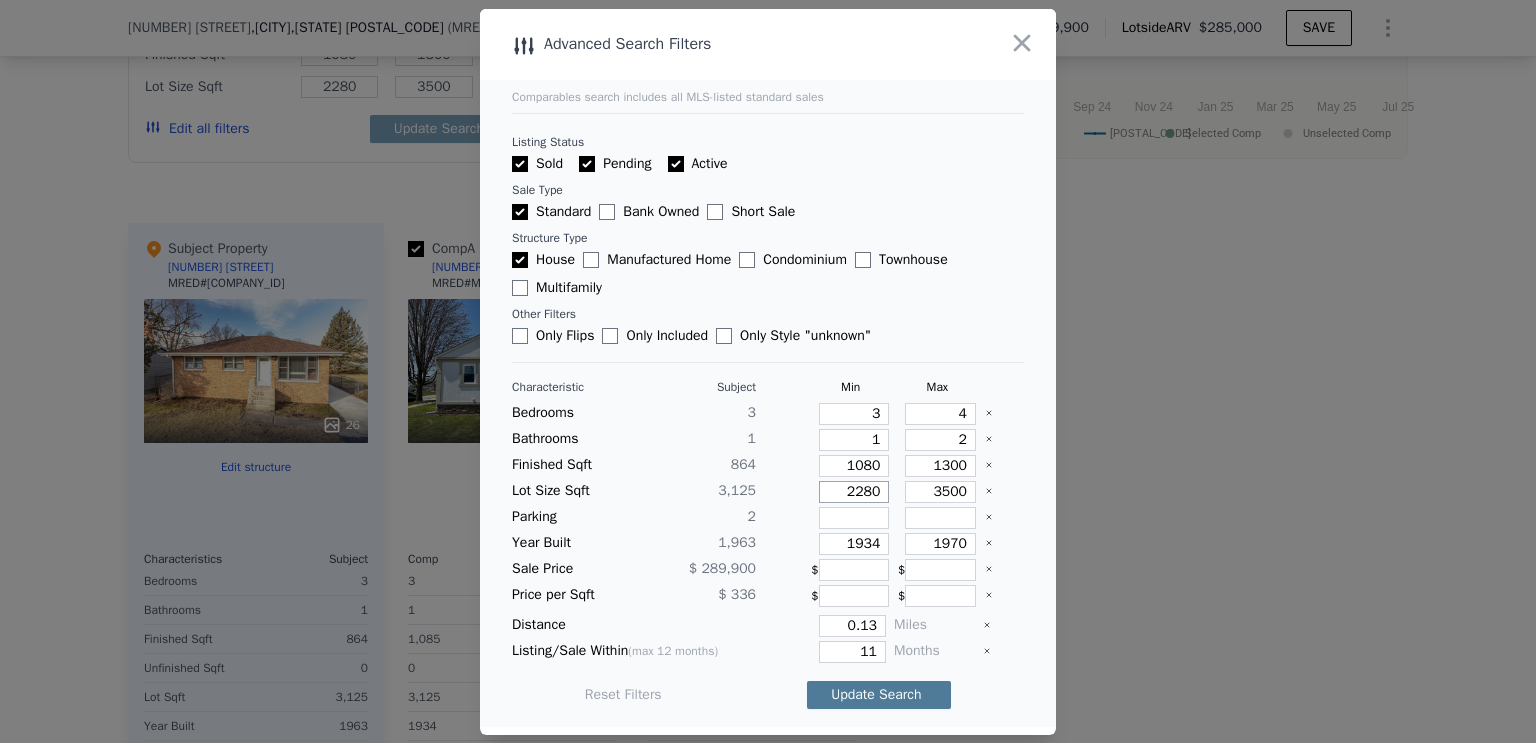 type on "2280" 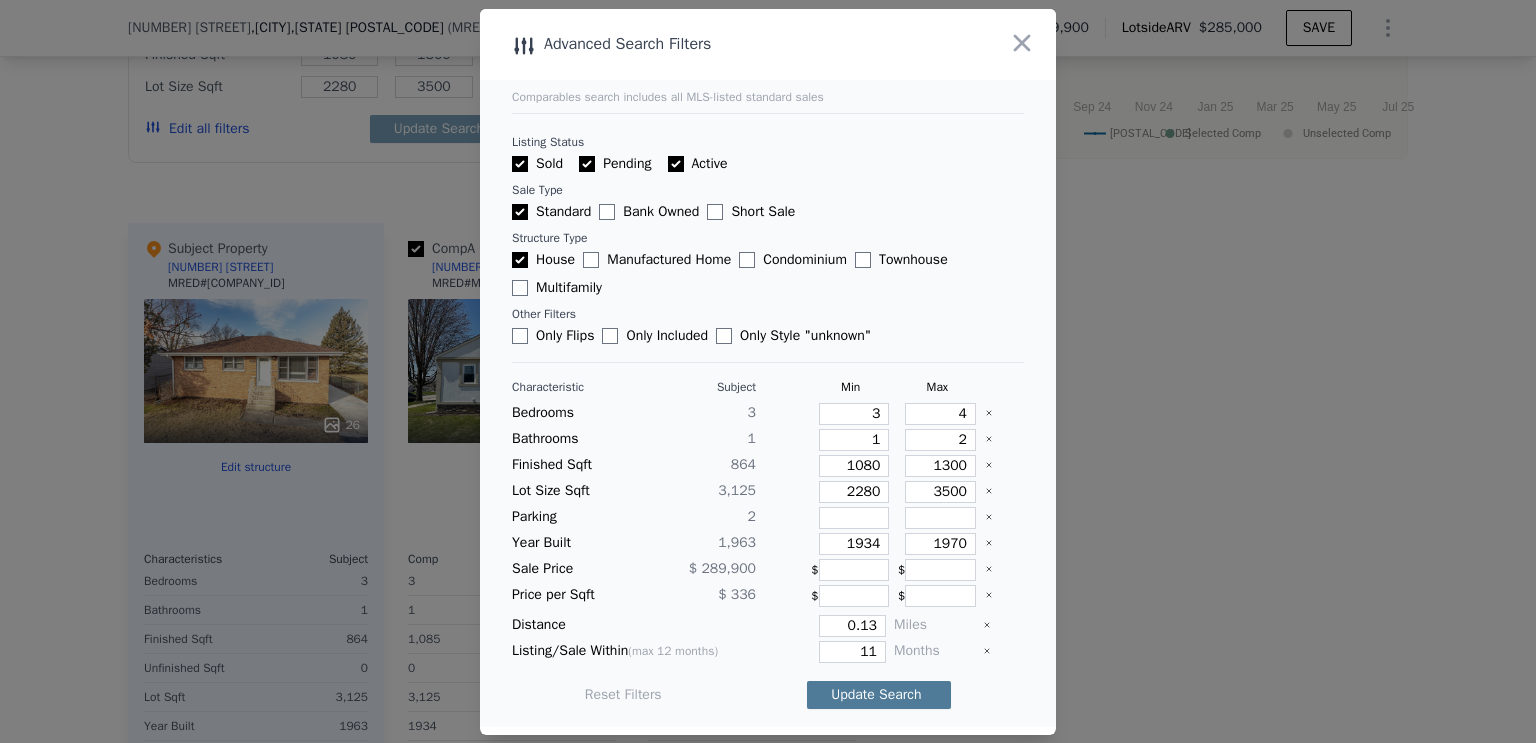 click on "Update Search" at bounding box center (879, 695) 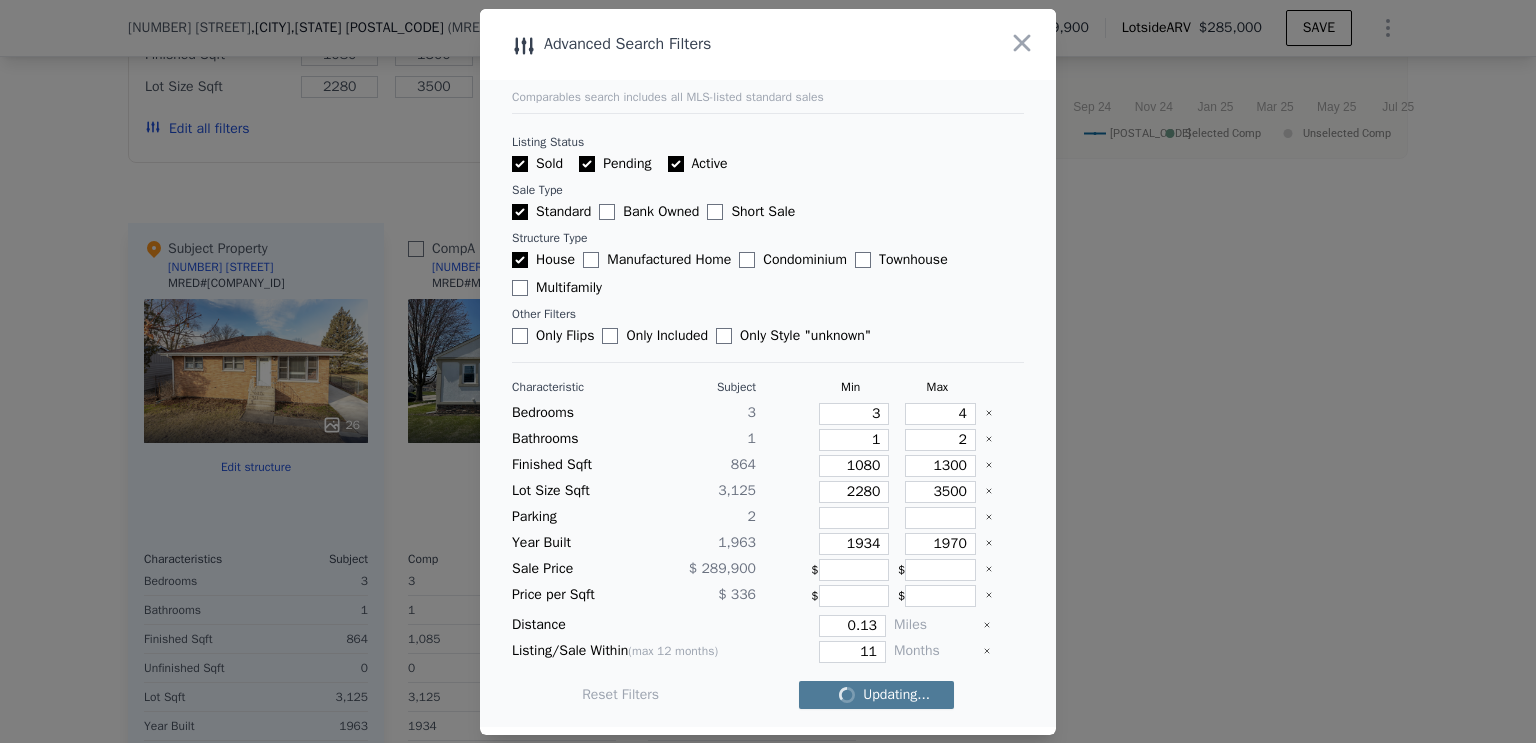 checkbox on "false" 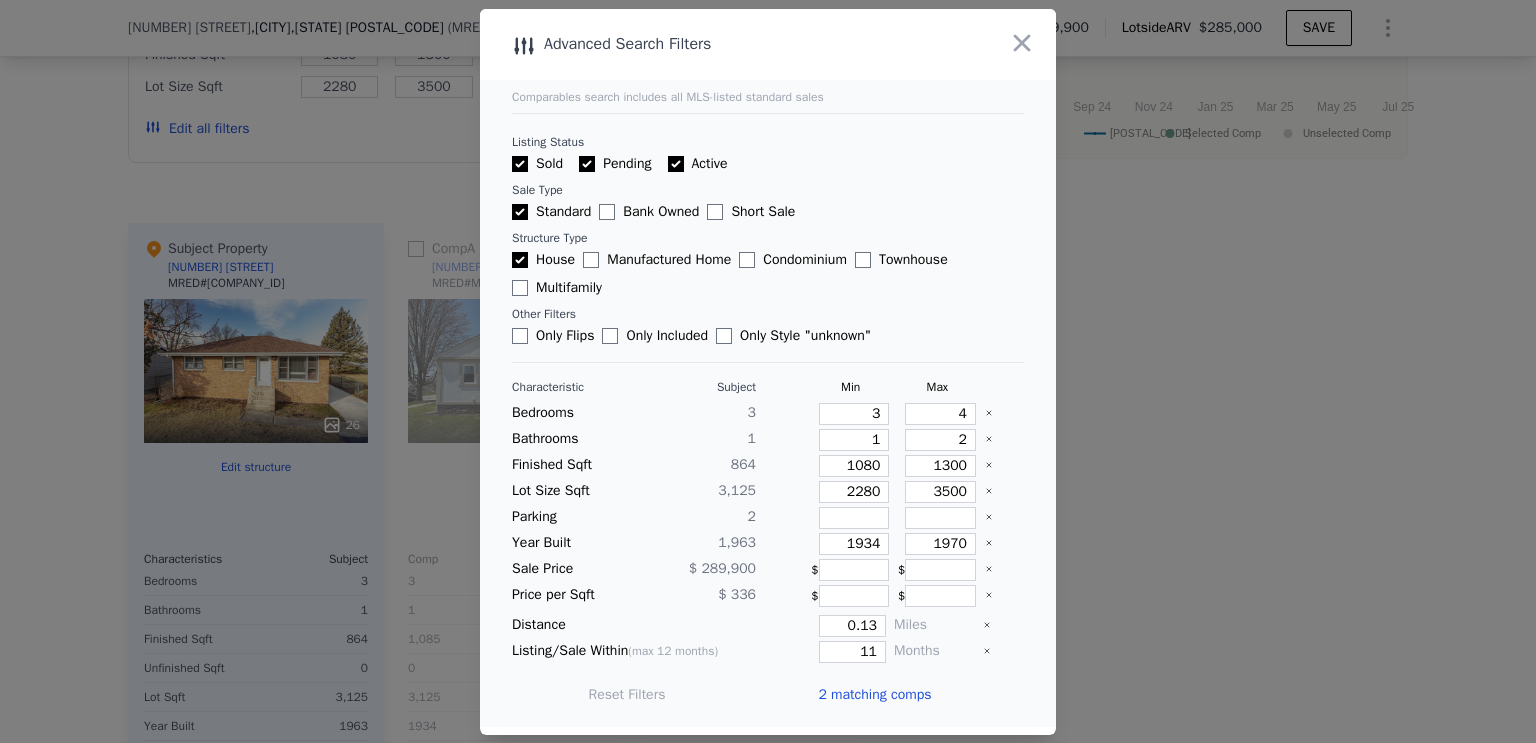 scroll, scrollTop: 0, scrollLeft: 0, axis: both 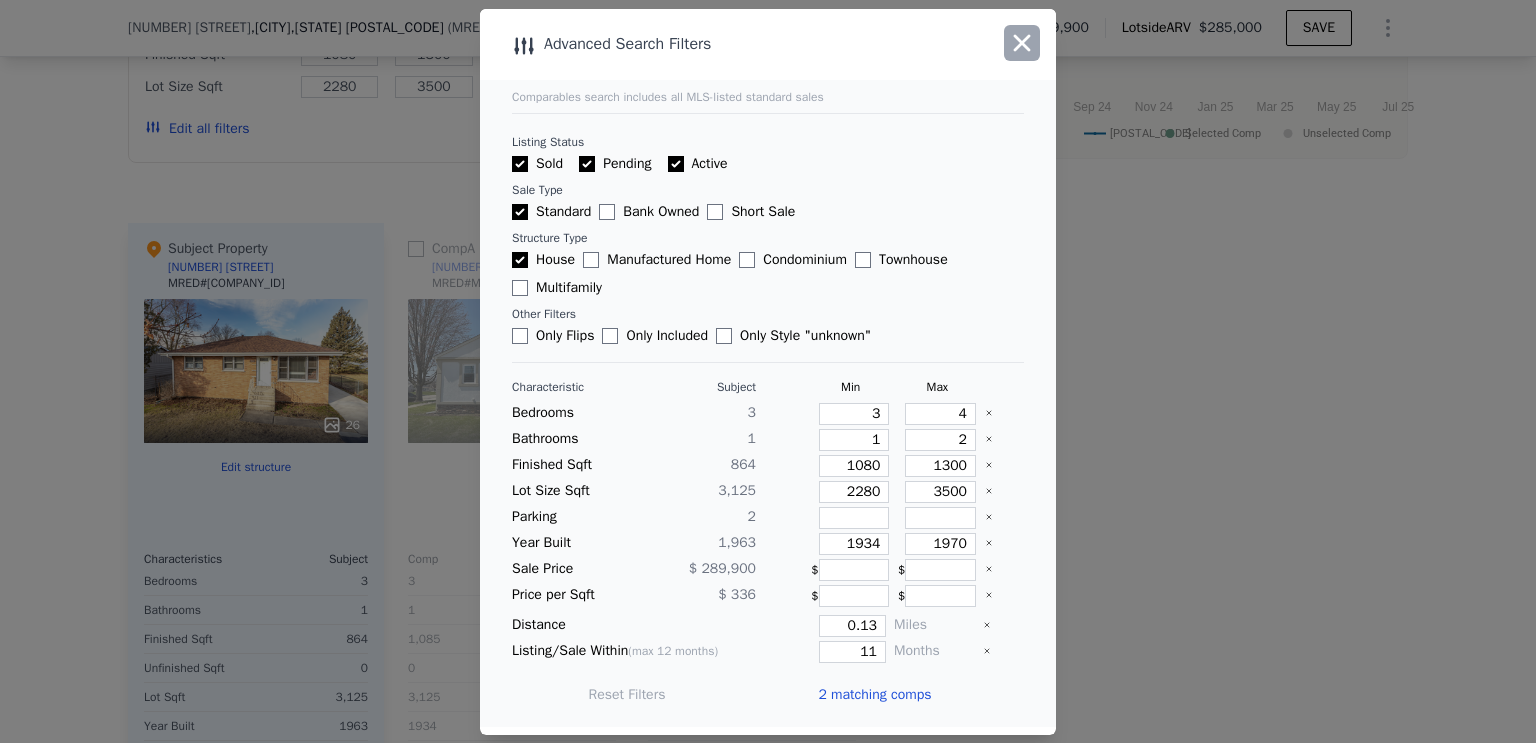 click 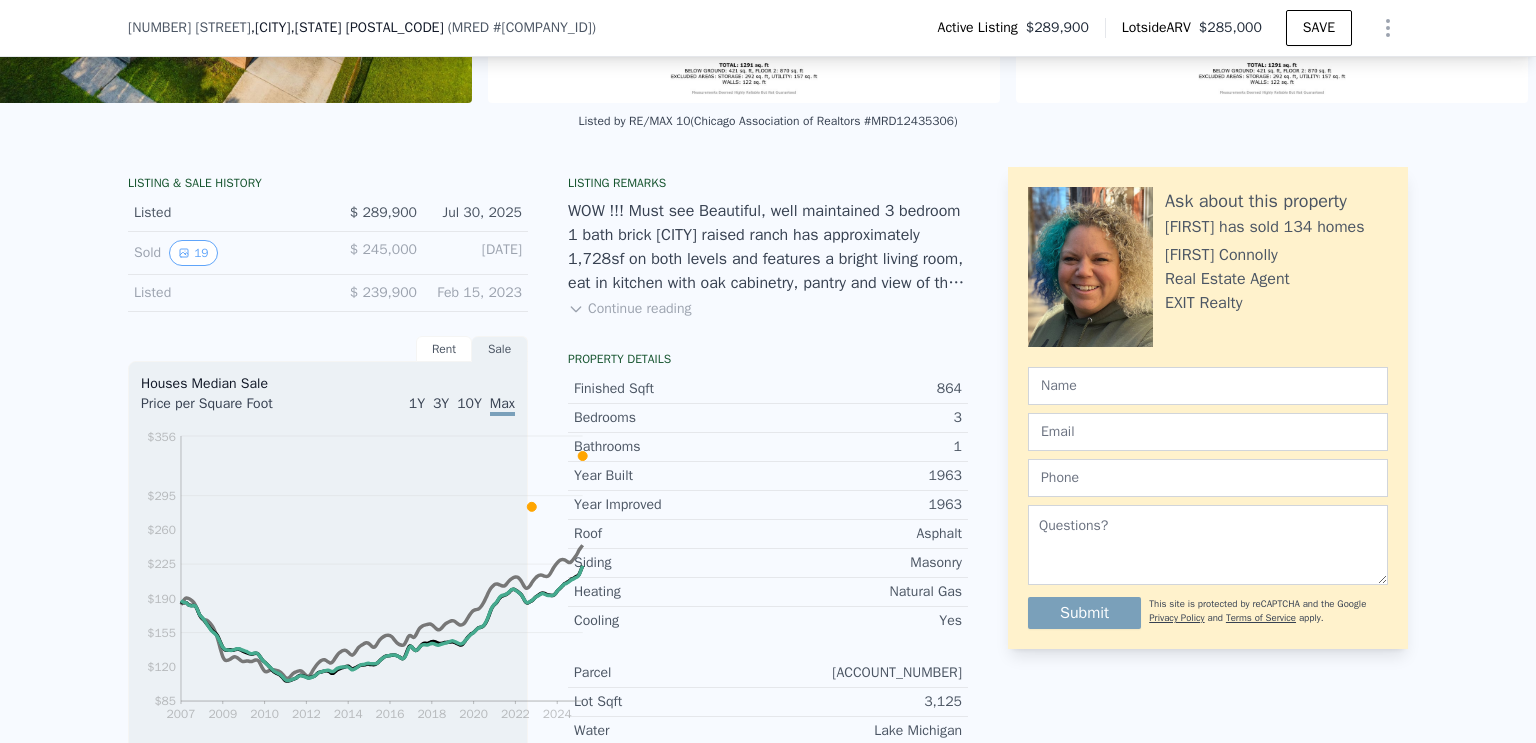 scroll, scrollTop: 395, scrollLeft: 0, axis: vertical 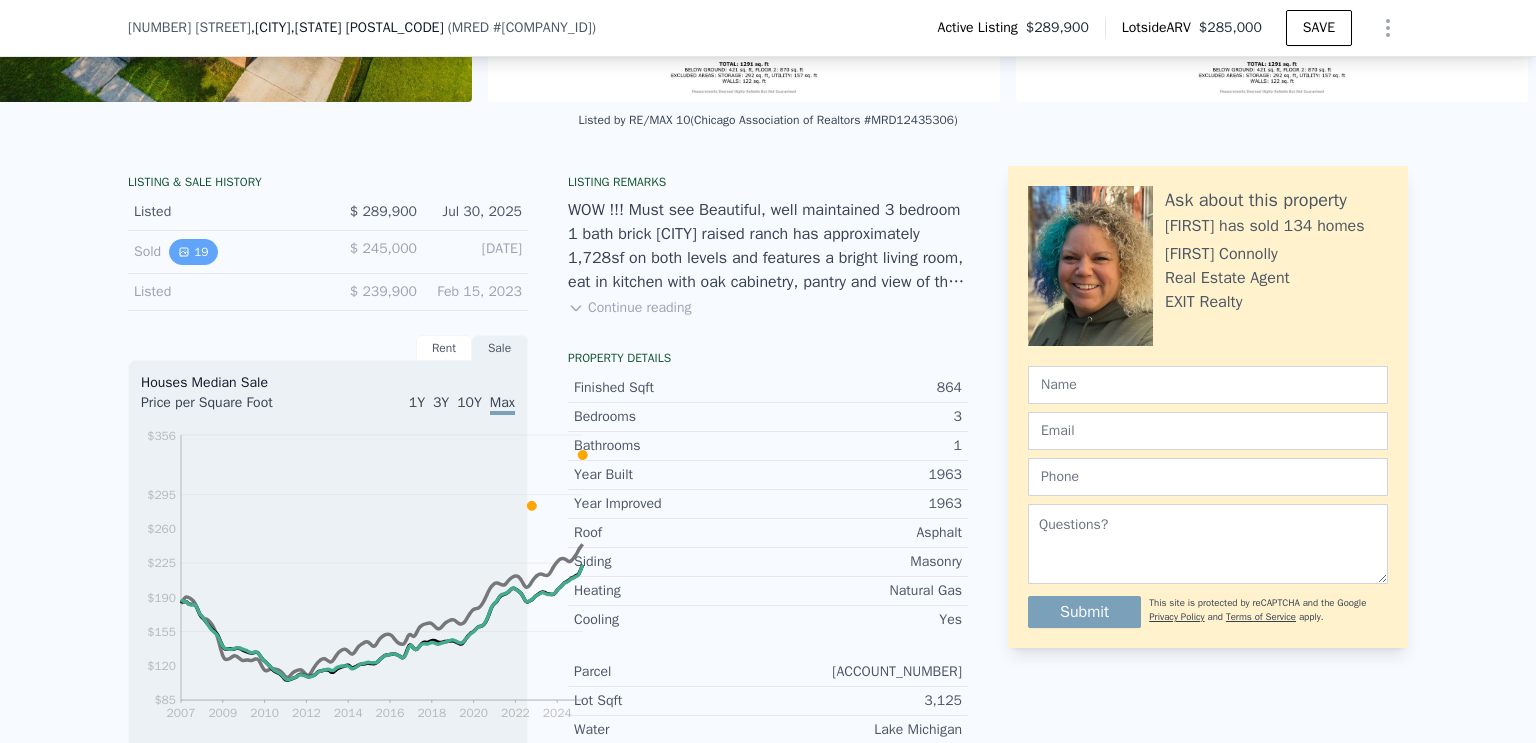 click on "19" at bounding box center [193, 252] 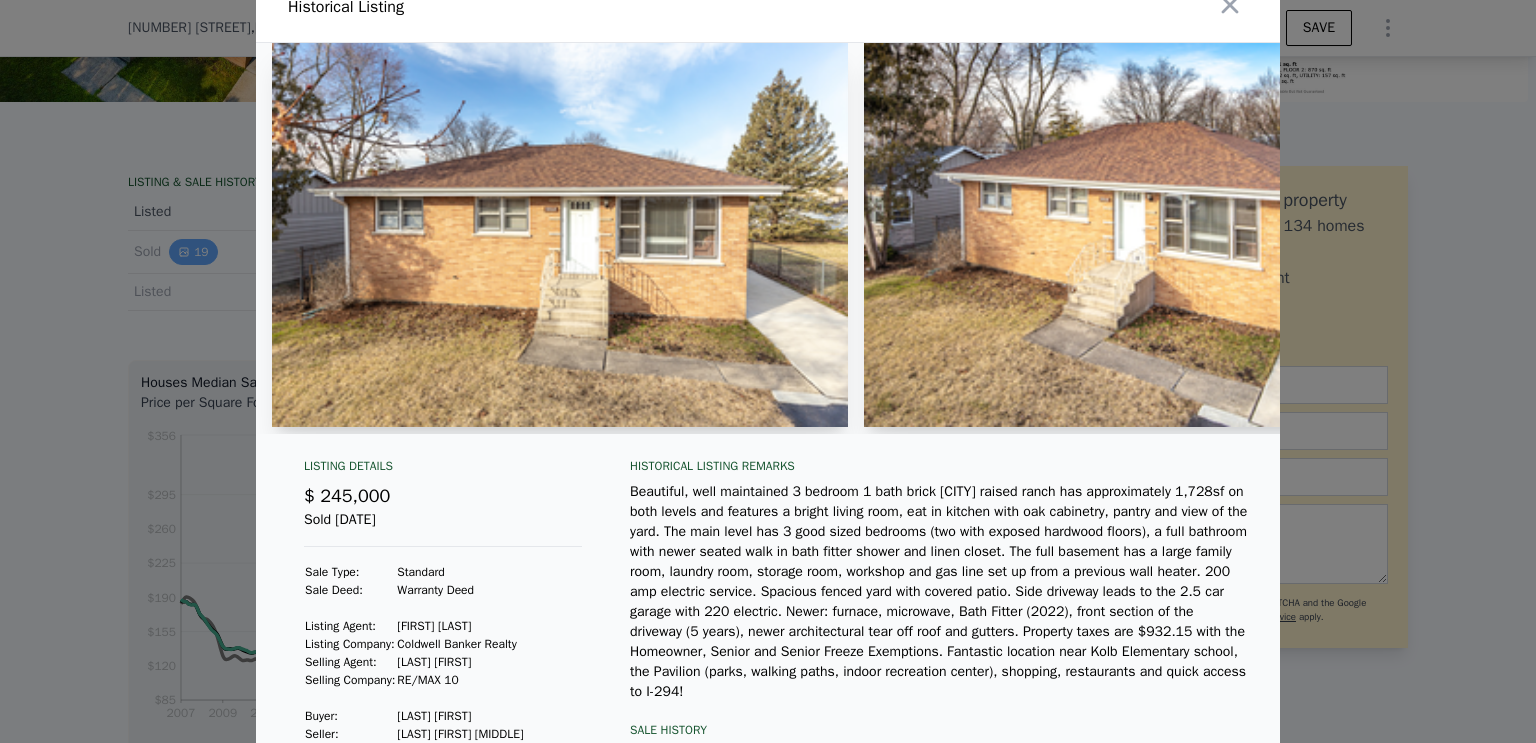 scroll, scrollTop: 0, scrollLeft: 0, axis: both 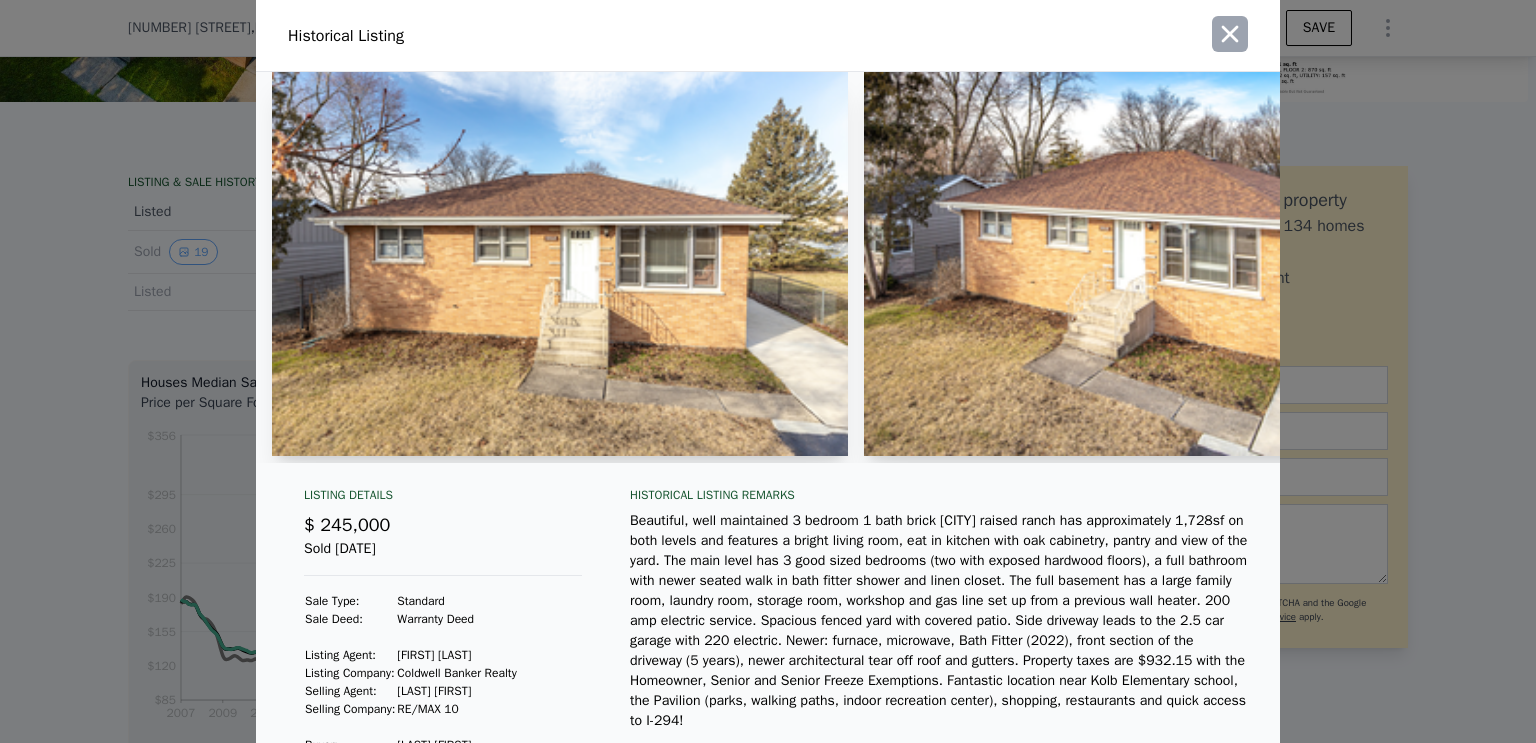 click 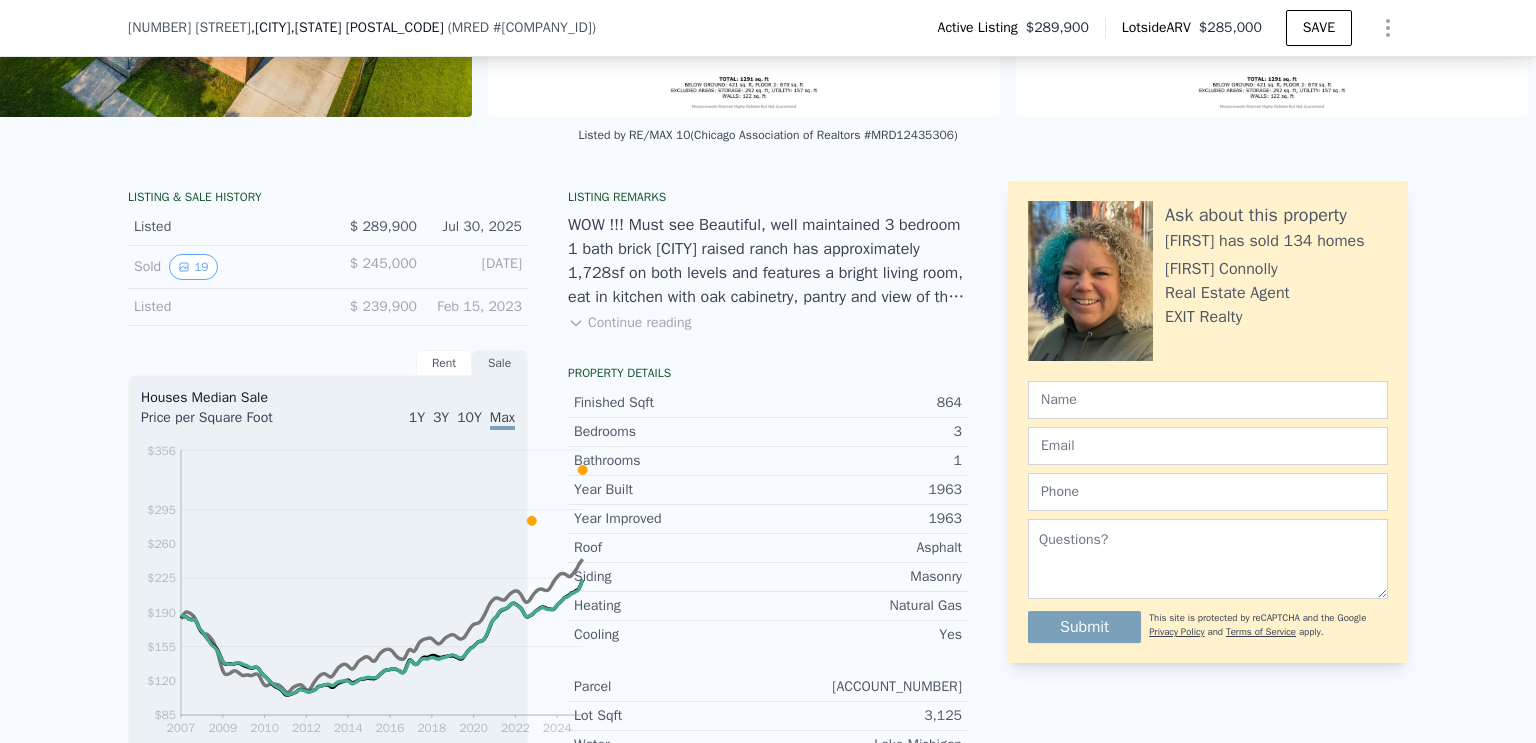 scroll, scrollTop: 378, scrollLeft: 0, axis: vertical 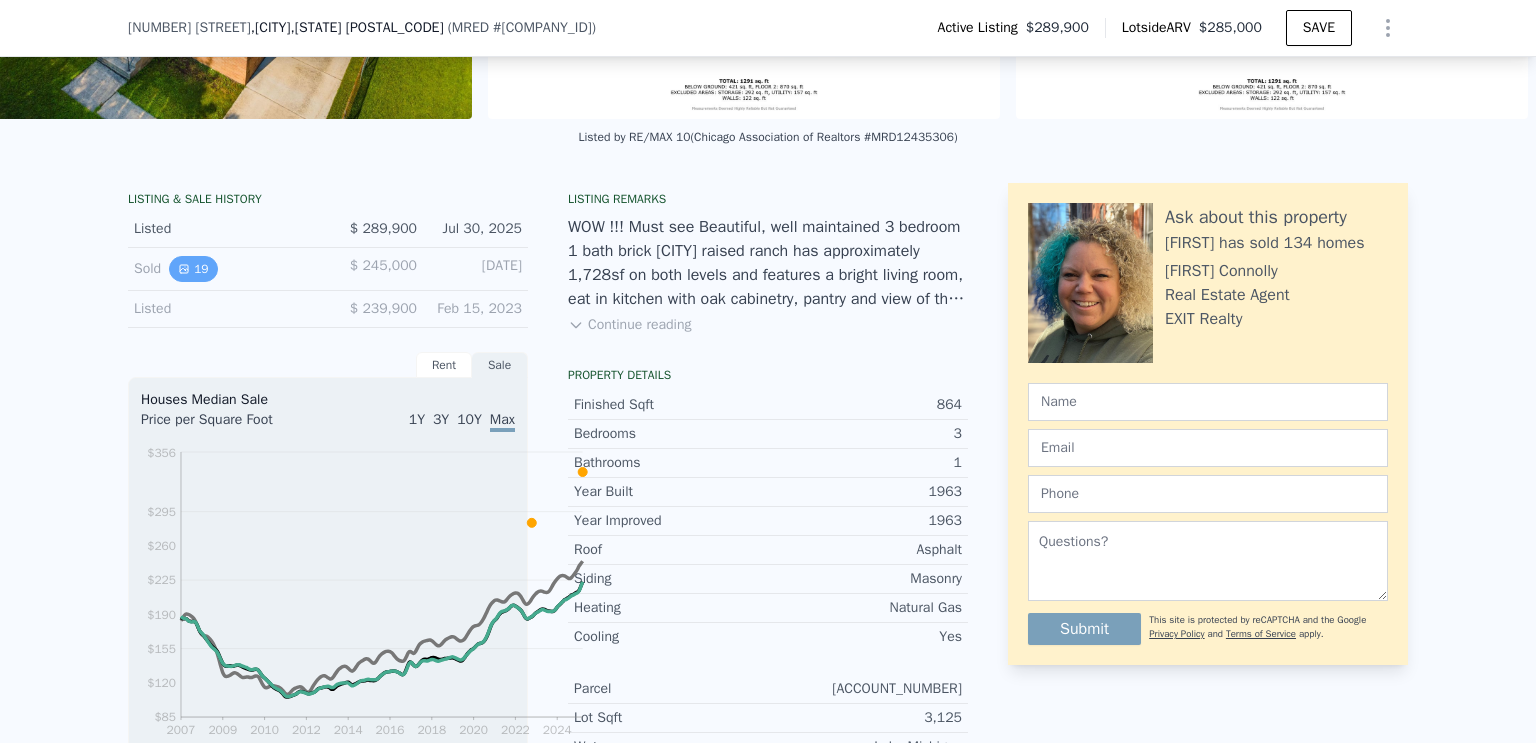 click on "19" at bounding box center [193, 269] 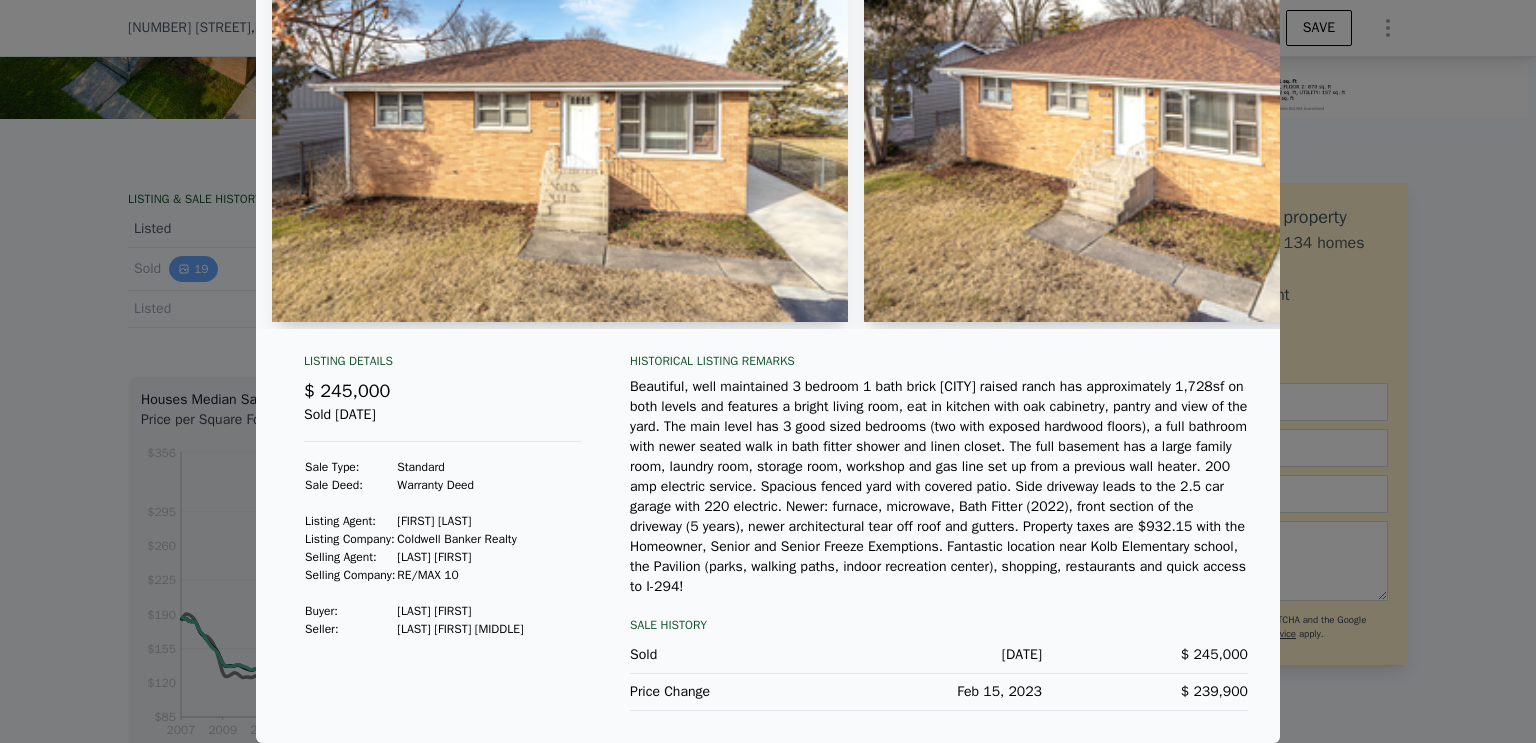 scroll, scrollTop: 0, scrollLeft: 0, axis: both 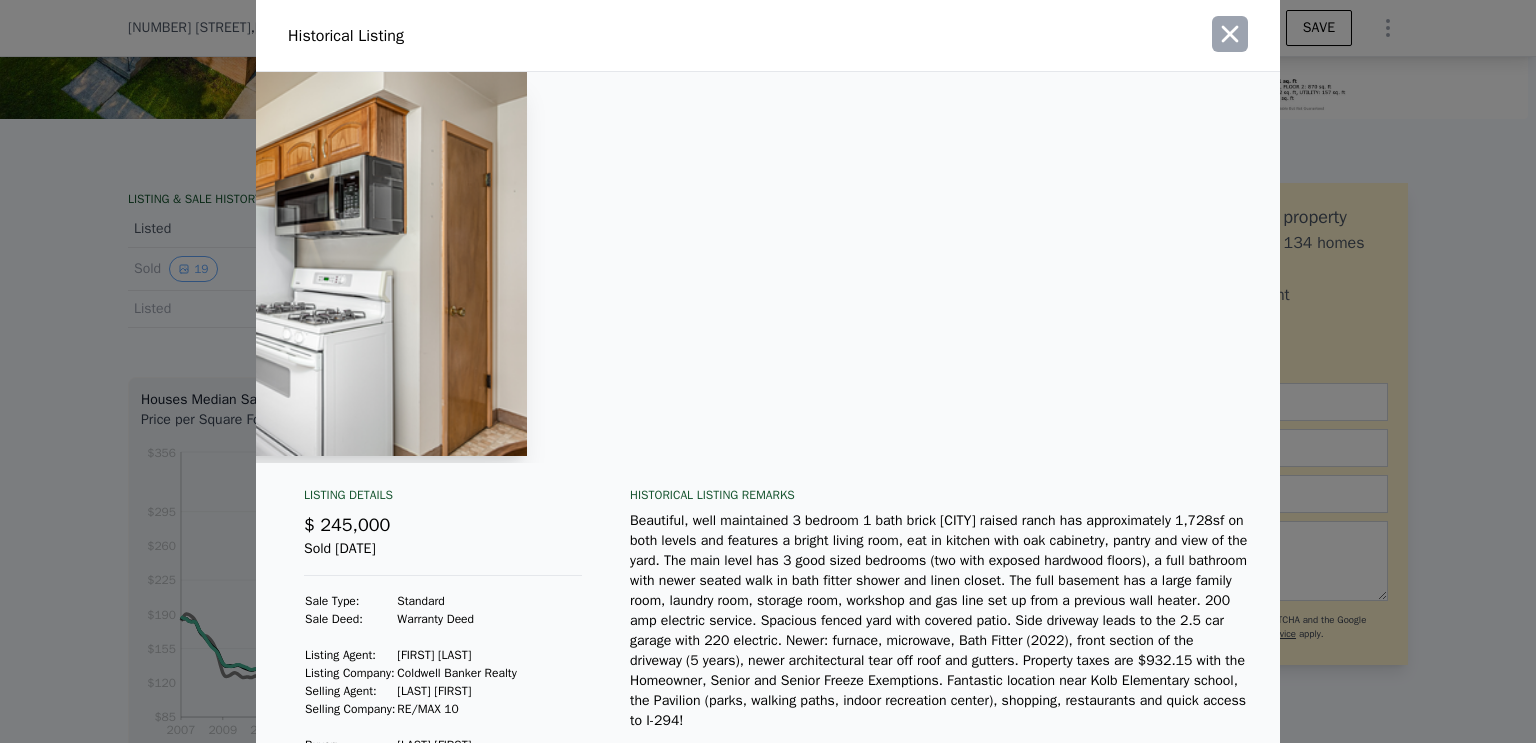 click 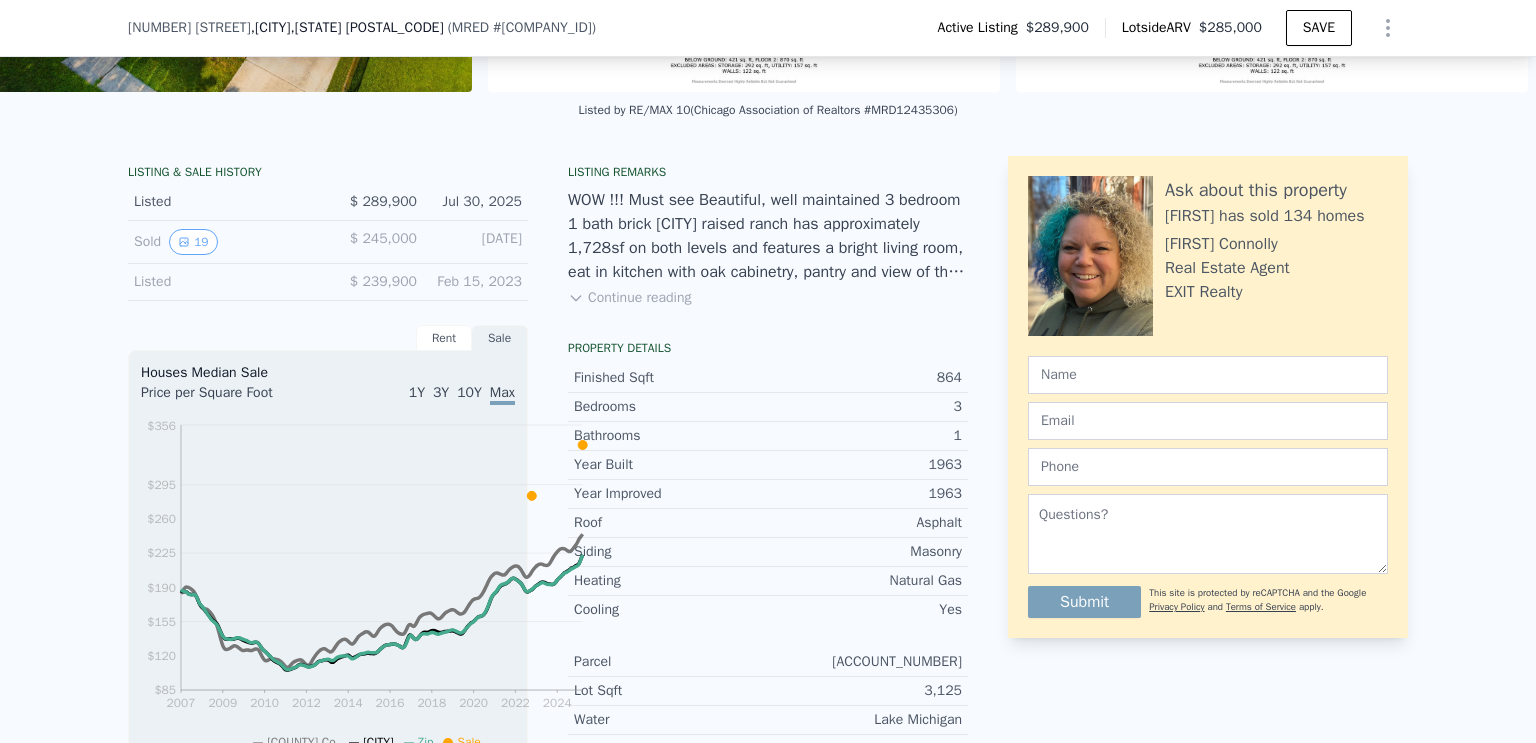 scroll, scrollTop: 388, scrollLeft: 0, axis: vertical 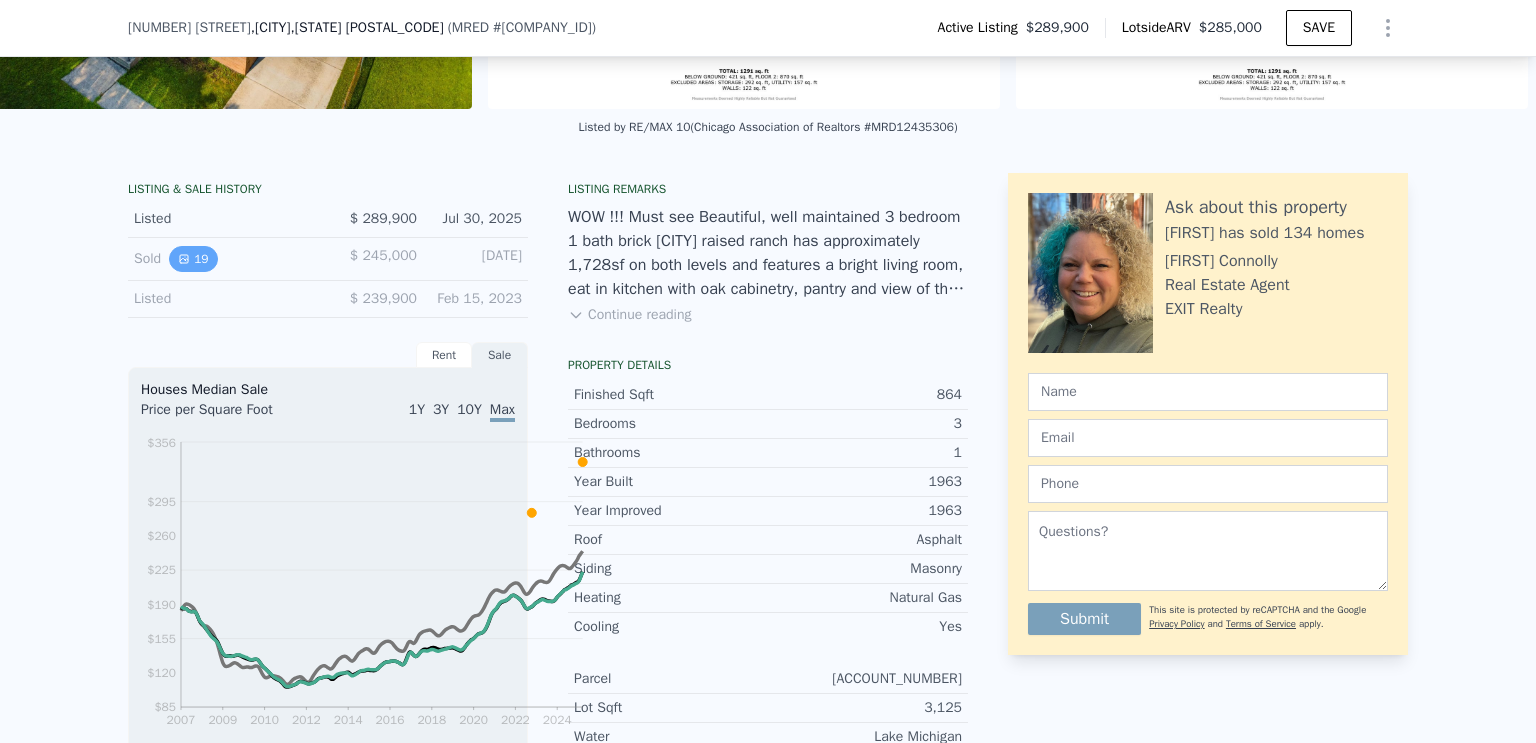 click on "19" at bounding box center [193, 259] 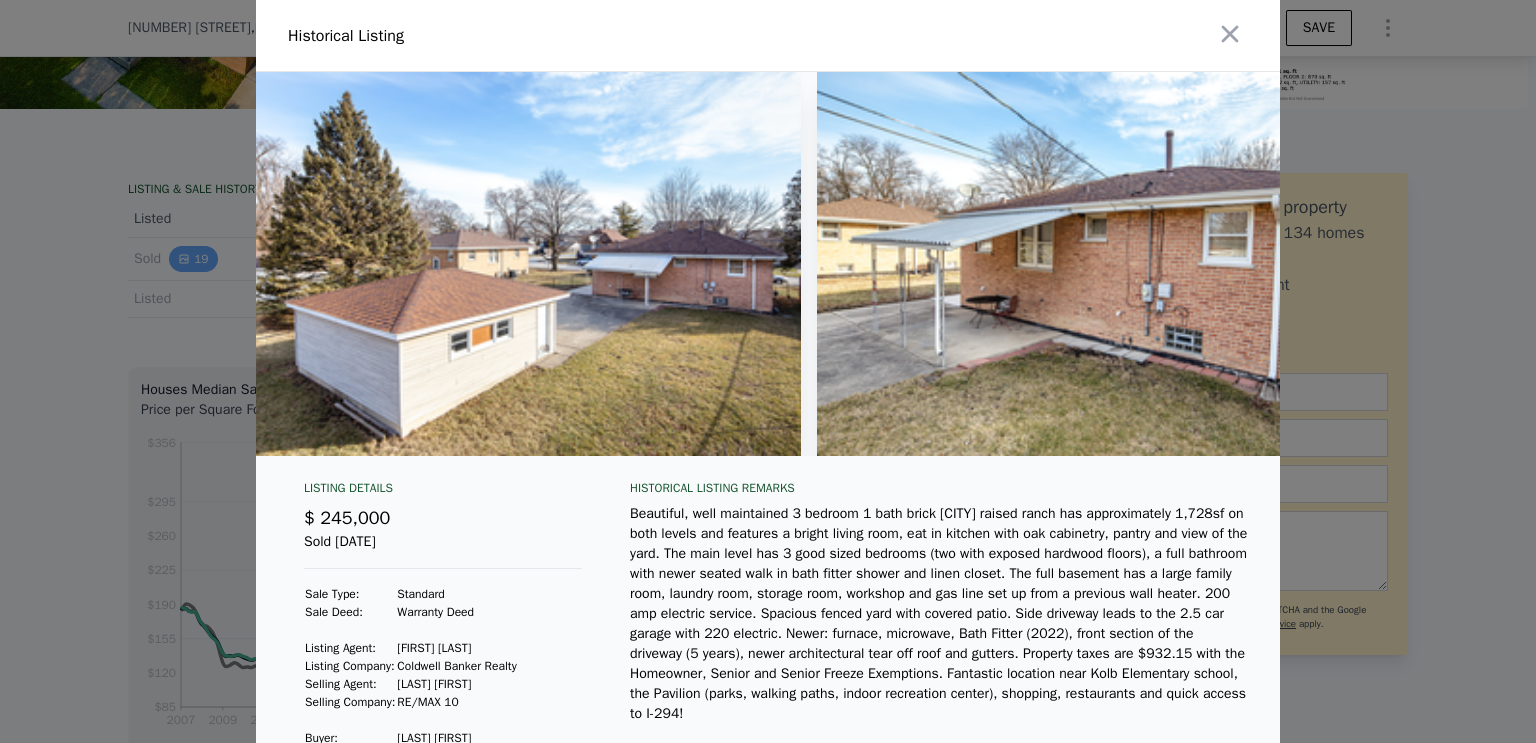 scroll, scrollTop: 0, scrollLeft: 10139, axis: horizontal 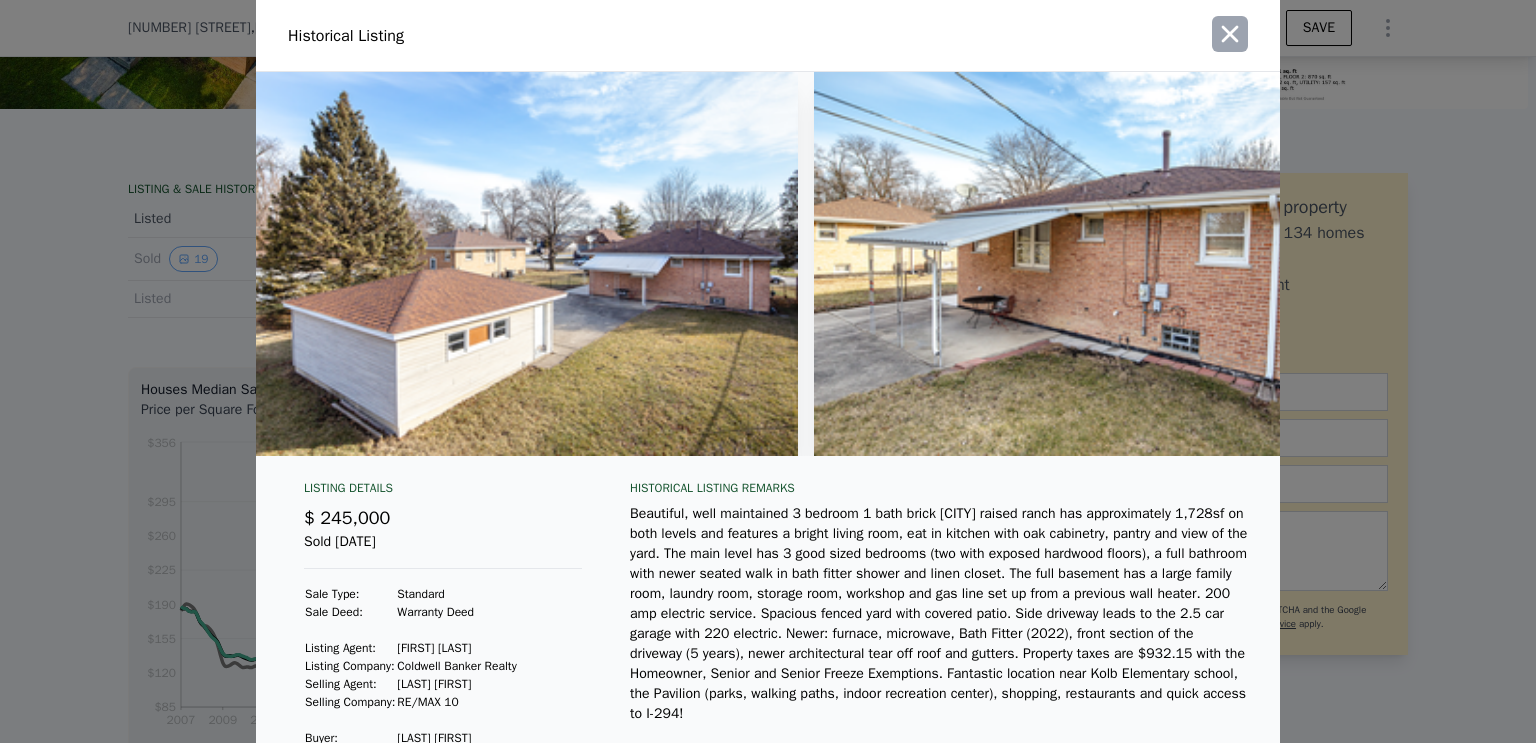 click 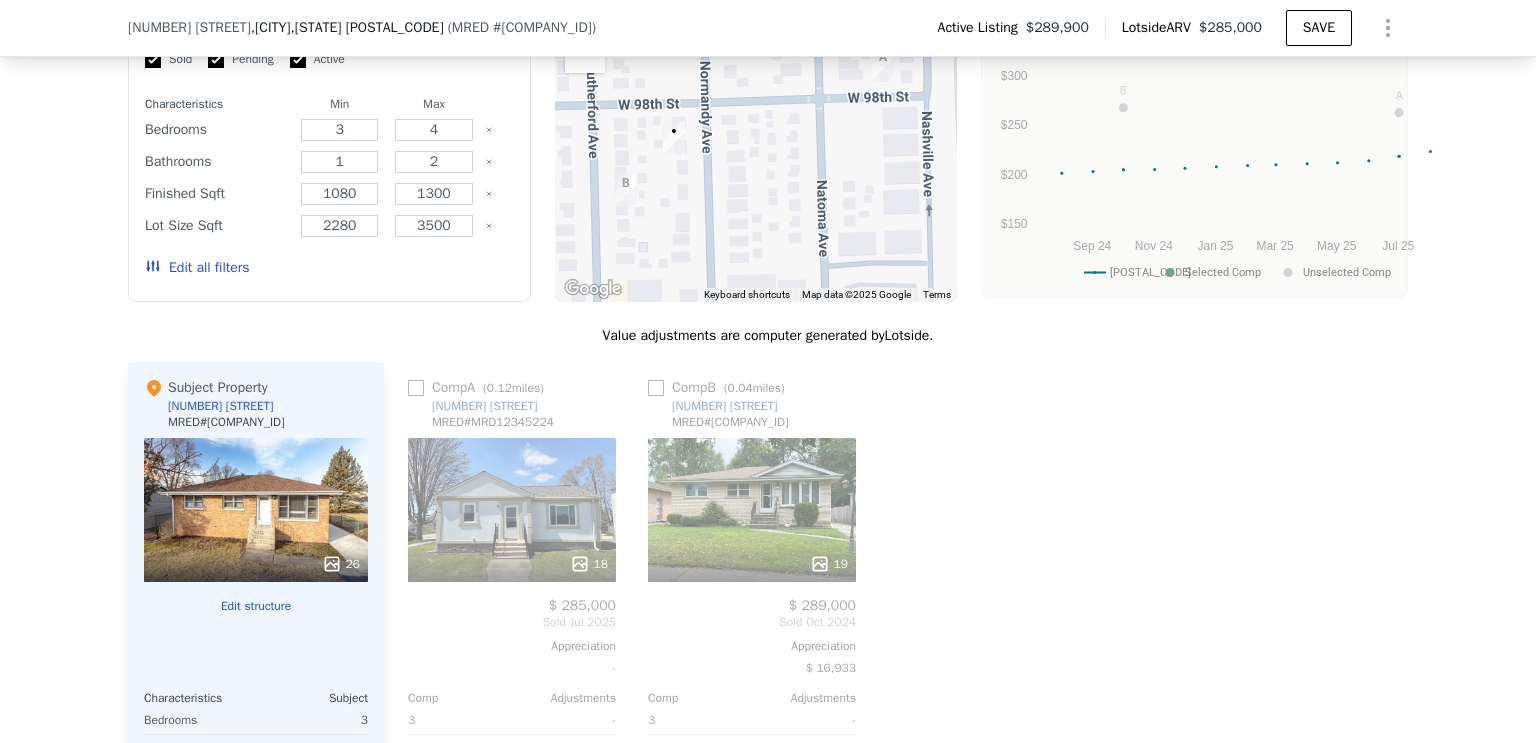 scroll, scrollTop: 1820, scrollLeft: 0, axis: vertical 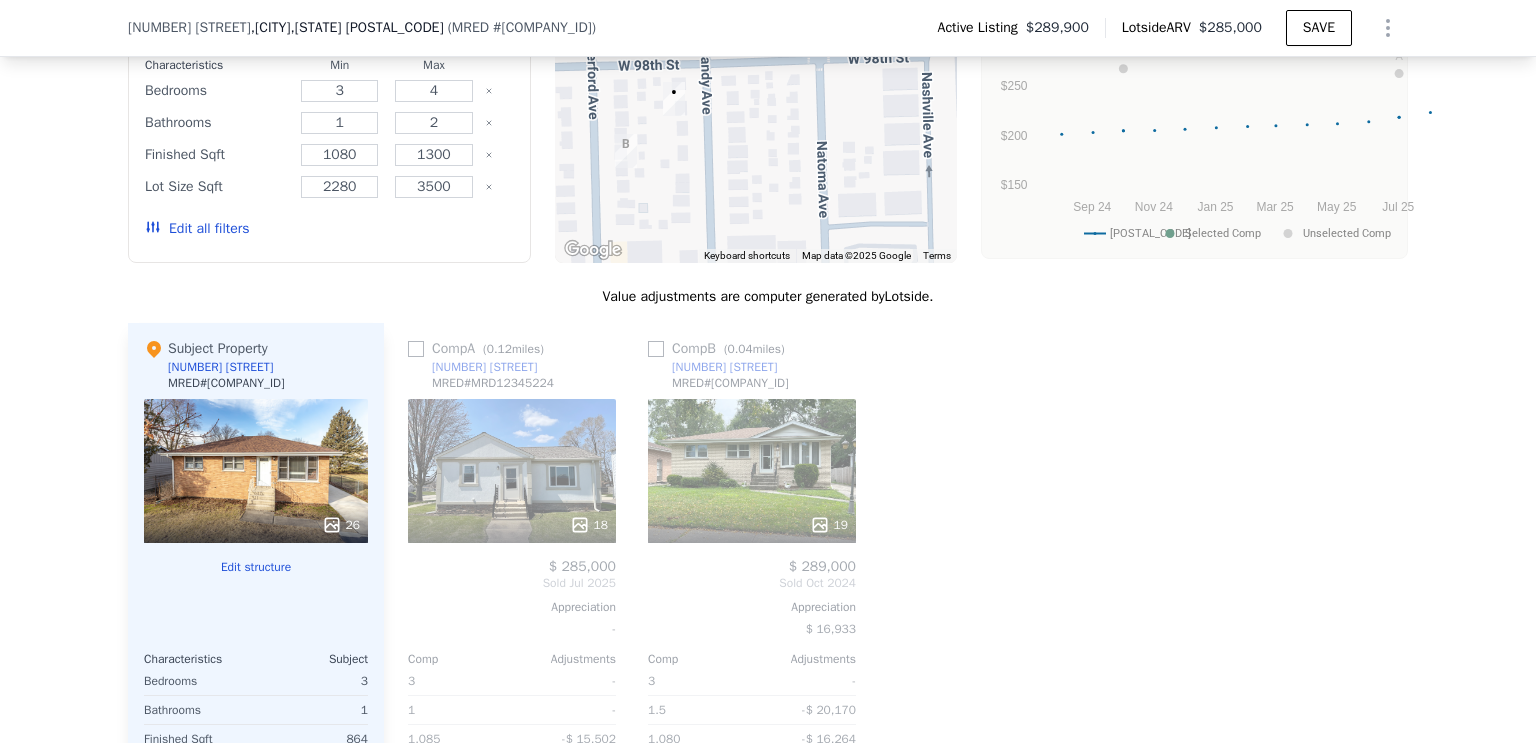click on "Edit all filters" at bounding box center [197, 229] 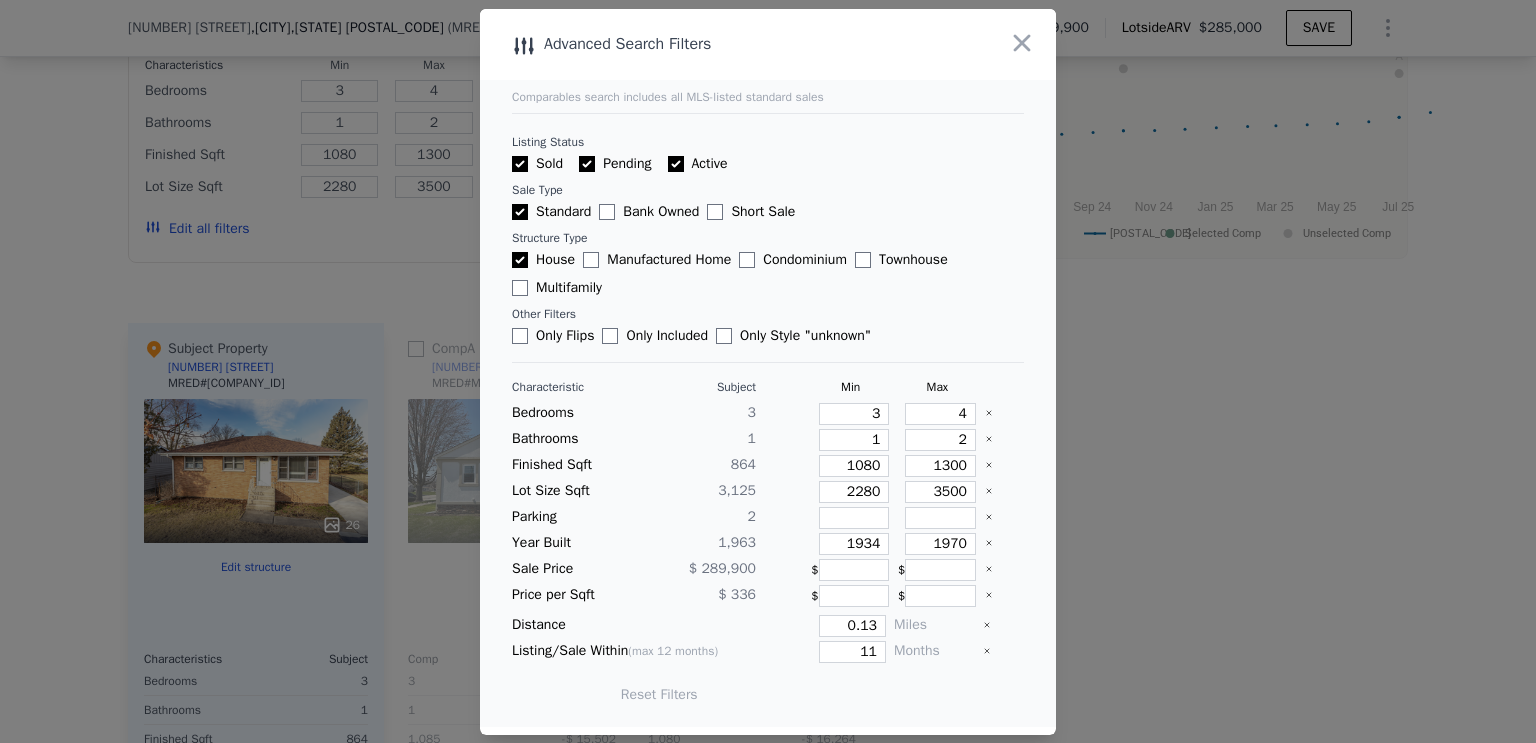 scroll, scrollTop: 154, scrollLeft: 0, axis: vertical 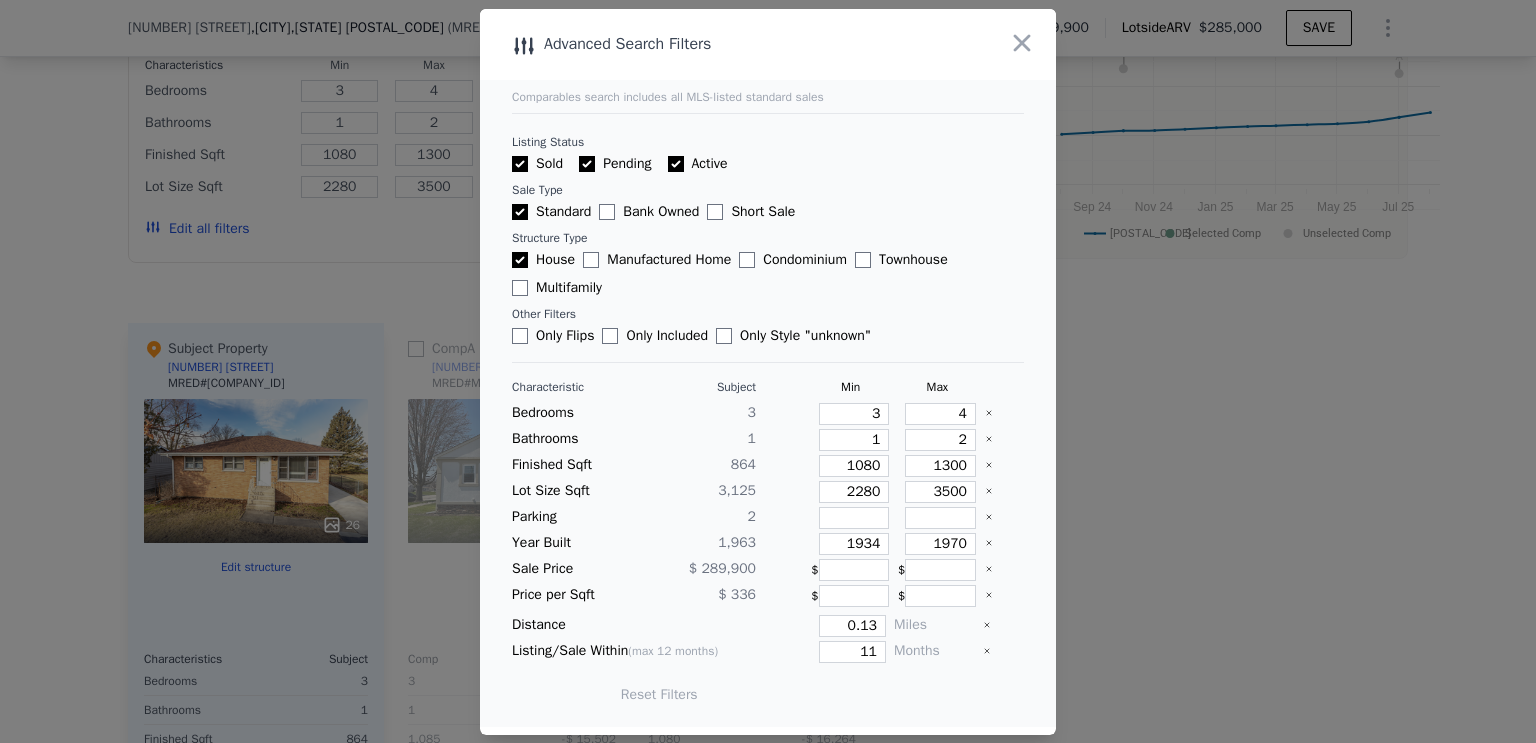 type on "1.5" 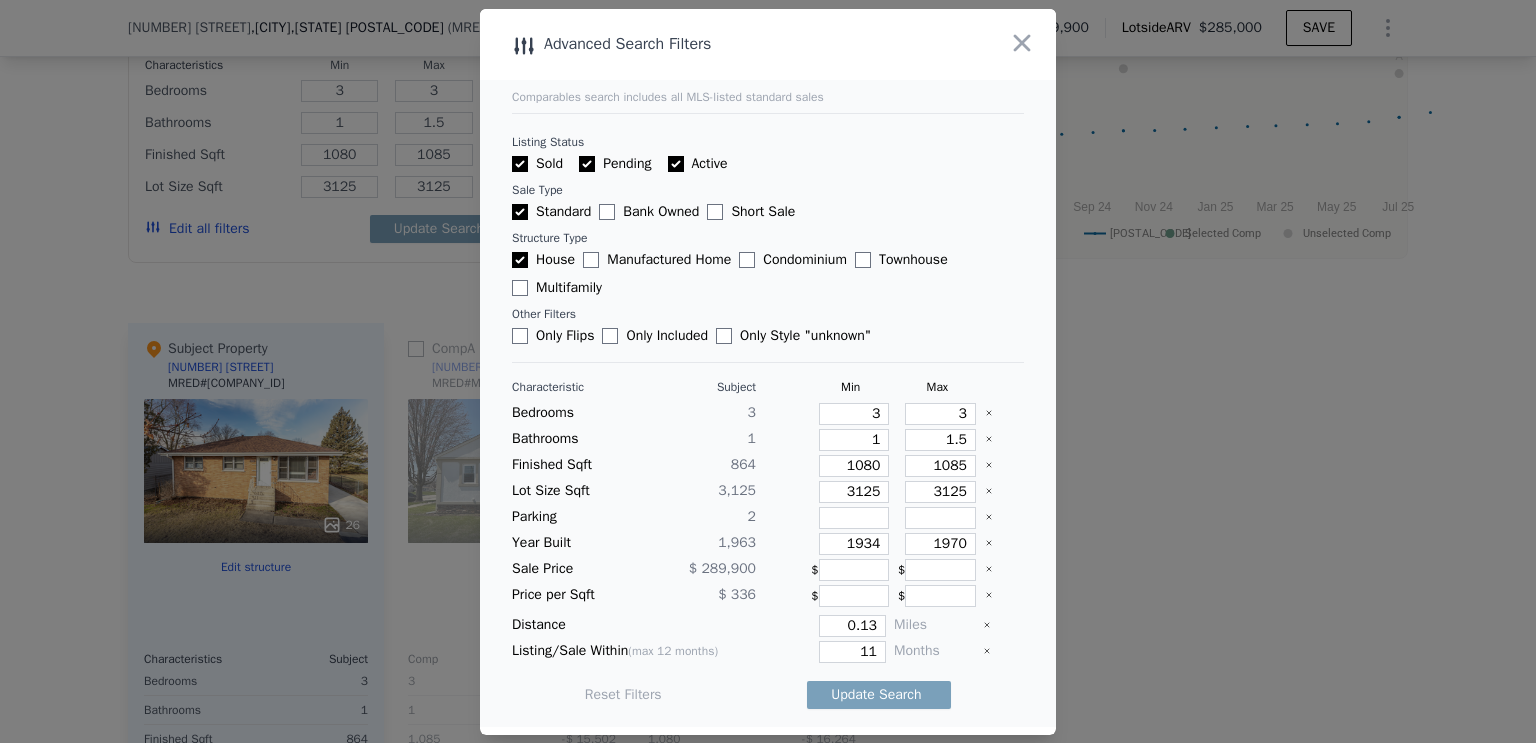click on "Reset Filters Update Search" at bounding box center [768, 695] 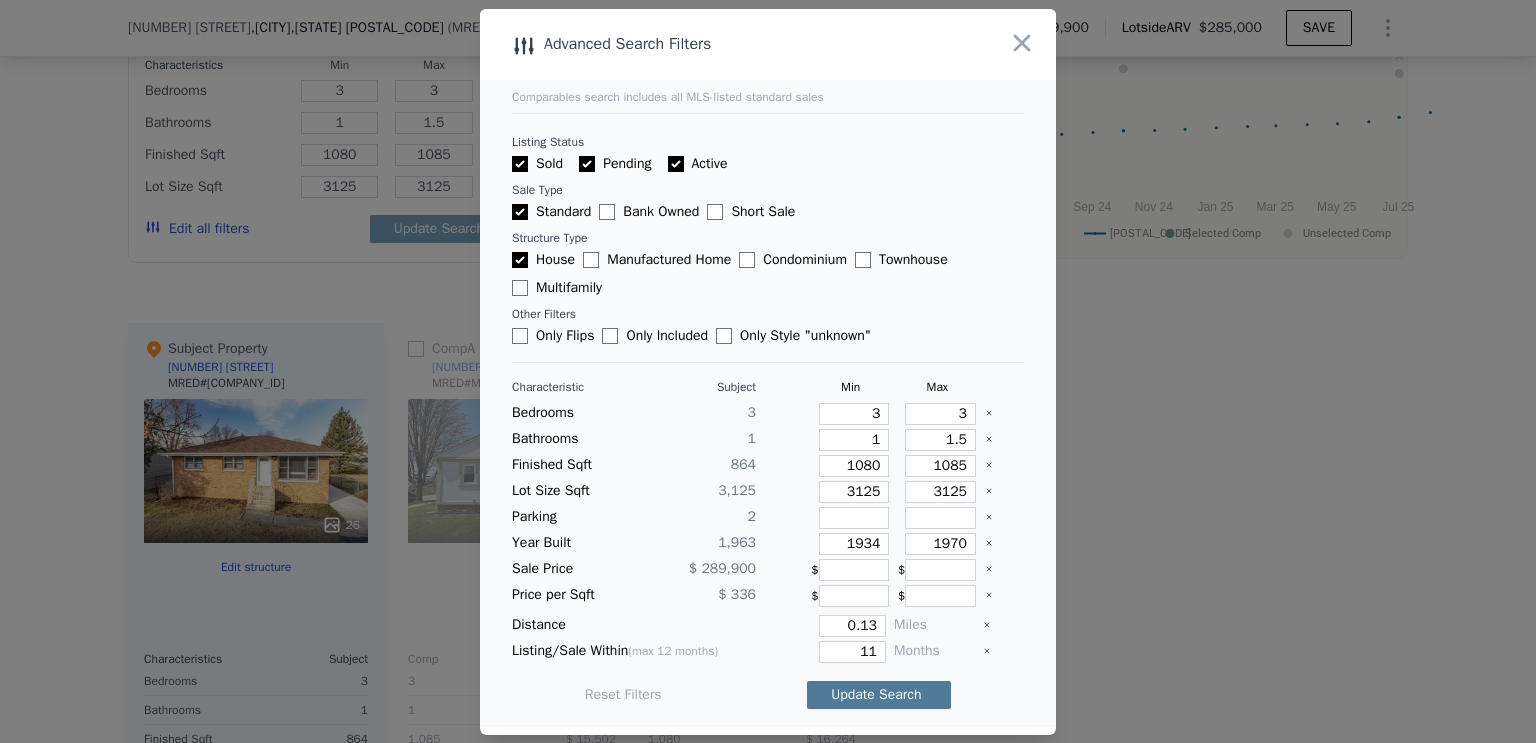 click on "Update Search" at bounding box center (879, 695) 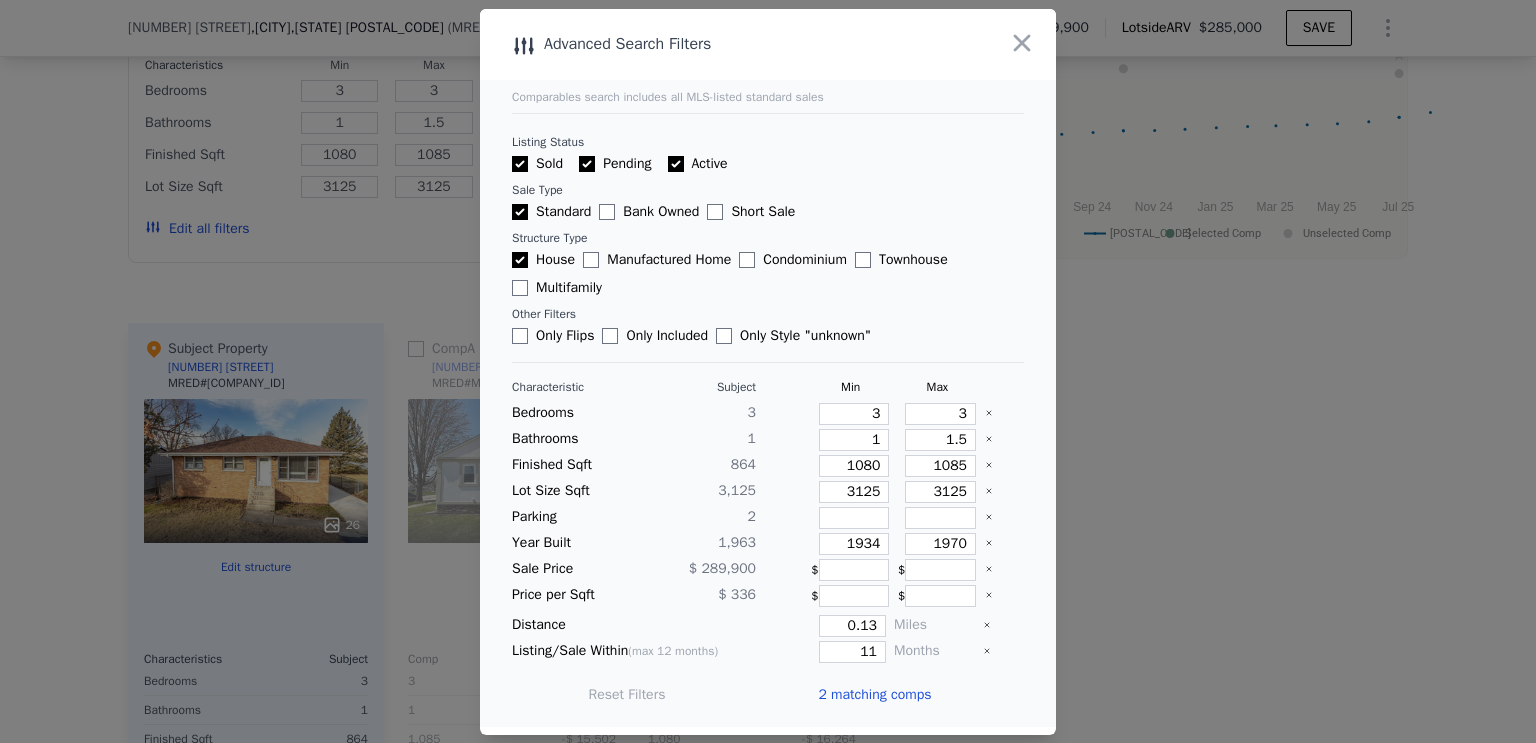 click at bounding box center [768, 371] 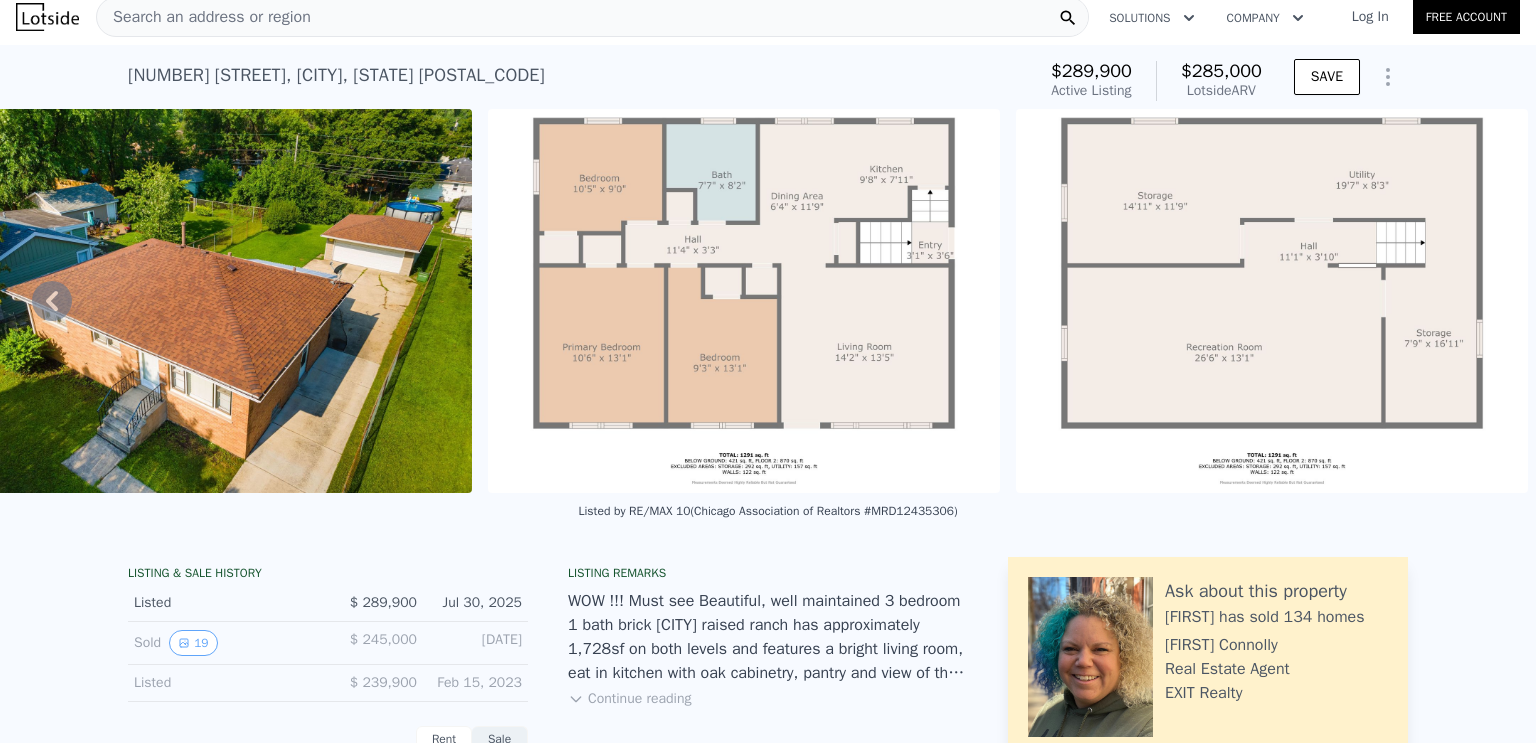 scroll, scrollTop: 0, scrollLeft: 0, axis: both 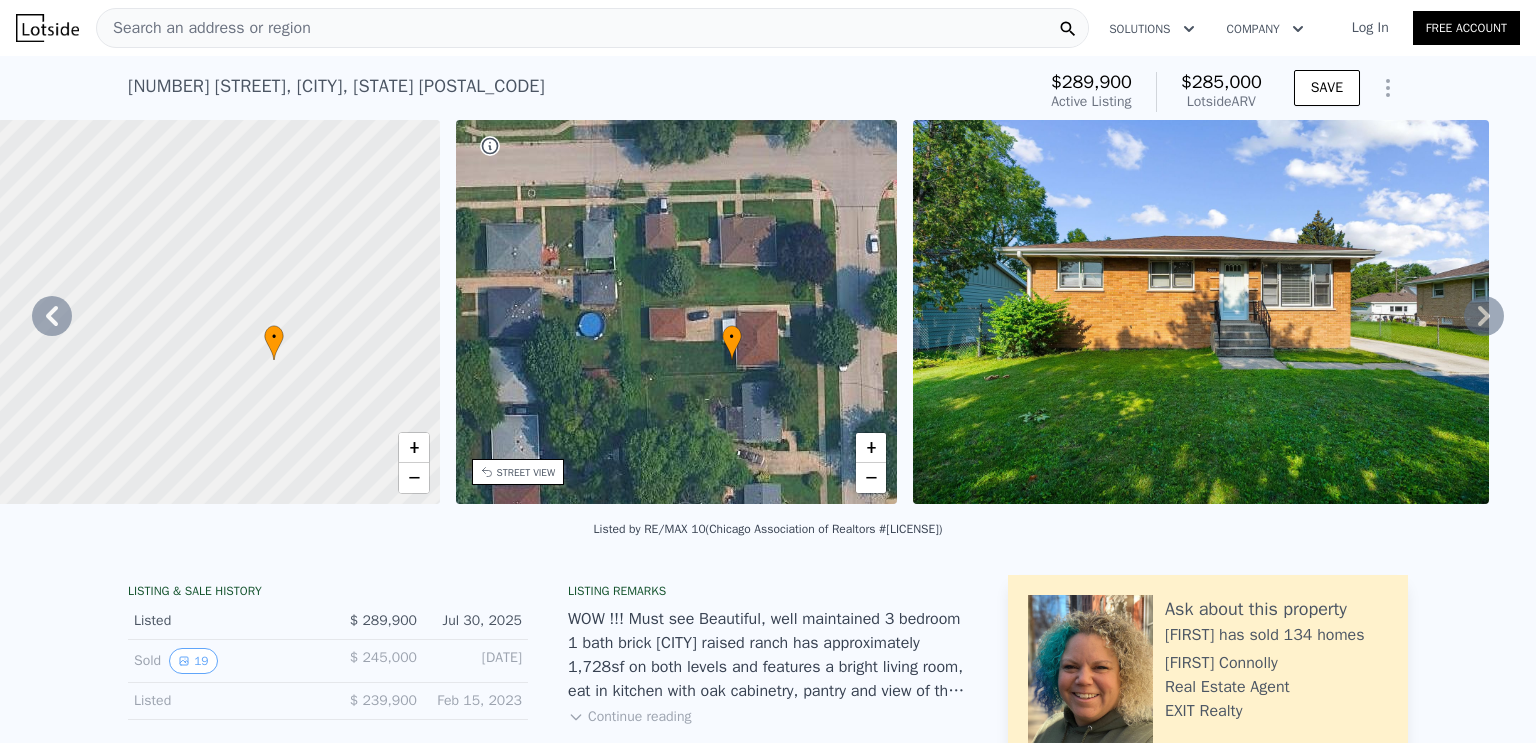 click at bounding box center (1388, 88) 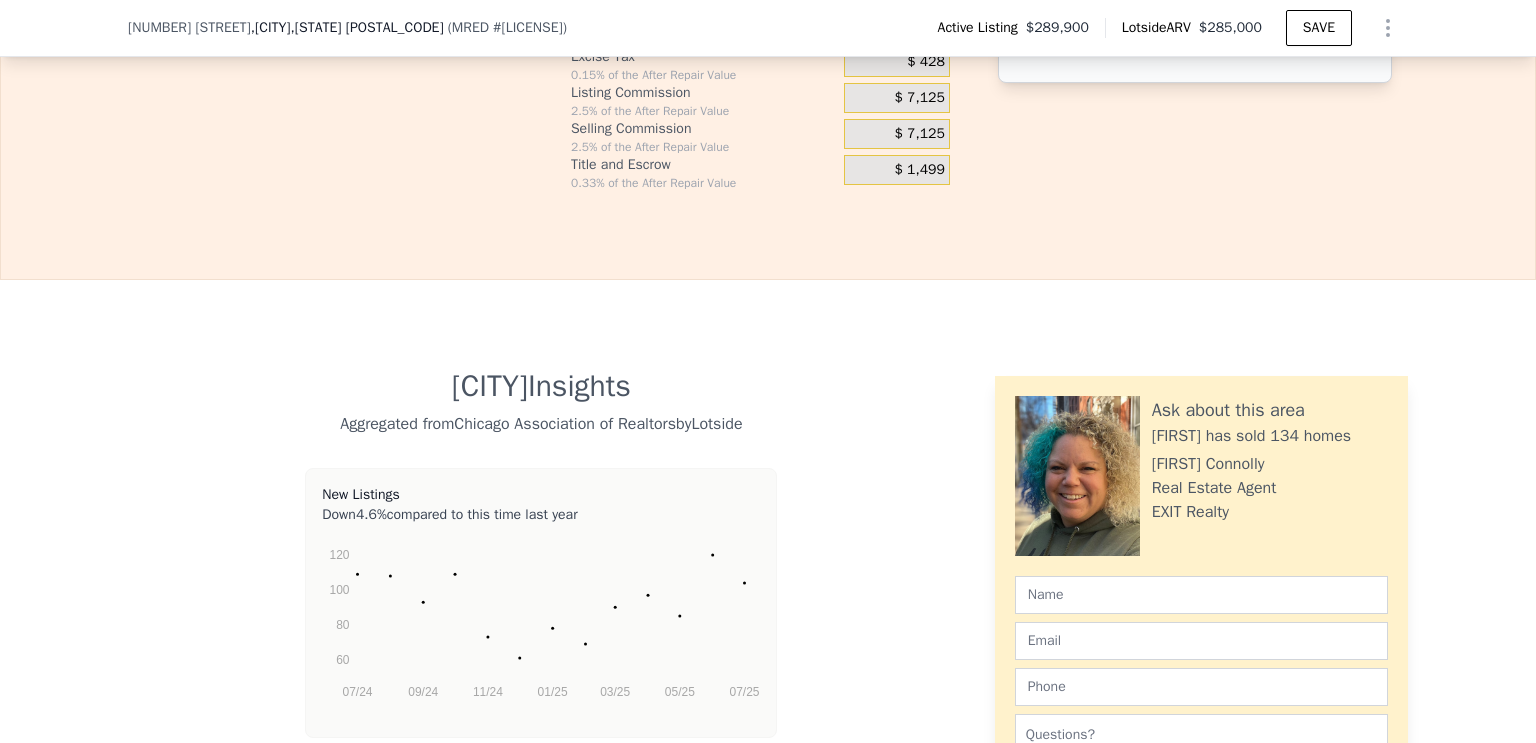 scroll, scrollTop: 3578, scrollLeft: 0, axis: vertical 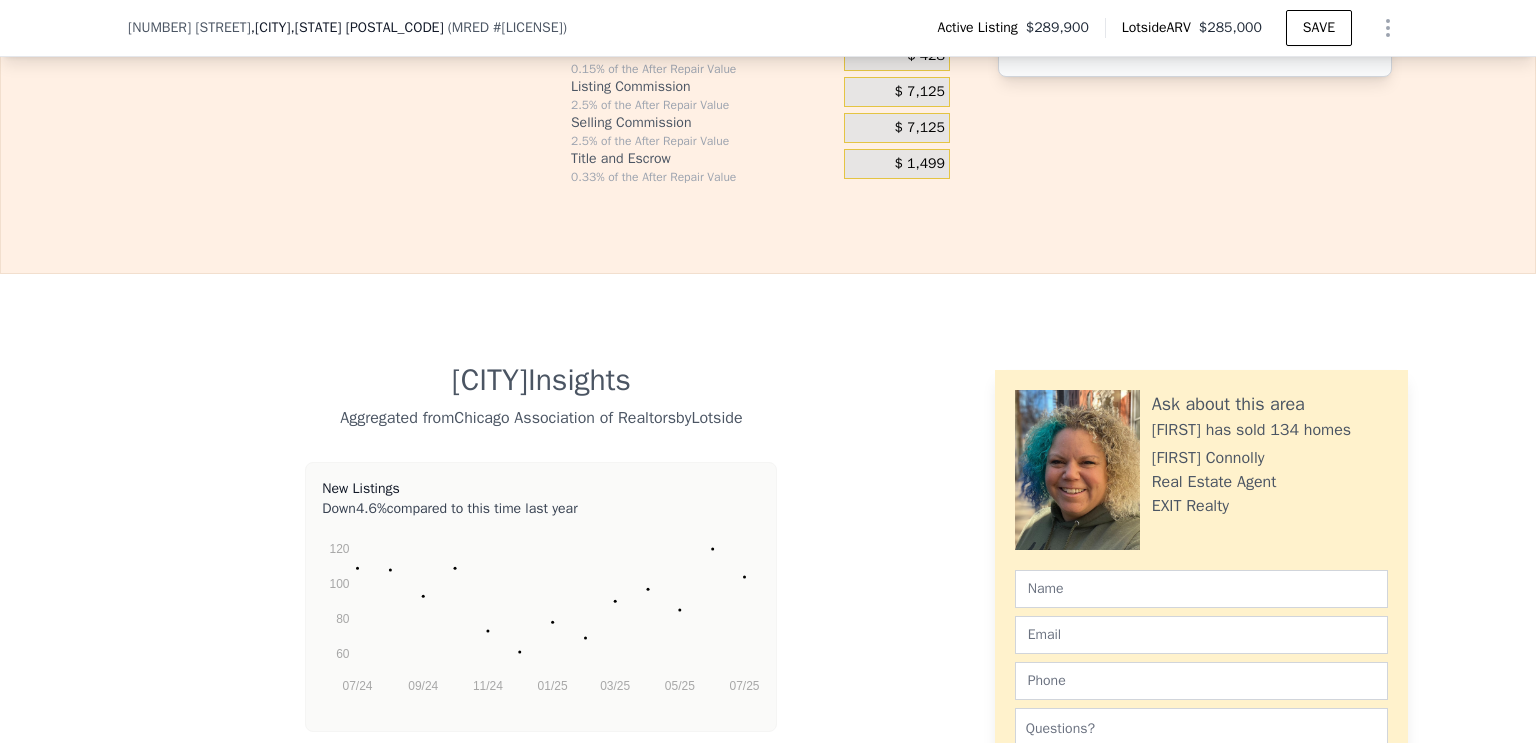 click on "20 %" at bounding box center [449, -343] 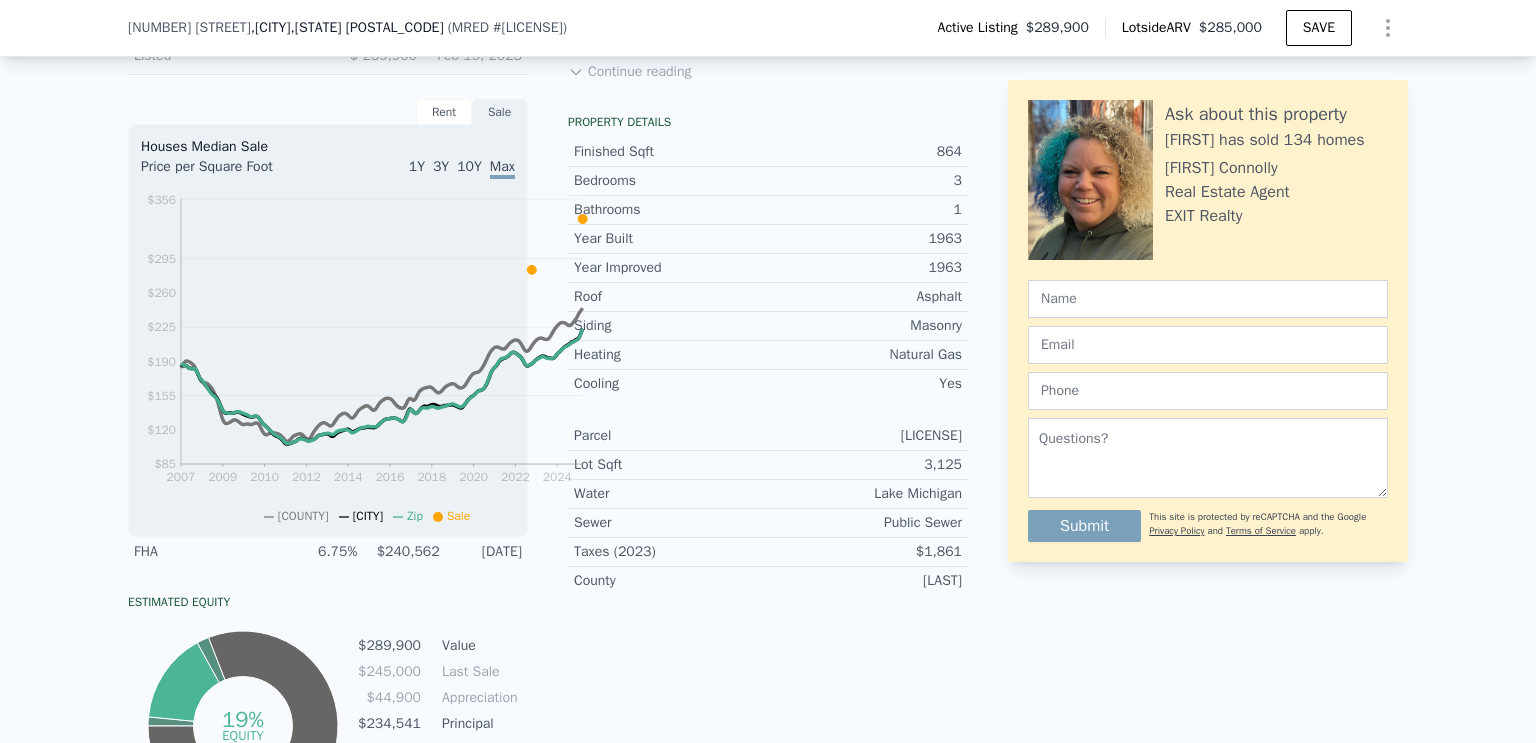 scroll, scrollTop: 0, scrollLeft: 0, axis: both 